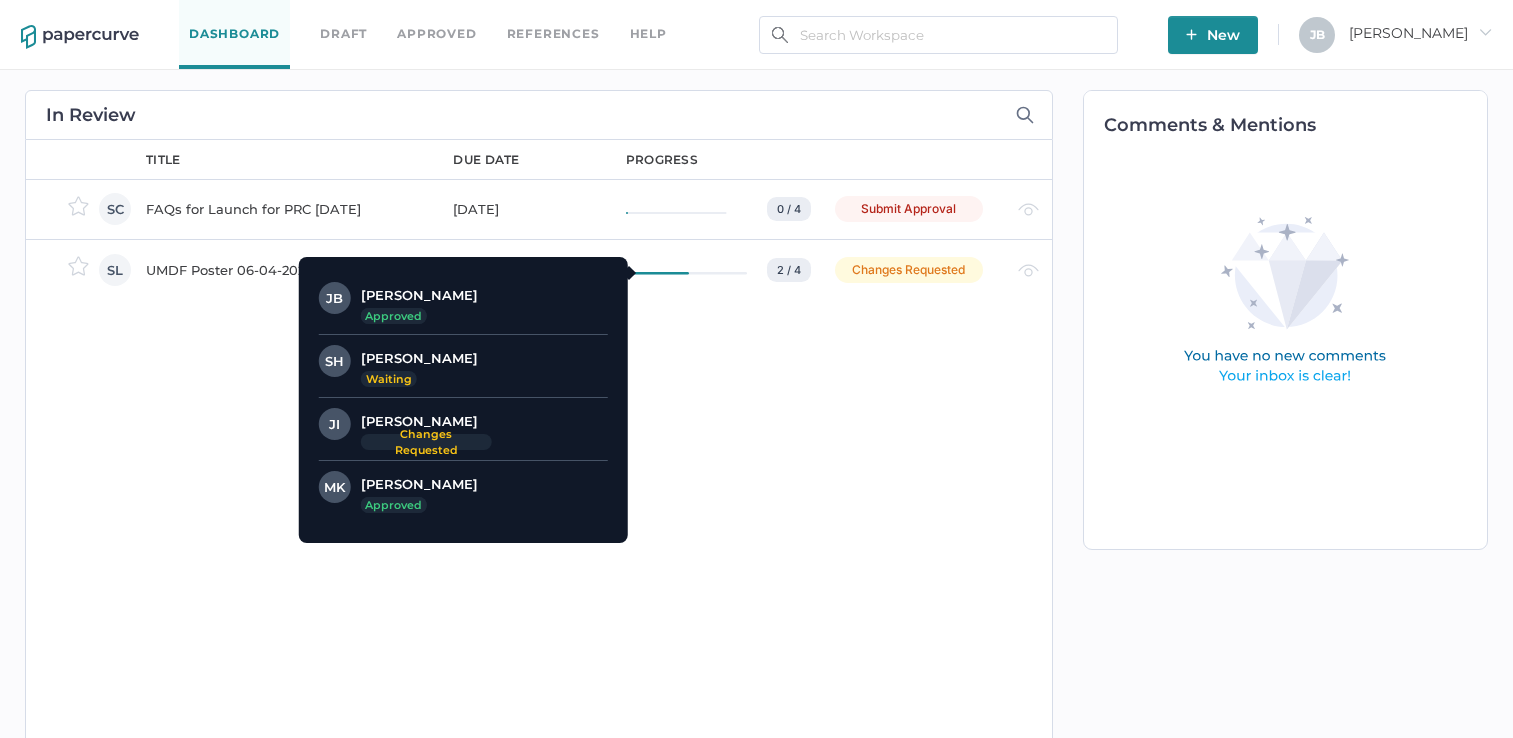 scroll, scrollTop: 0, scrollLeft: 0, axis: both 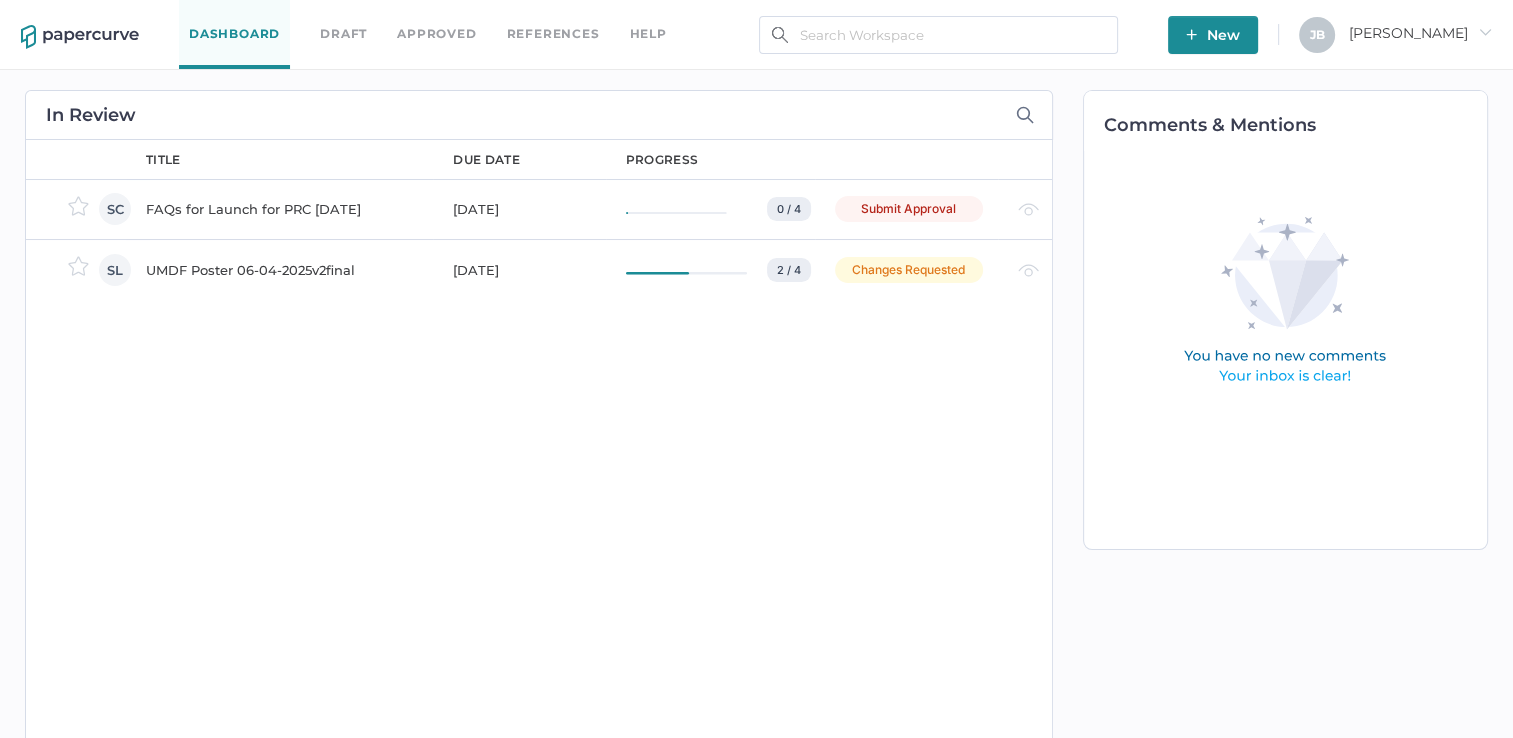 click on "FAQs for Launch for PRC [DATE]" at bounding box center (287, 209) 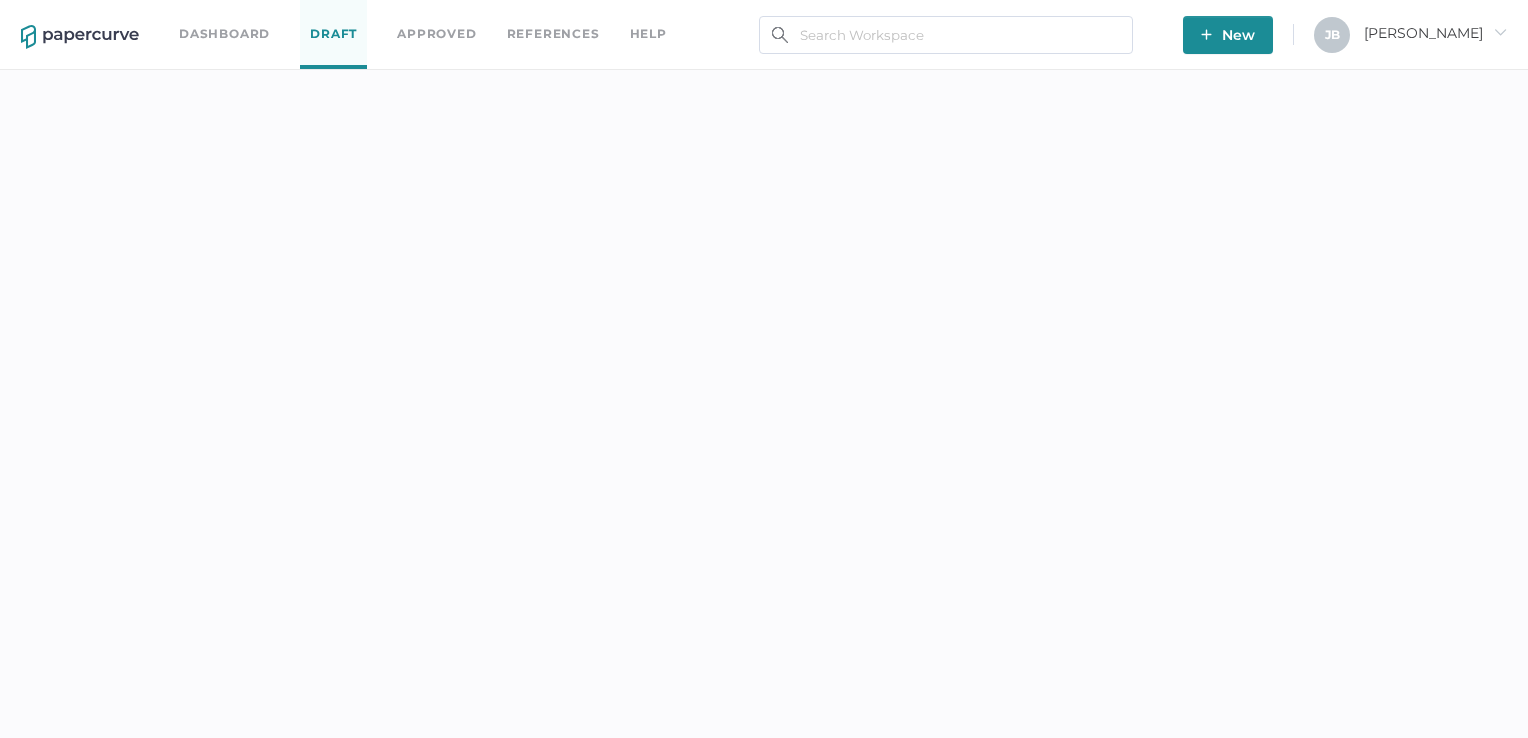 scroll, scrollTop: 0, scrollLeft: 0, axis: both 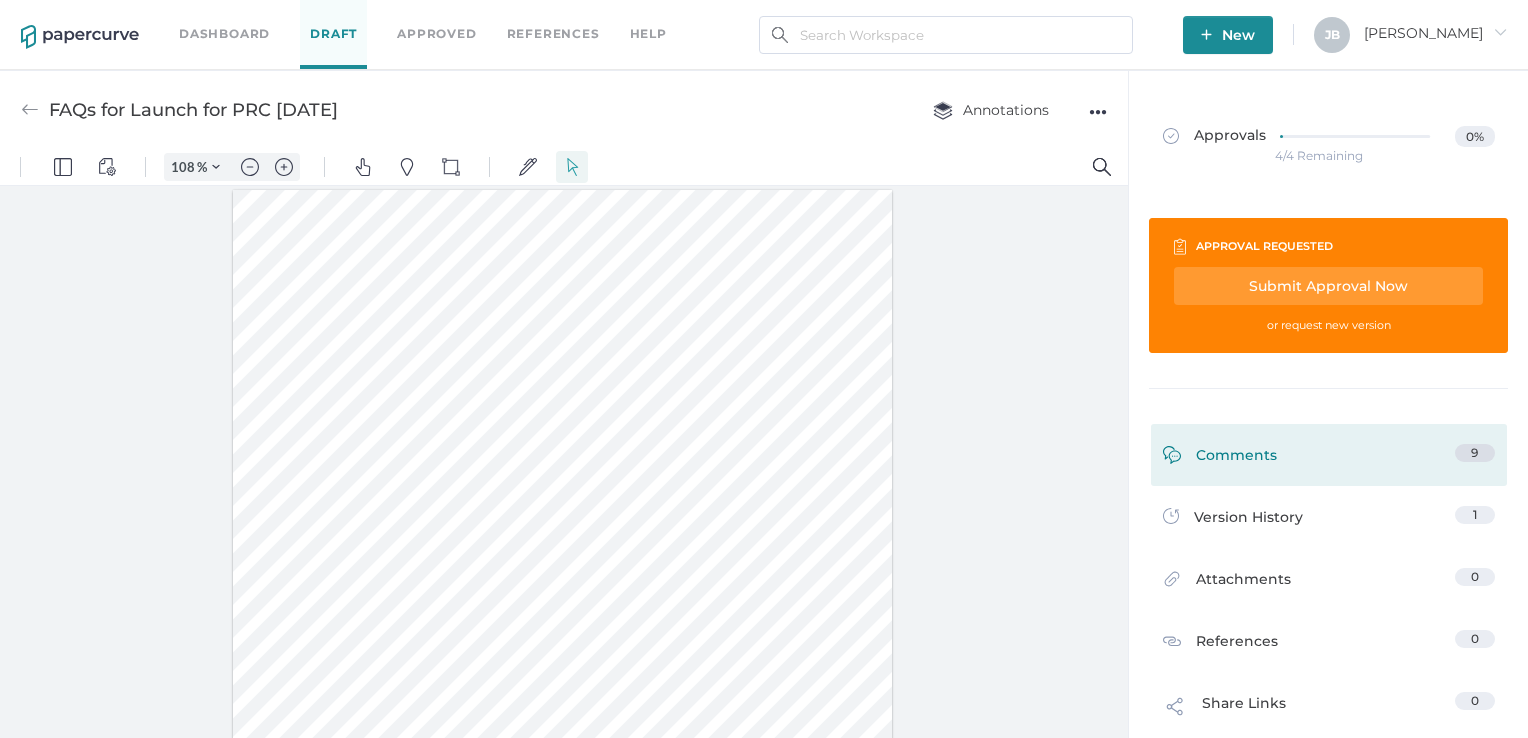 click on "Comments" at bounding box center (1220, 459) 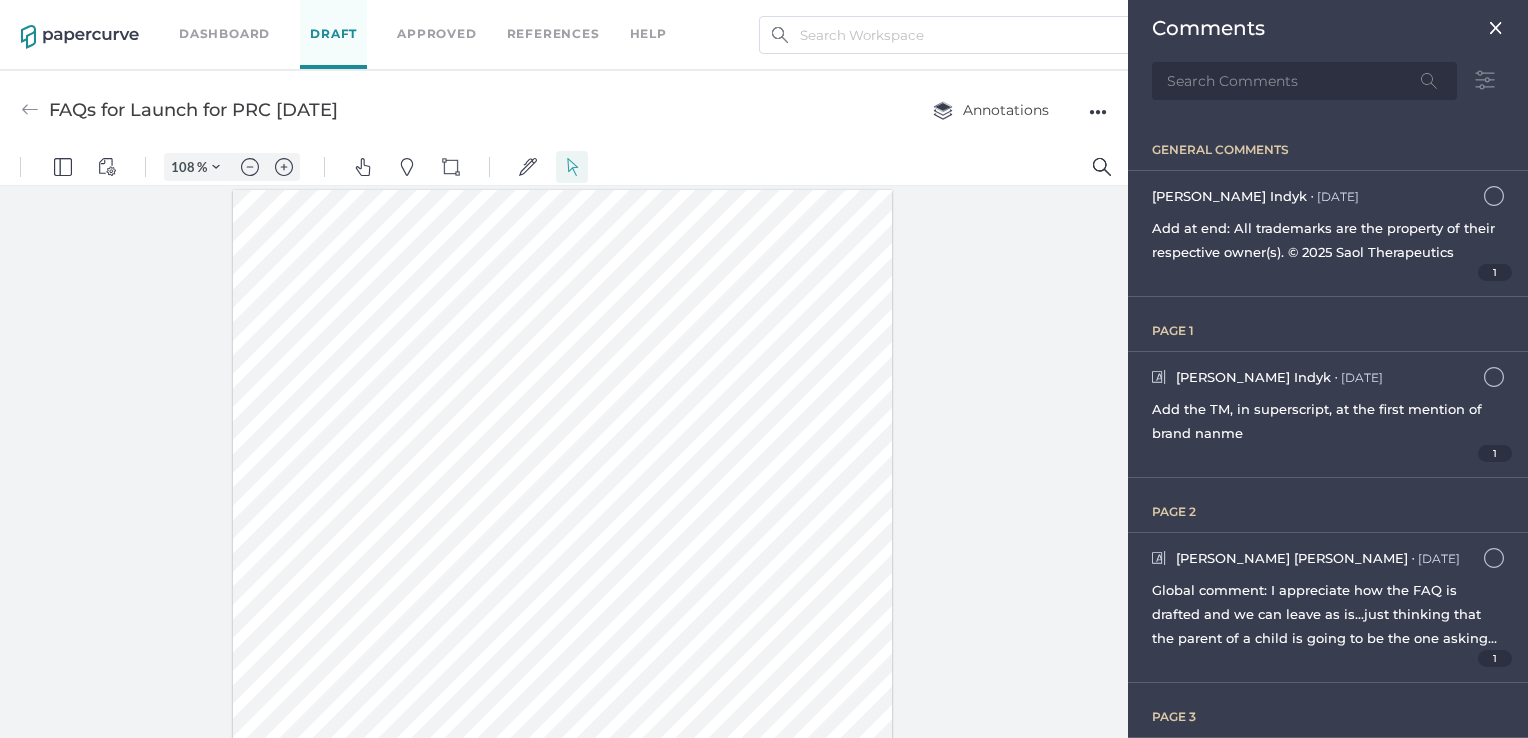 scroll, scrollTop: 353, scrollLeft: 0, axis: vertical 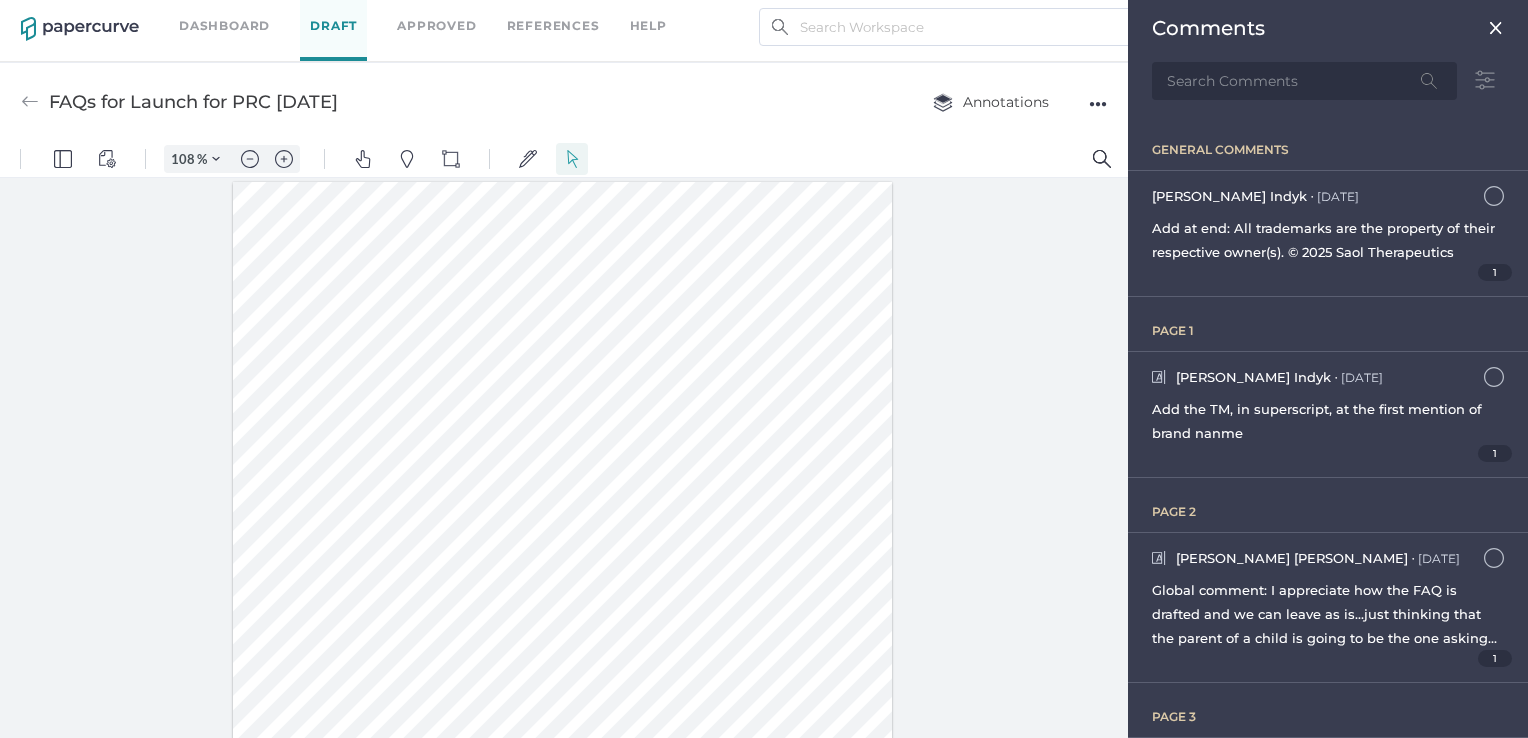 click at bounding box center (1496, 28) 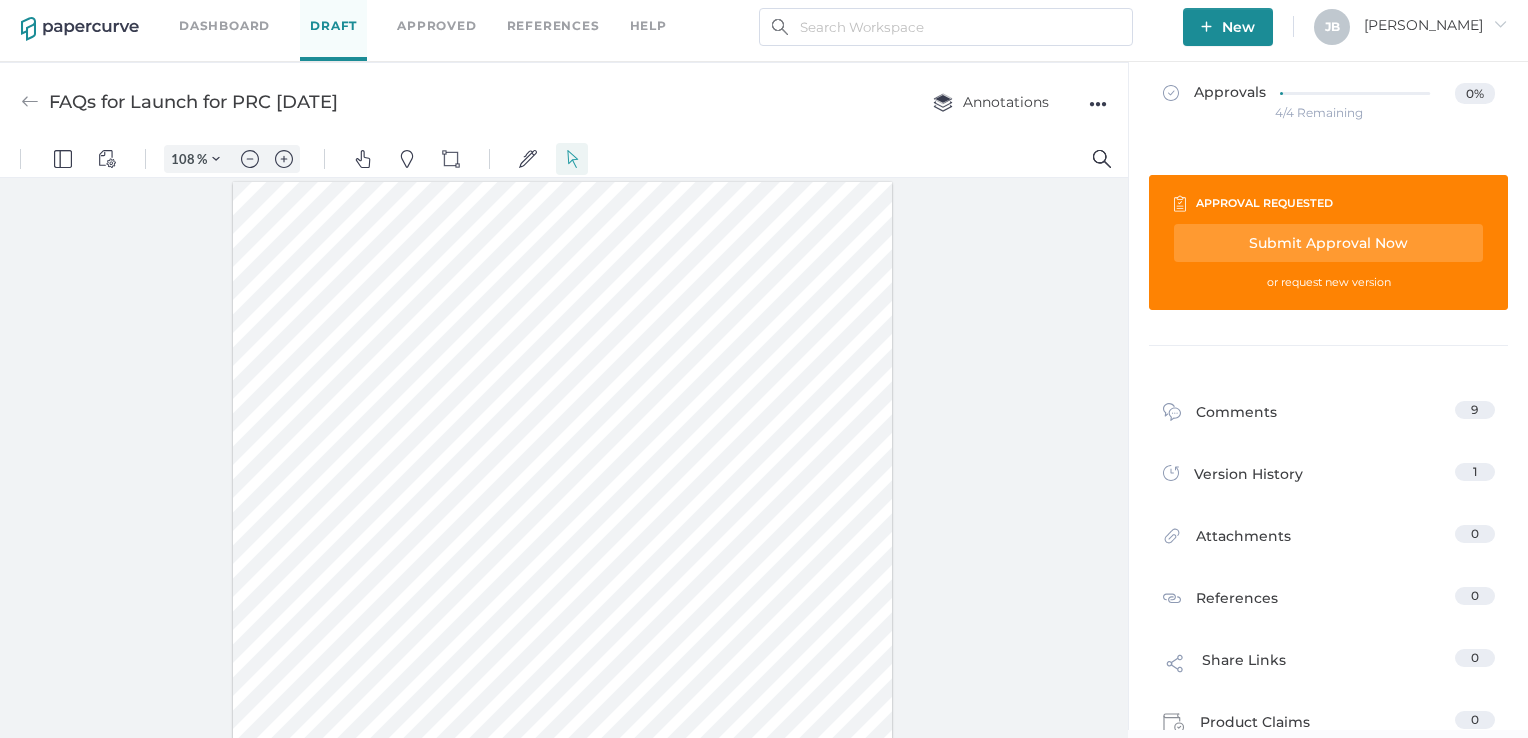 scroll, scrollTop: 0, scrollLeft: 0, axis: both 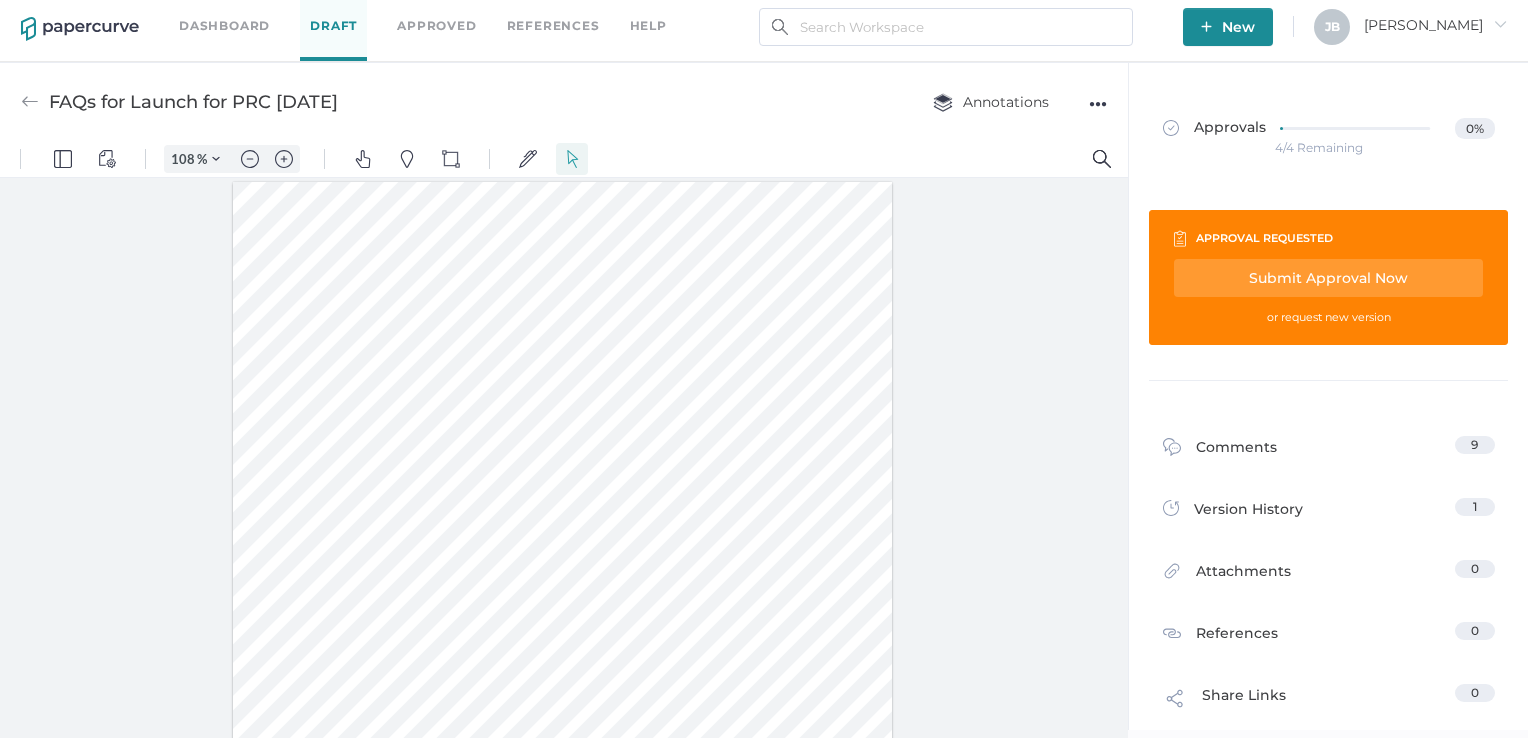 click at bounding box center [564, 458] 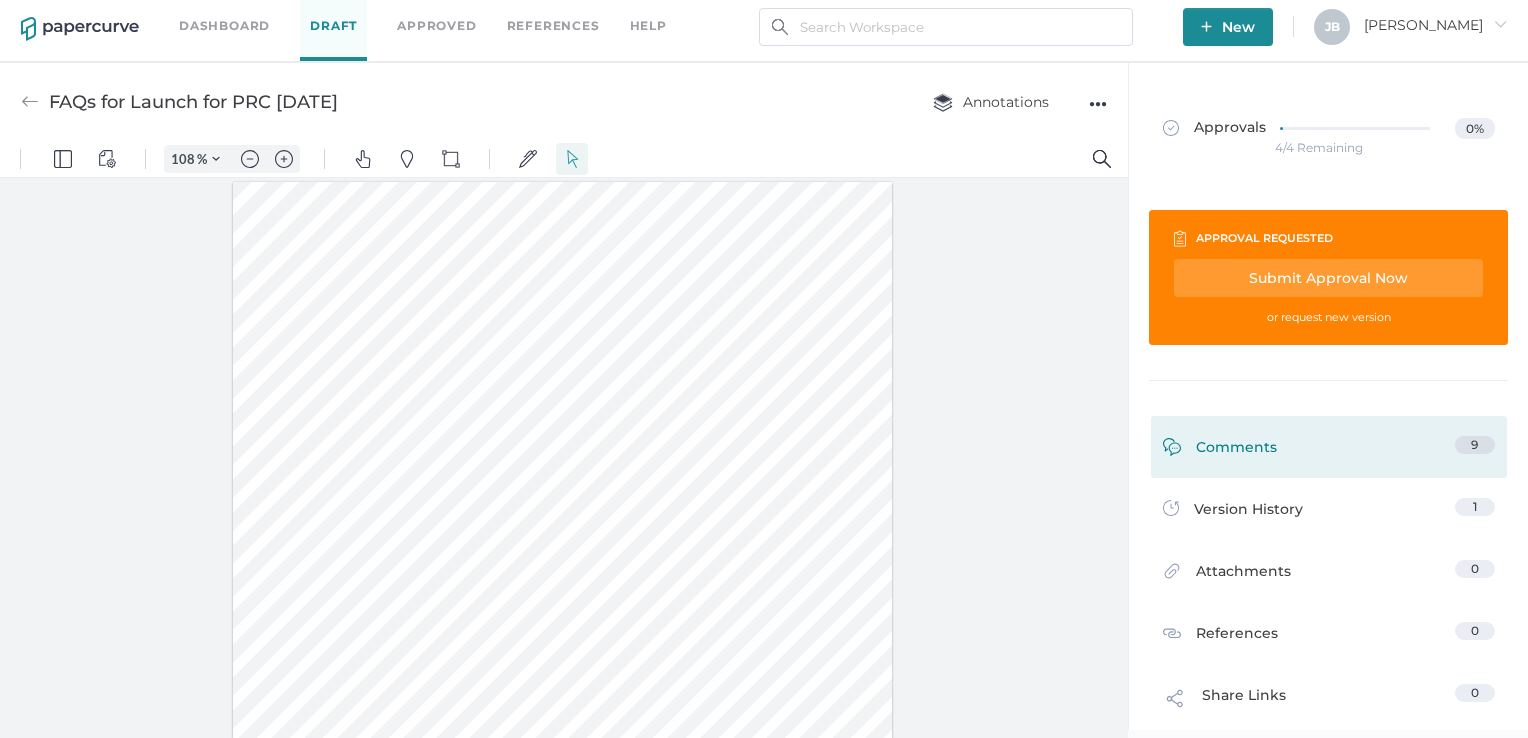 click on "Comments 9" at bounding box center (1329, 451) 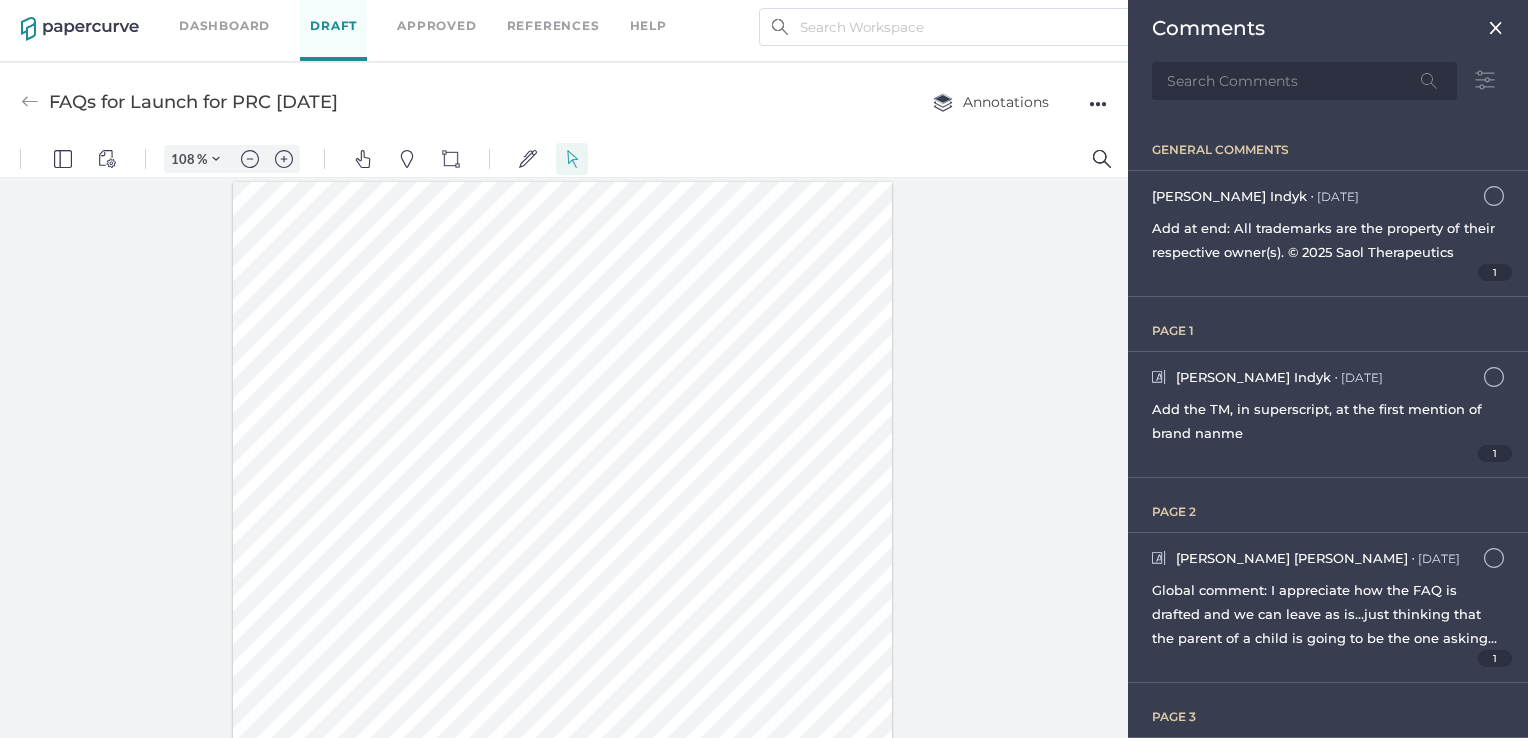 scroll, scrollTop: 353, scrollLeft: 0, axis: vertical 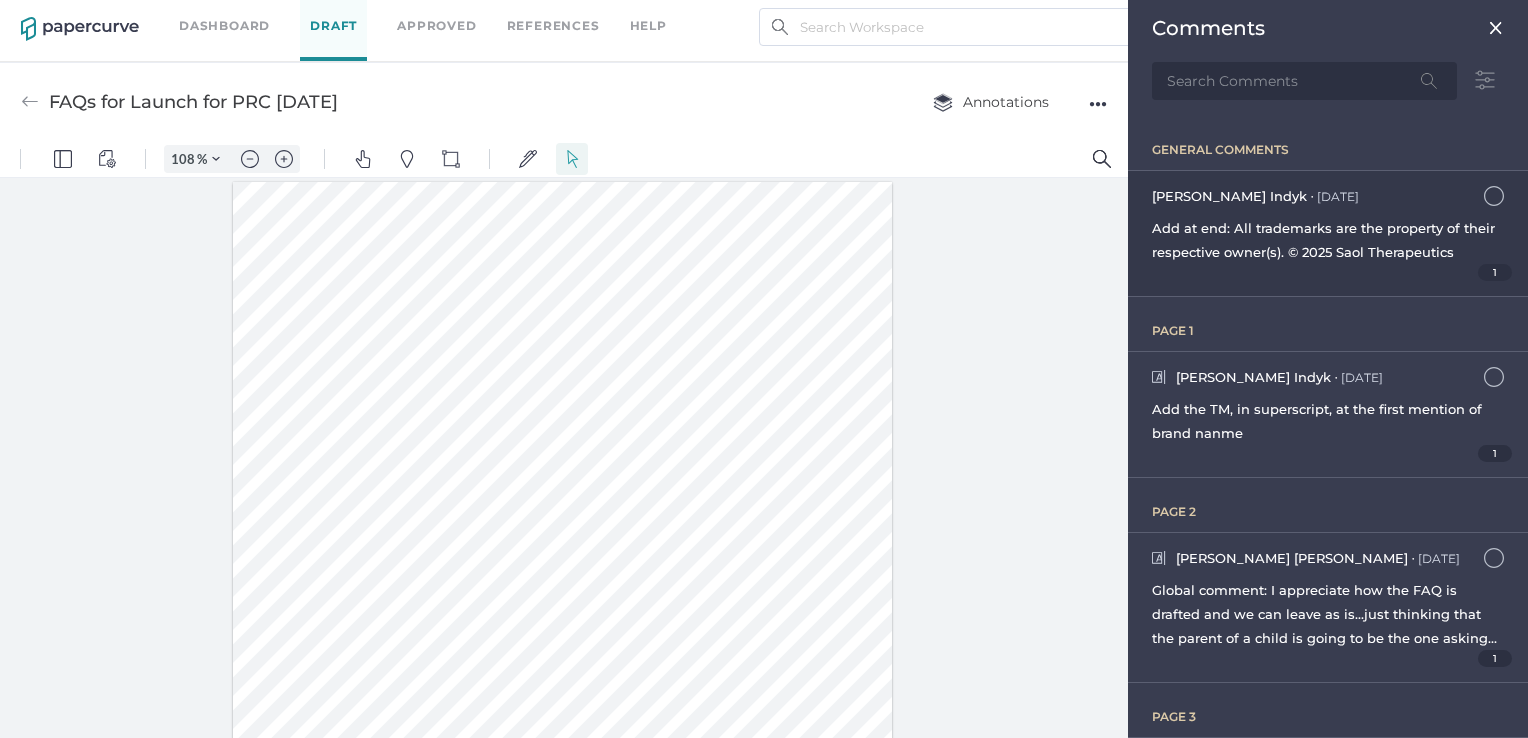 click on "Jennifer    Indyk  ● Jul 11 July 11, 2025 at 11:23am   Add at end:
All trademarks are the property of their respective owner(s).
© 2025 Saol Therapeutics   1" at bounding box center (1328, 233) 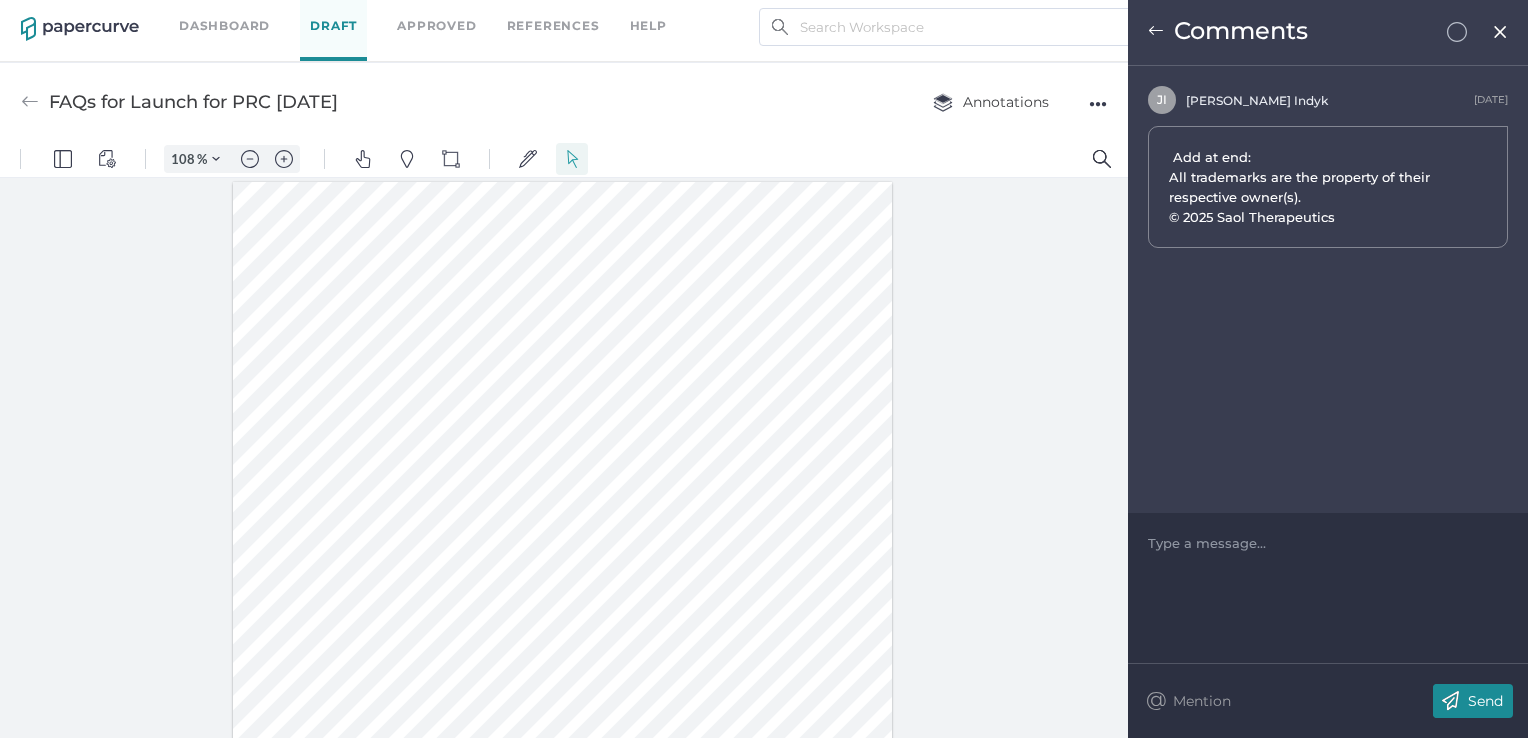 click on "Comments" at bounding box center (1328, 33) 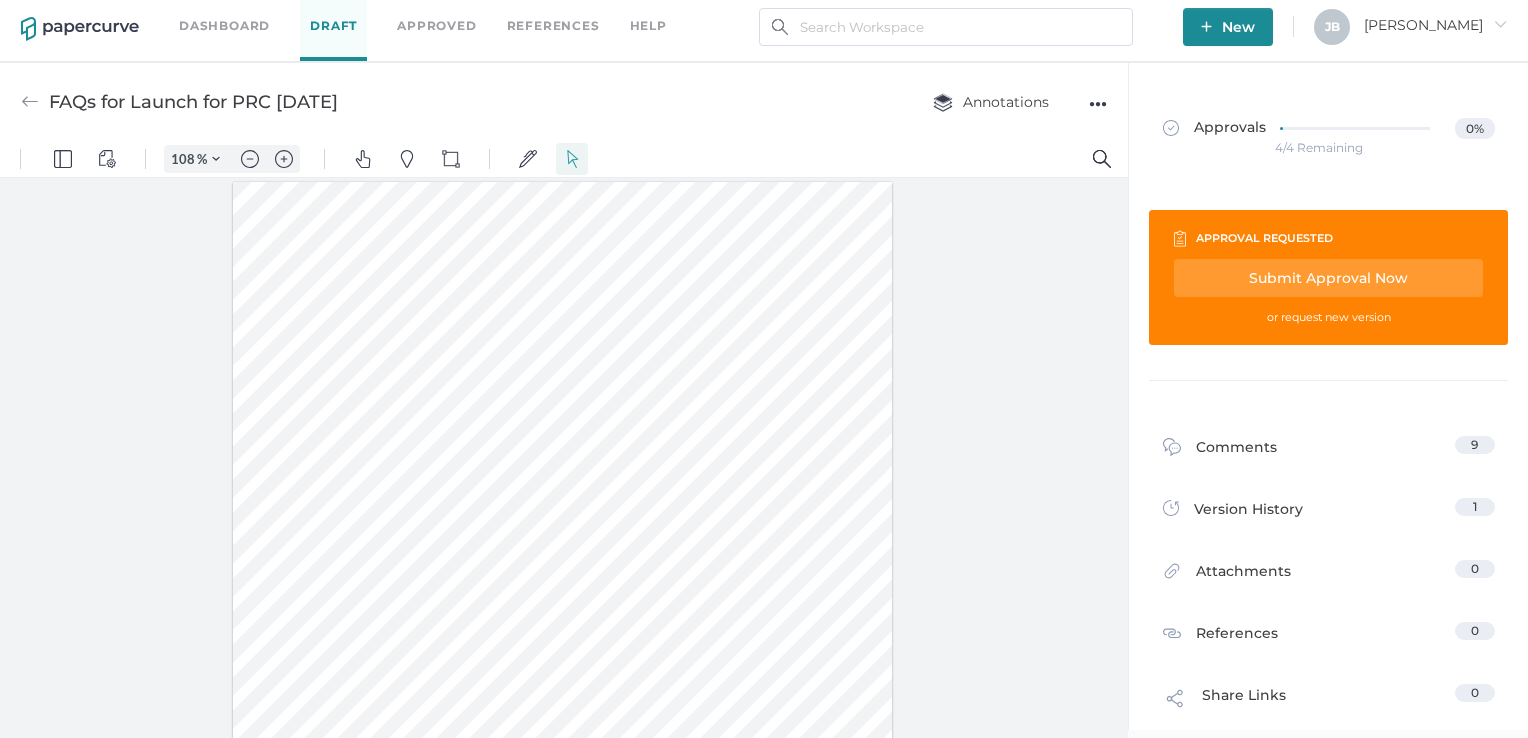 drag, startPoint x: 1118, startPoint y: 223, endPoint x: 1116, endPoint y: 270, distance: 47.042534 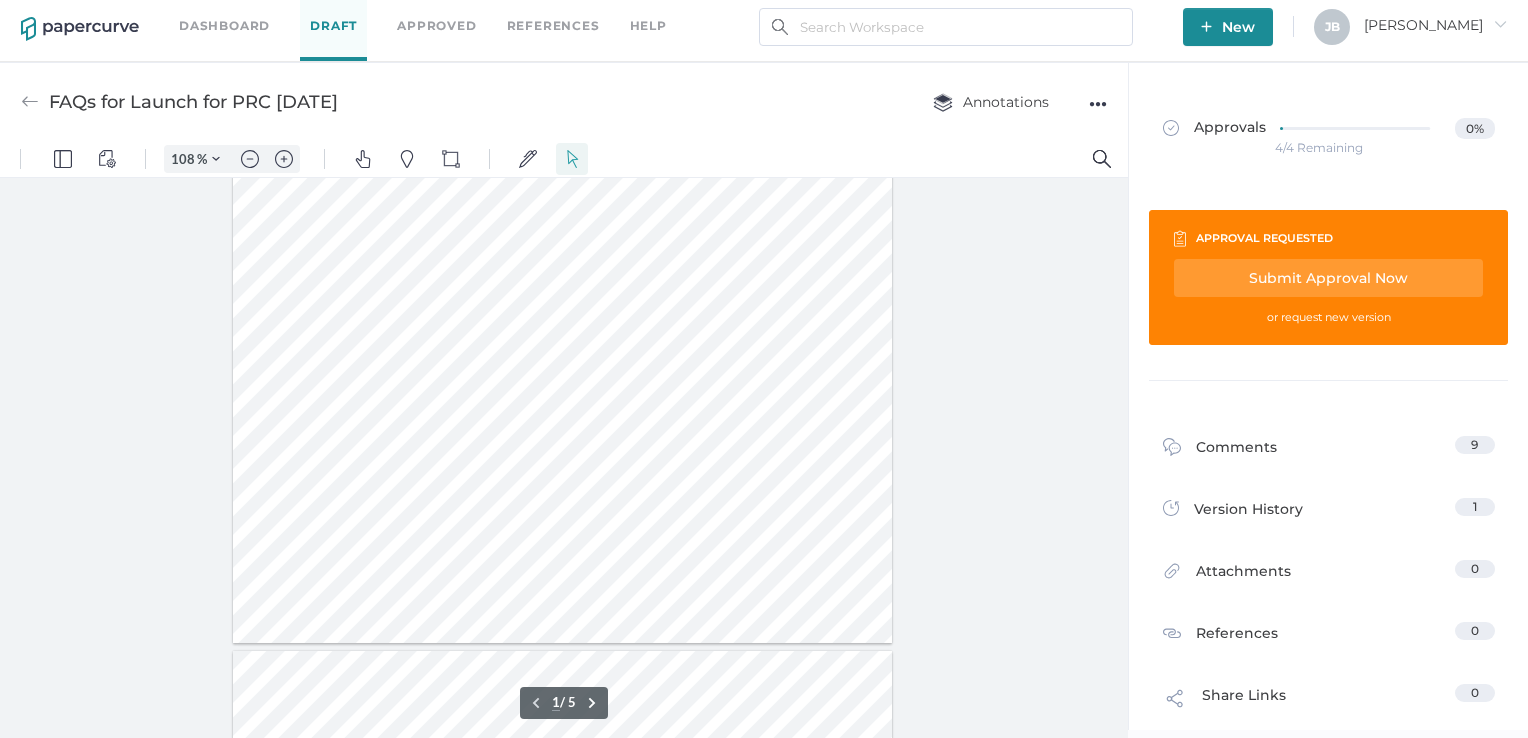 scroll, scrollTop: 454, scrollLeft: 0, axis: vertical 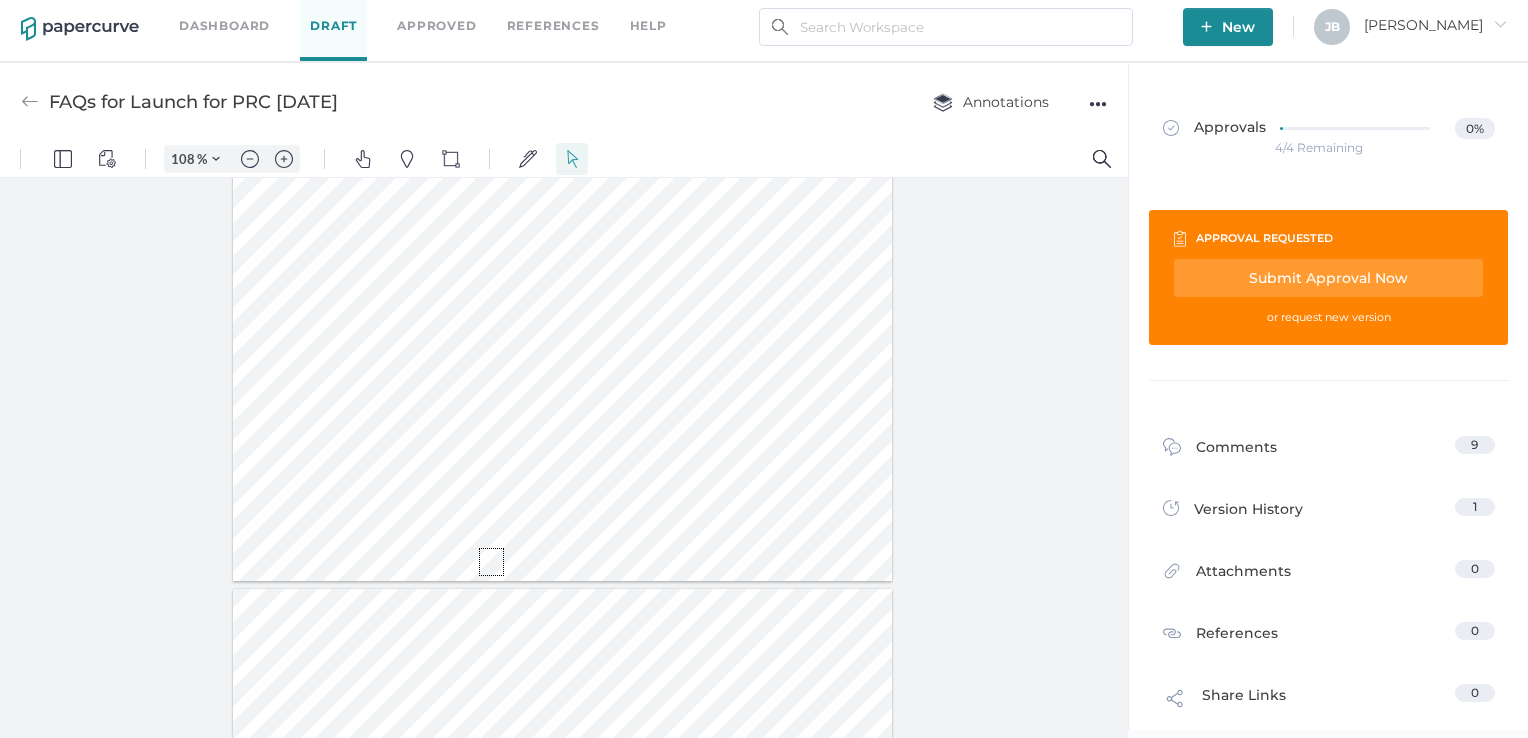 drag, startPoint x: 479, startPoint y: 548, endPoint x: 504, endPoint y: 576, distance: 37.536648 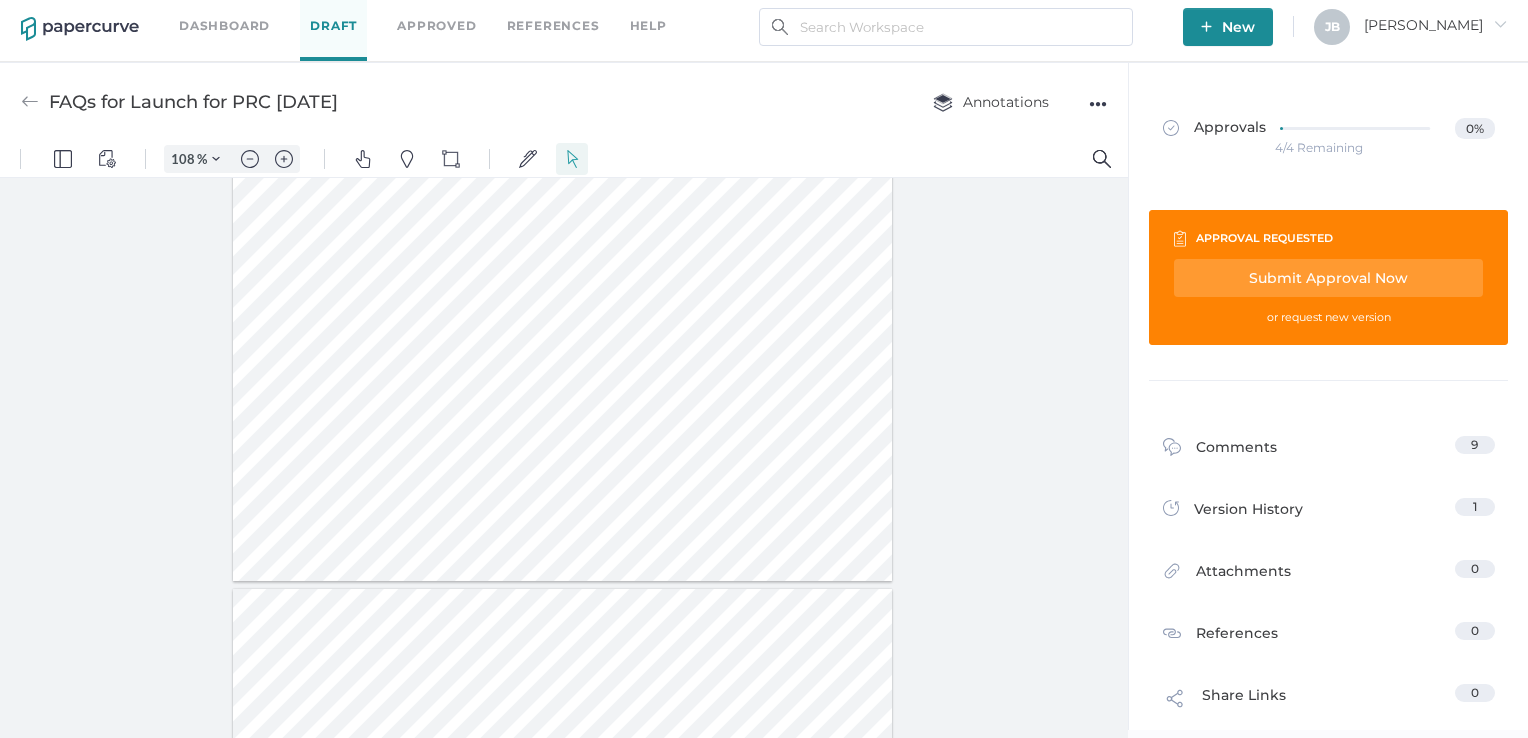 click at bounding box center (562, 154) 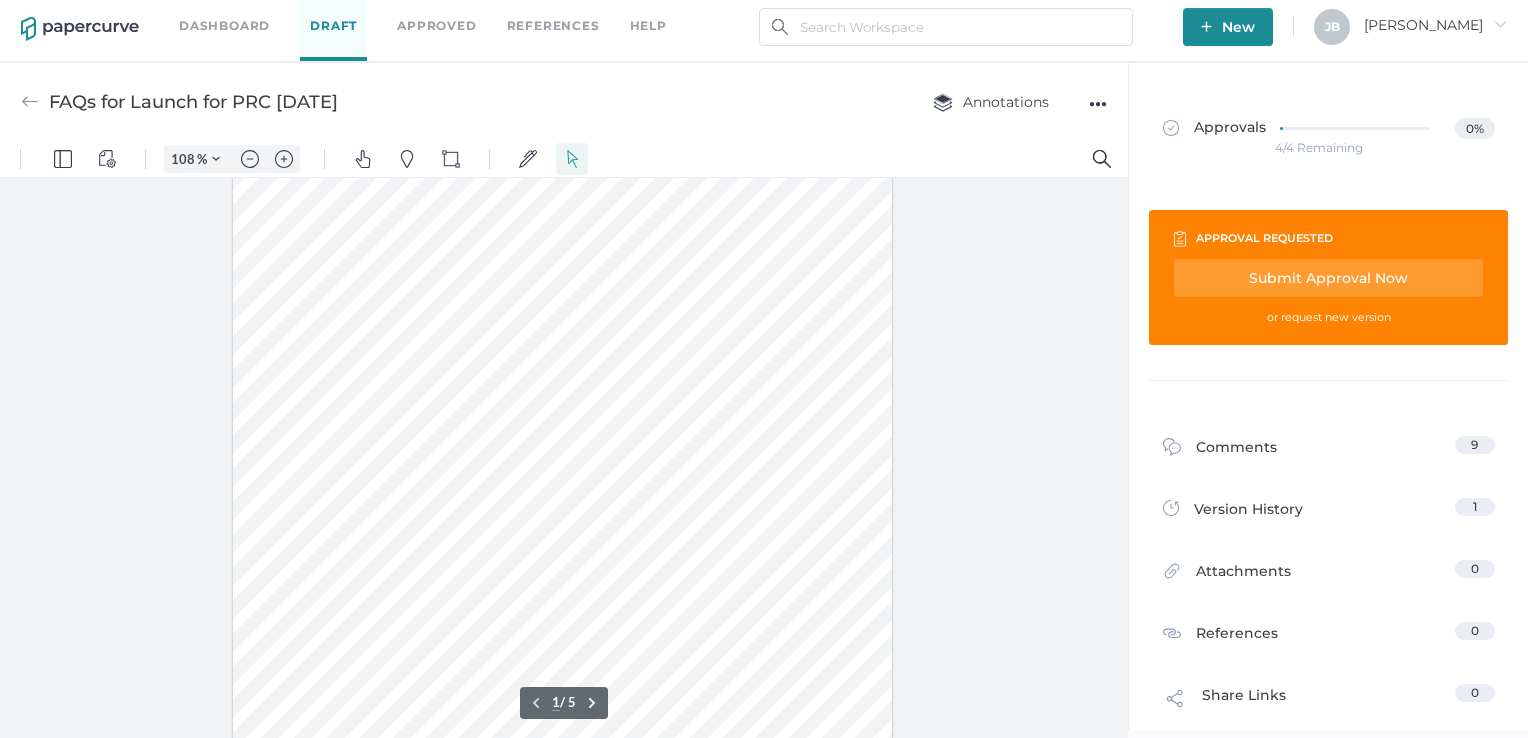 scroll, scrollTop: 0, scrollLeft: 0, axis: both 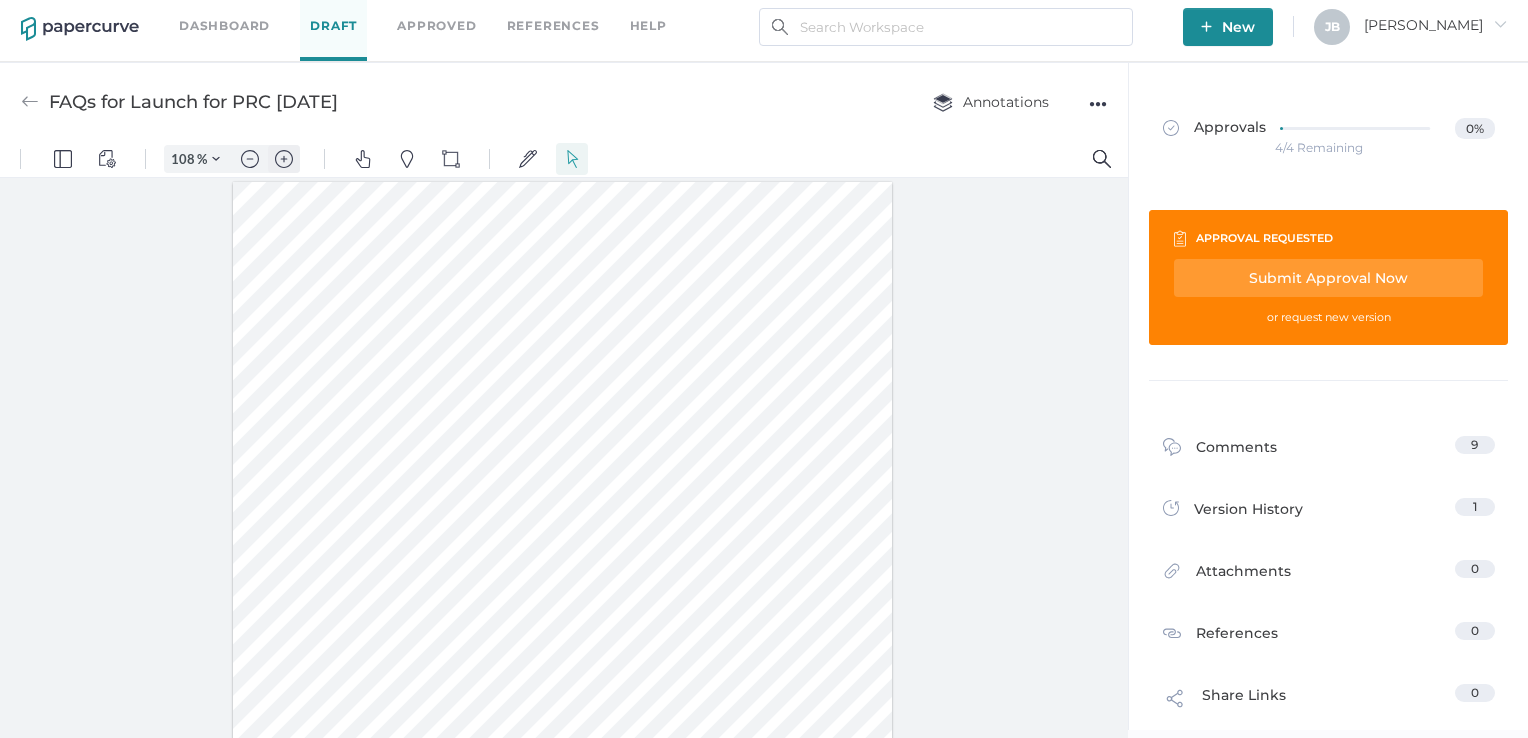 click at bounding box center (284, 159) 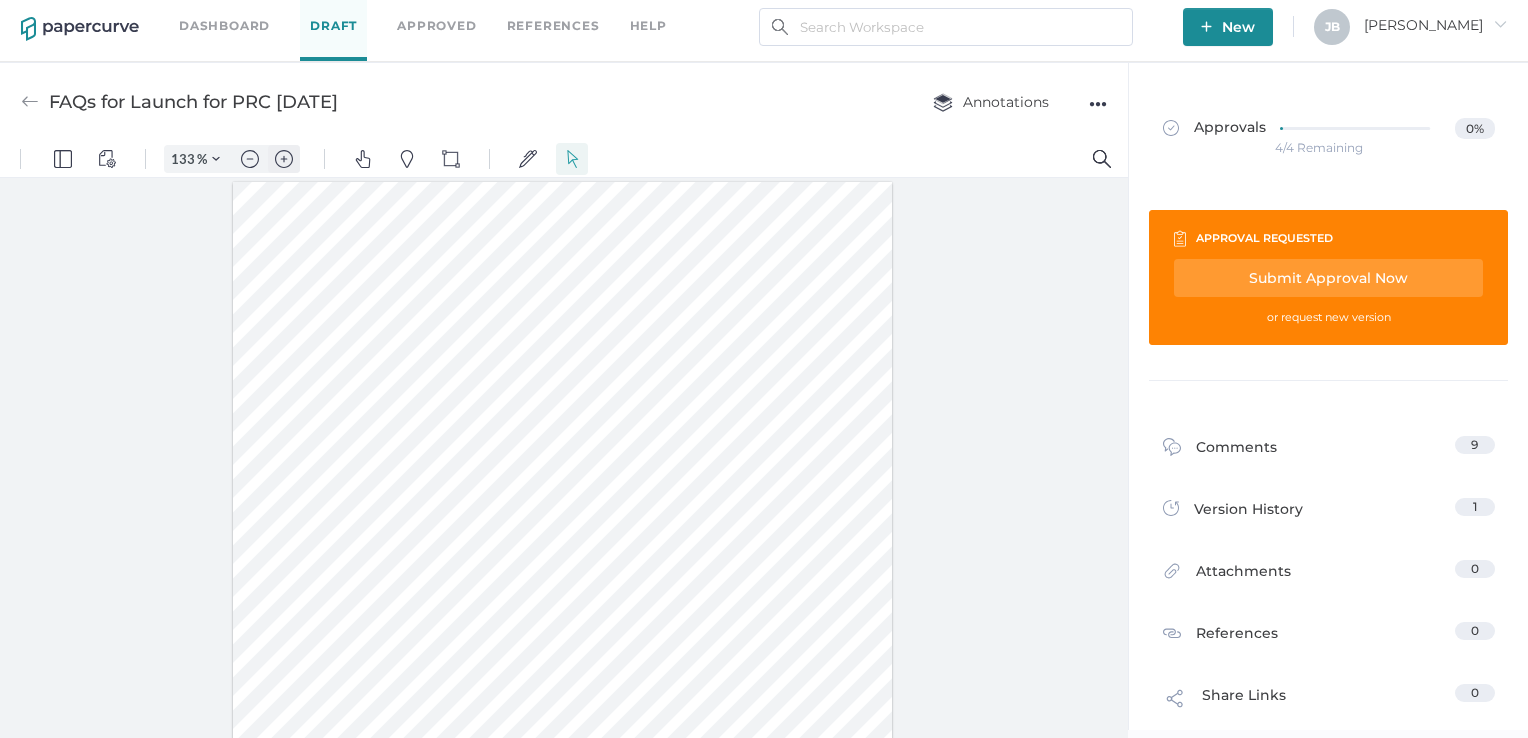 scroll, scrollTop: 60, scrollLeft: 0, axis: vertical 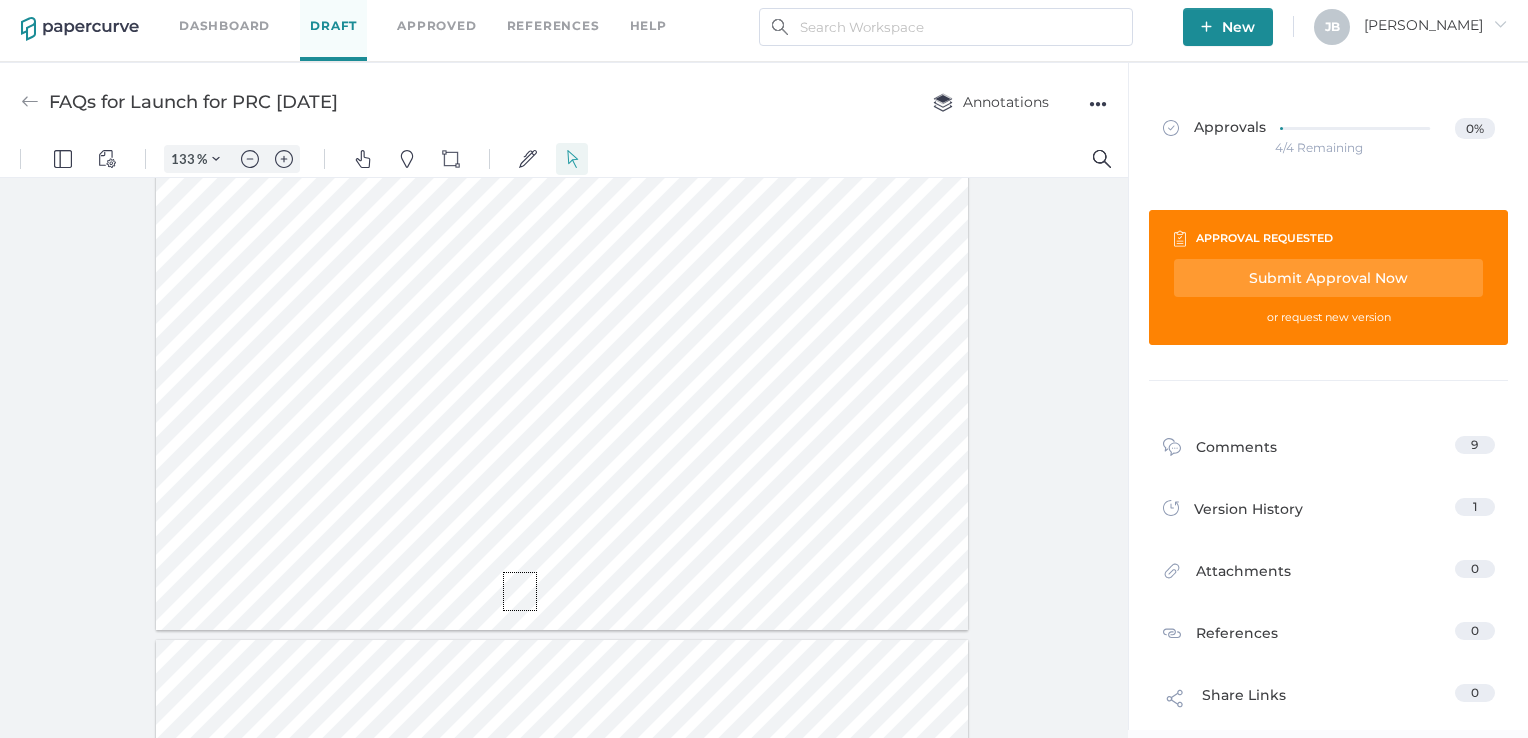 drag, startPoint x: 503, startPoint y: 572, endPoint x: 537, endPoint y: 611, distance: 51.739735 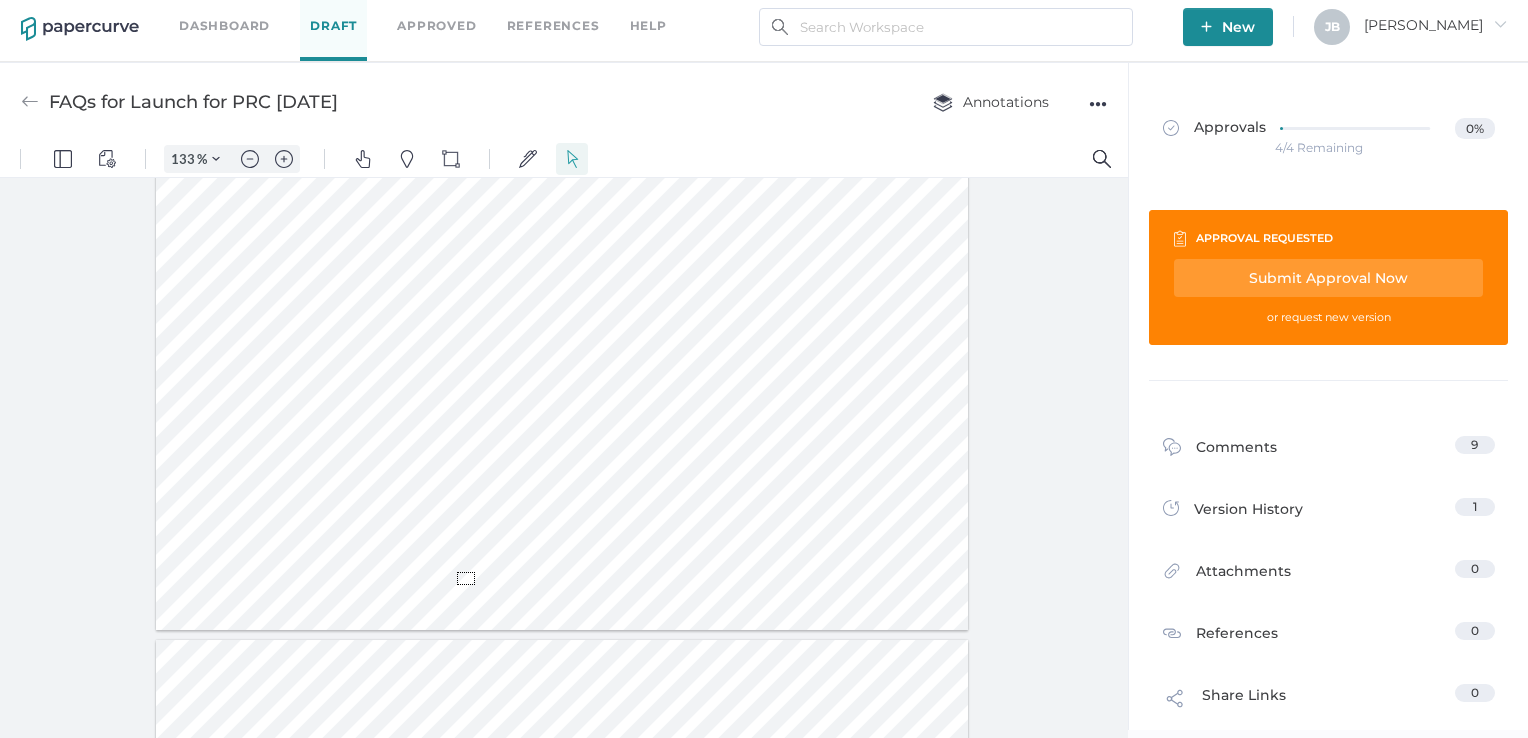 drag, startPoint x: 457, startPoint y: 572, endPoint x: 475, endPoint y: 585, distance: 22.203604 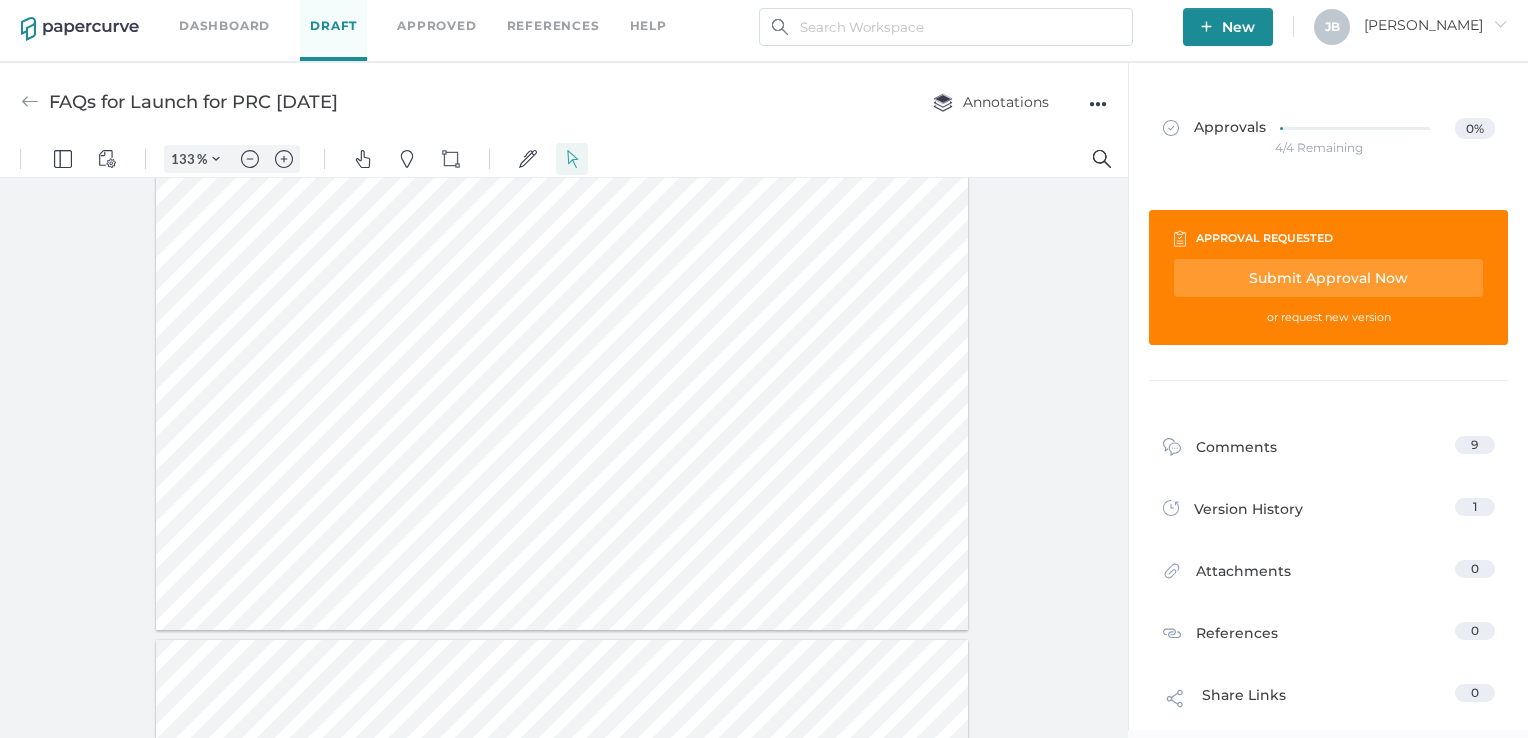 click at bounding box center (562, 104) 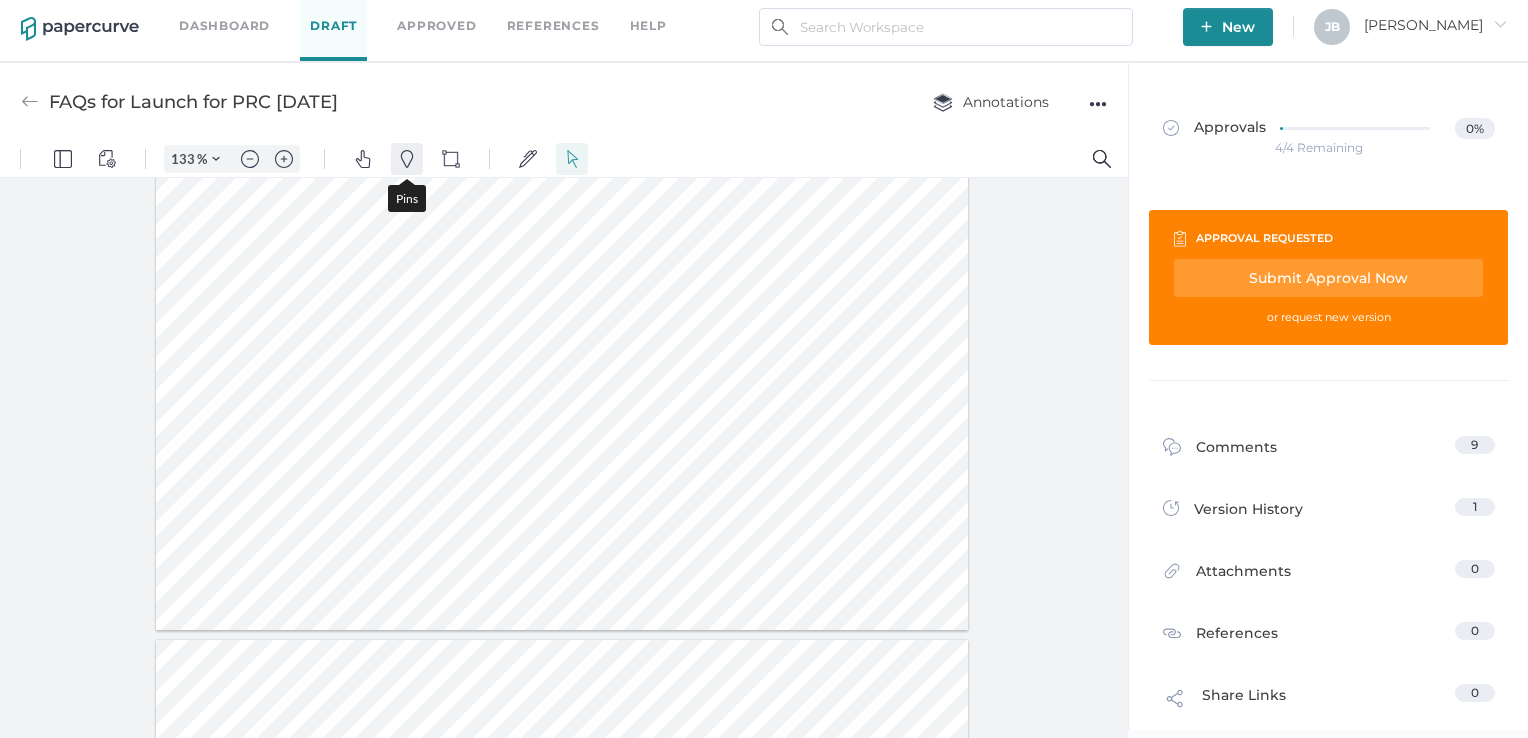 click at bounding box center (407, 159) 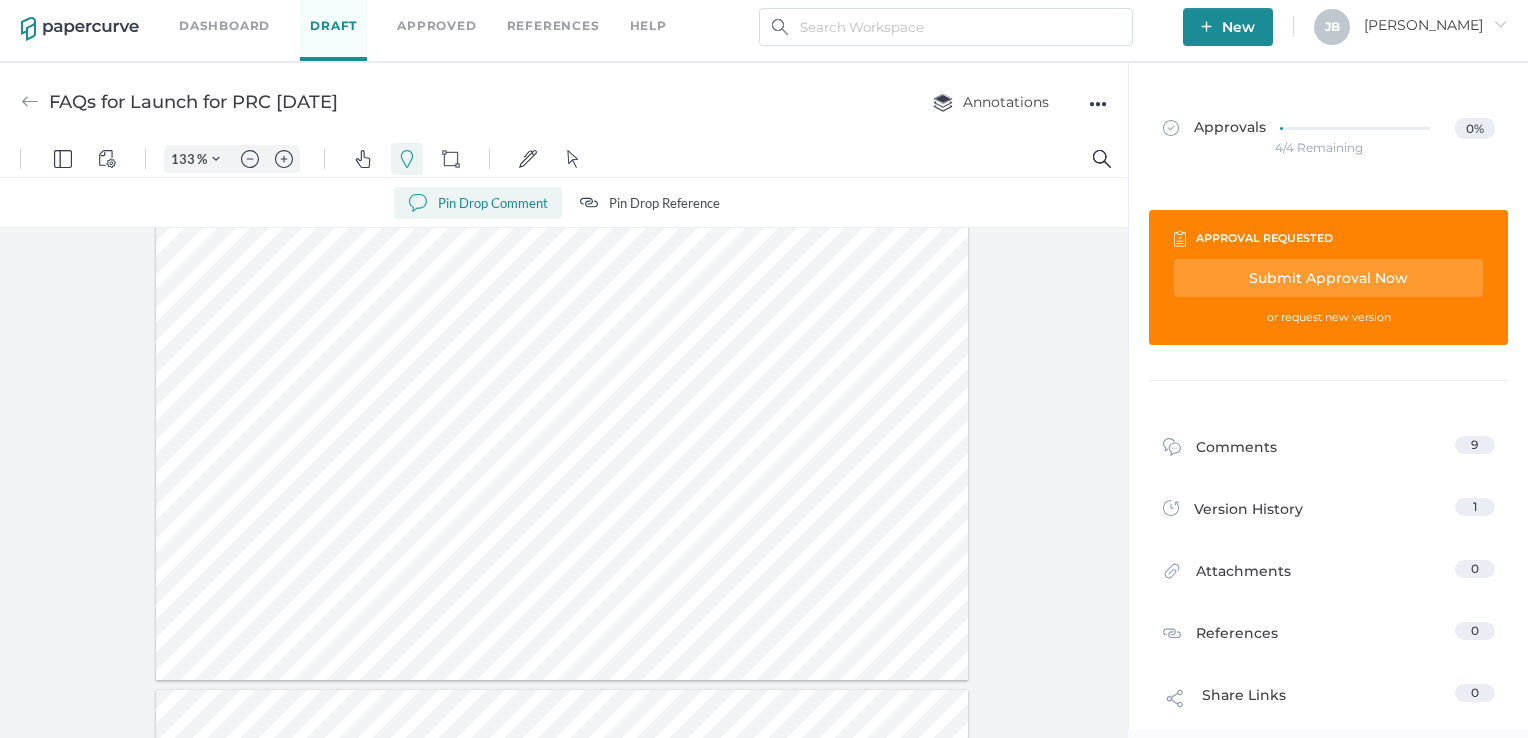 drag, startPoint x: 463, startPoint y: 611, endPoint x: 486, endPoint y: 630, distance: 29.832869 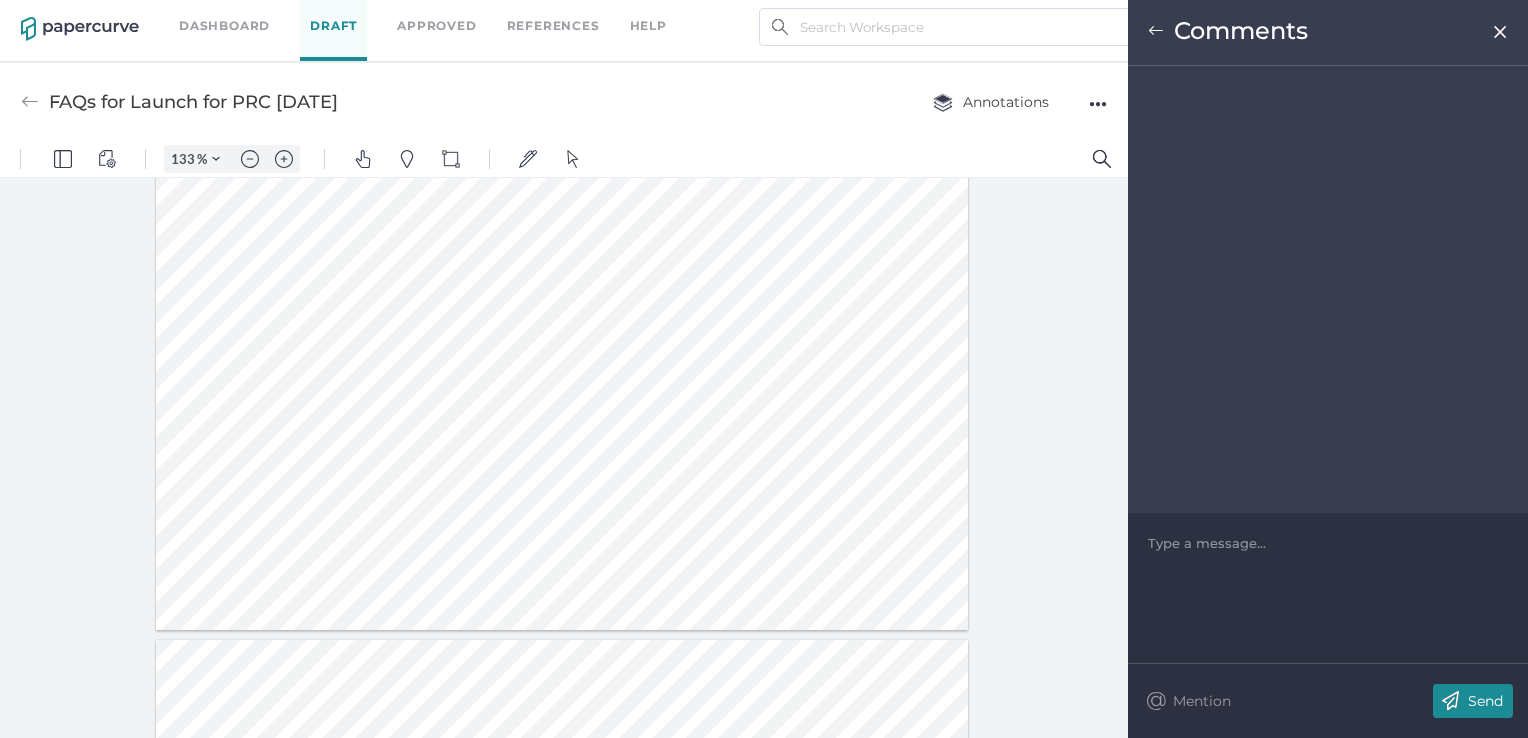 click at bounding box center [1328, 543] 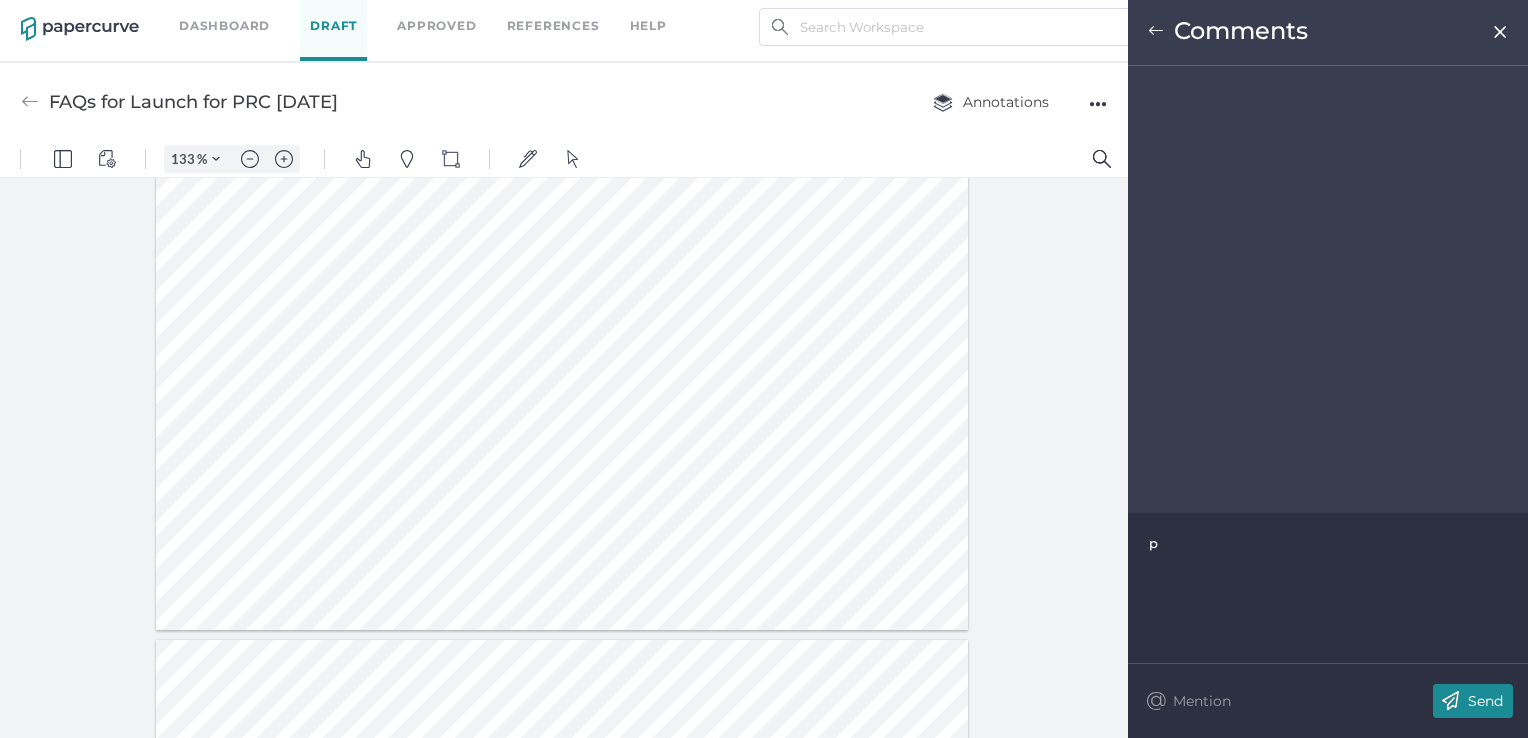 type 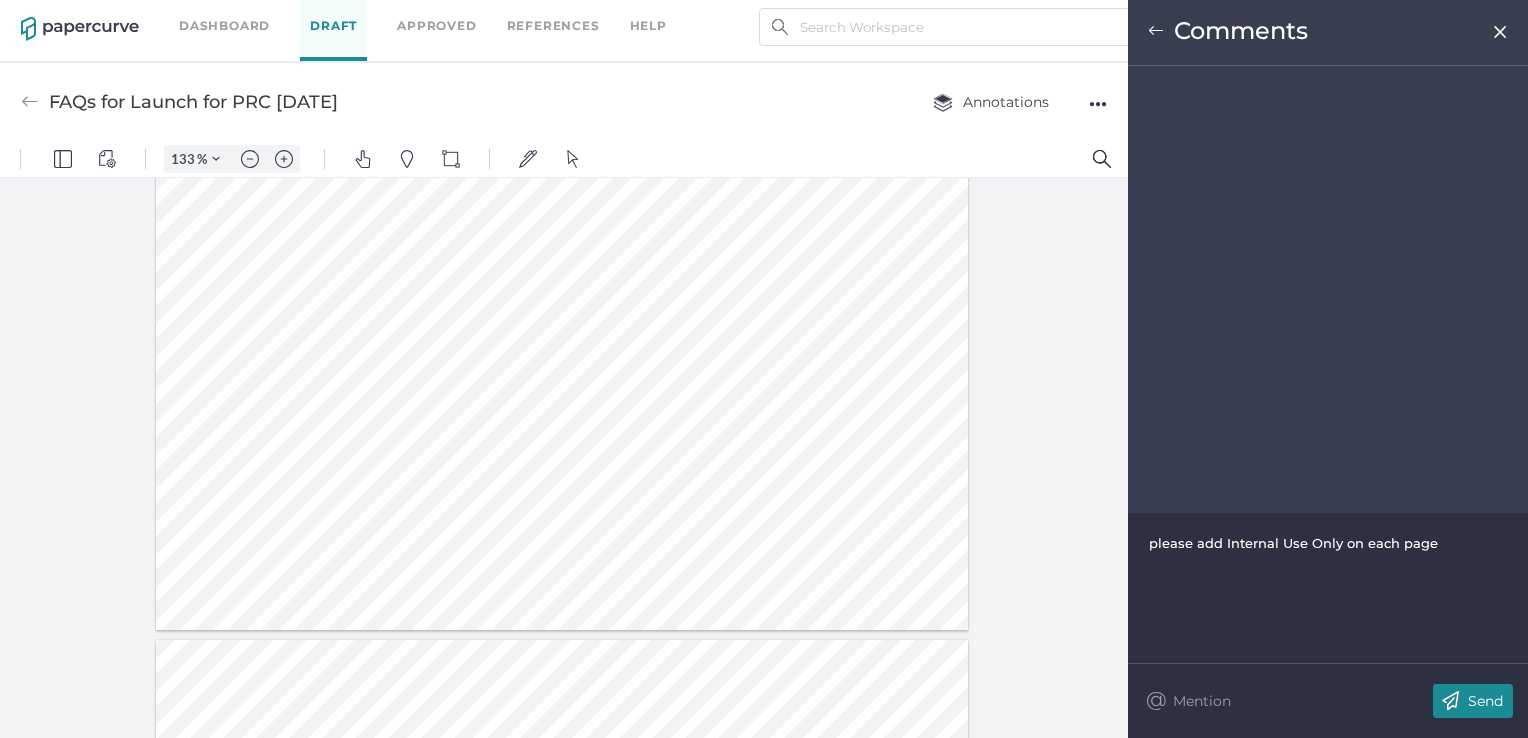 click on "Send" at bounding box center [1485, 701] 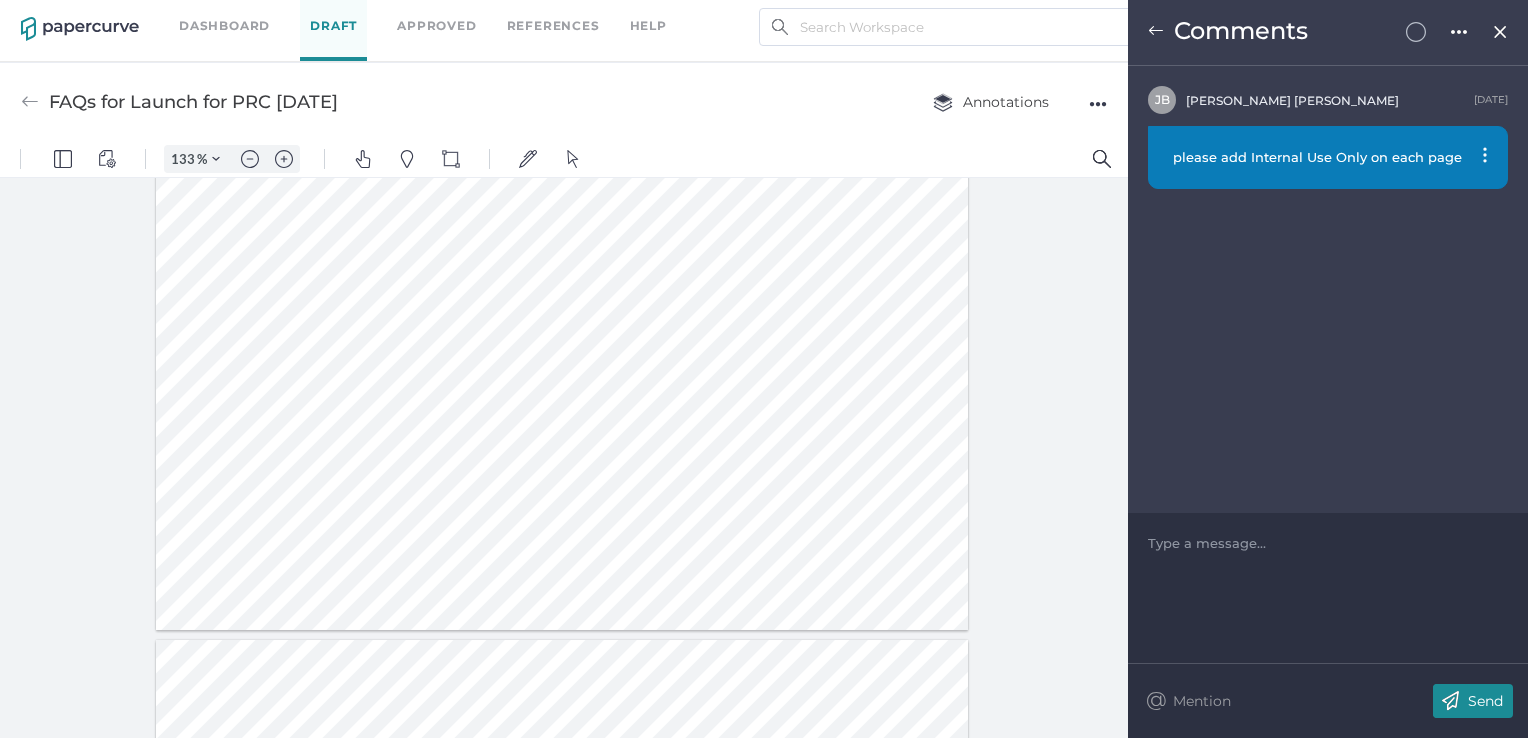 click at bounding box center [1500, 32] 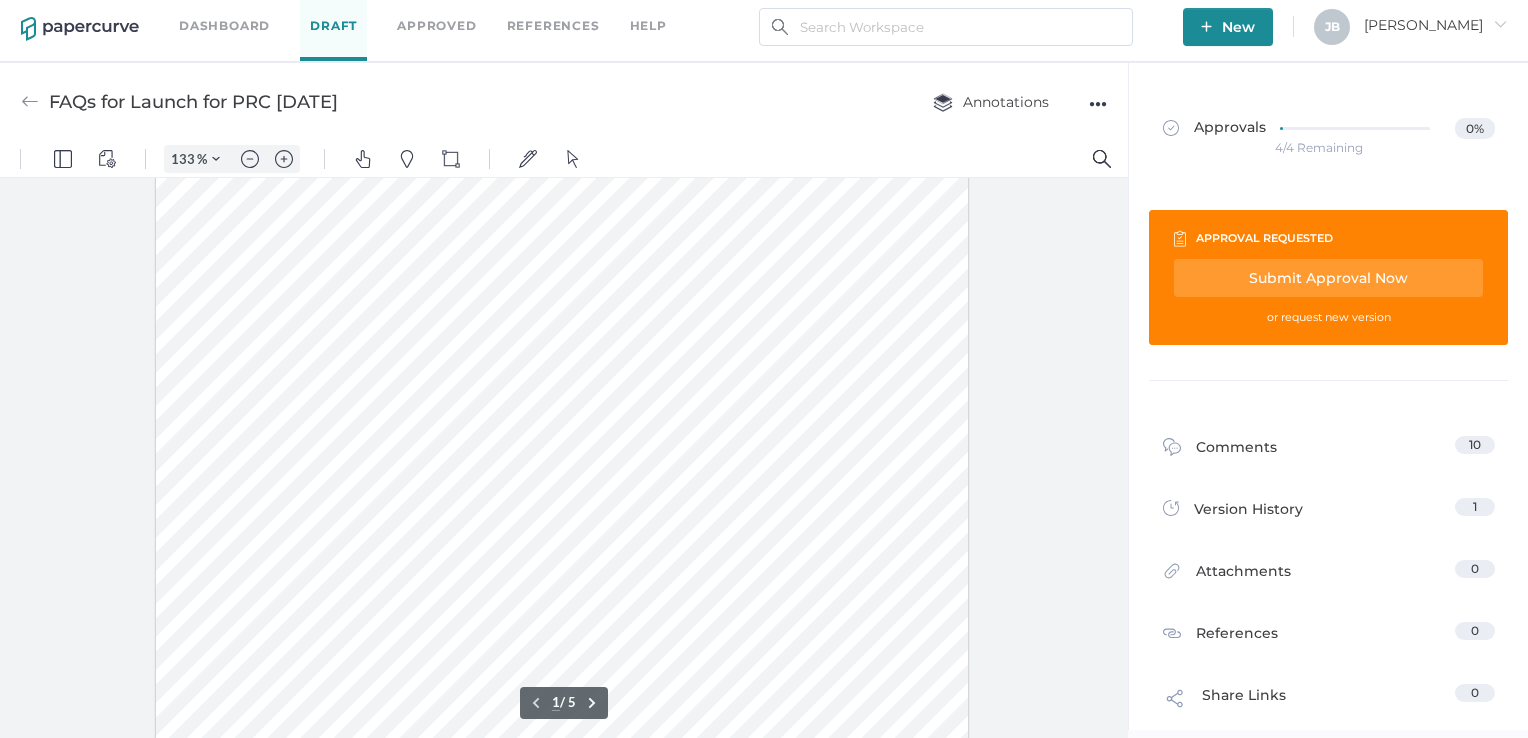 scroll, scrollTop: 226, scrollLeft: 0, axis: vertical 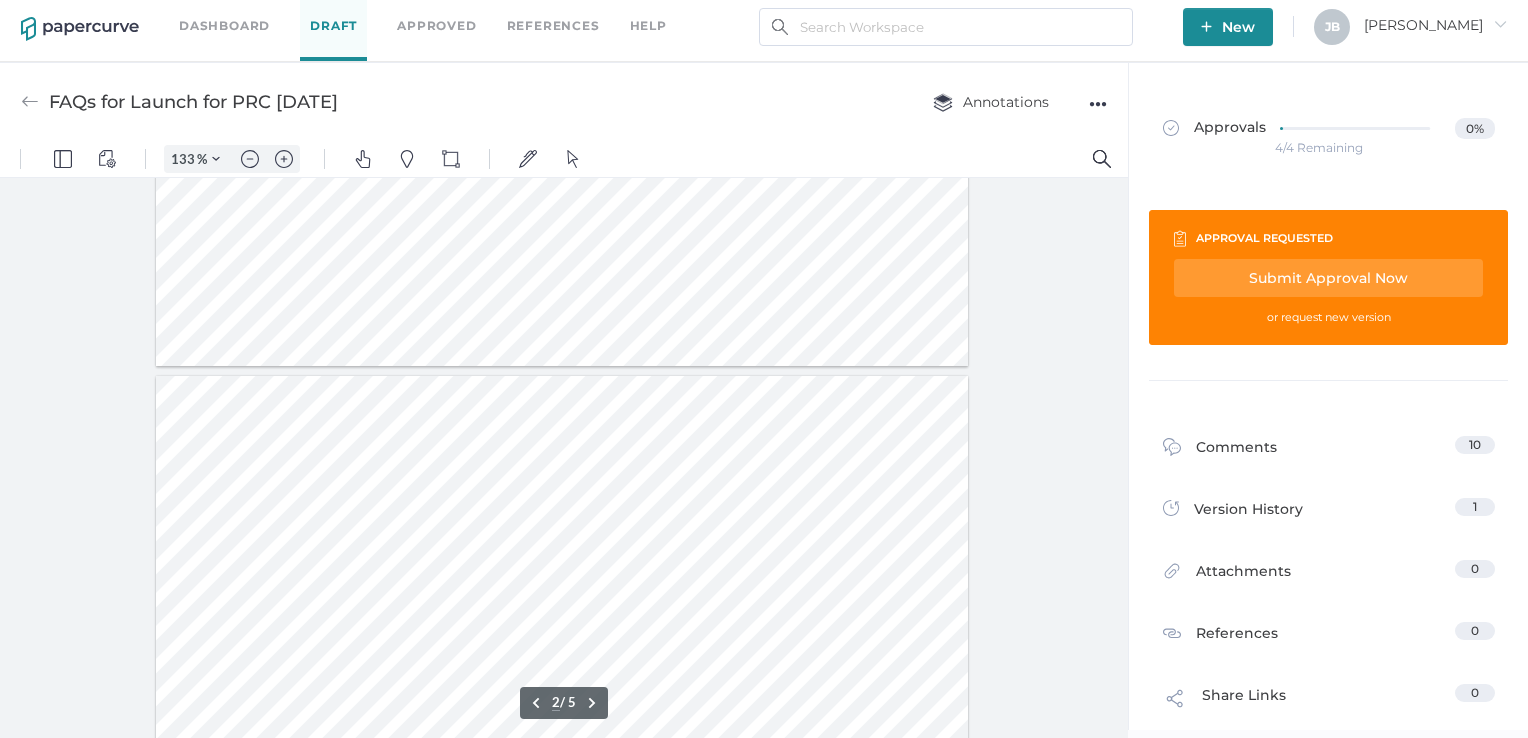 type on "1" 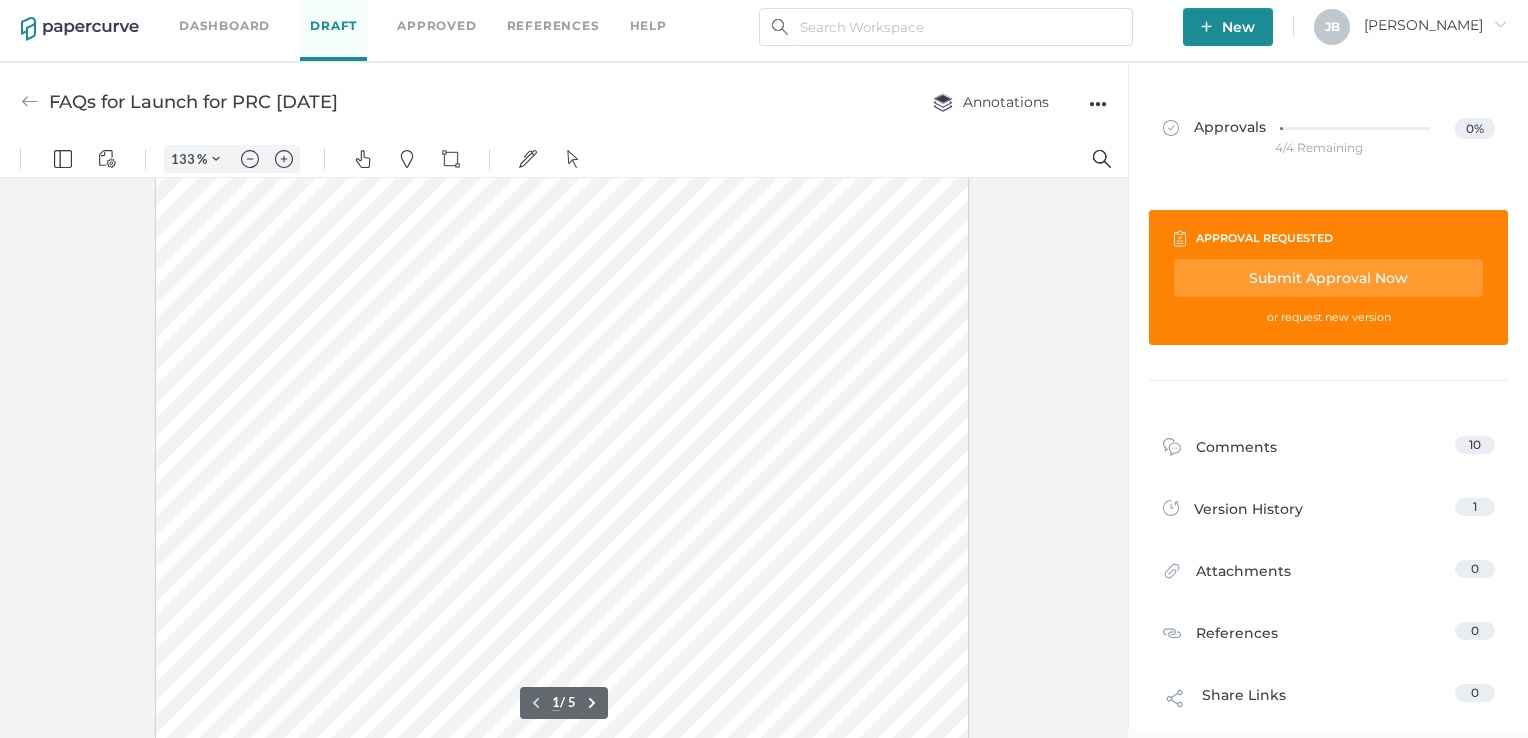 scroll, scrollTop: 438, scrollLeft: 0, axis: vertical 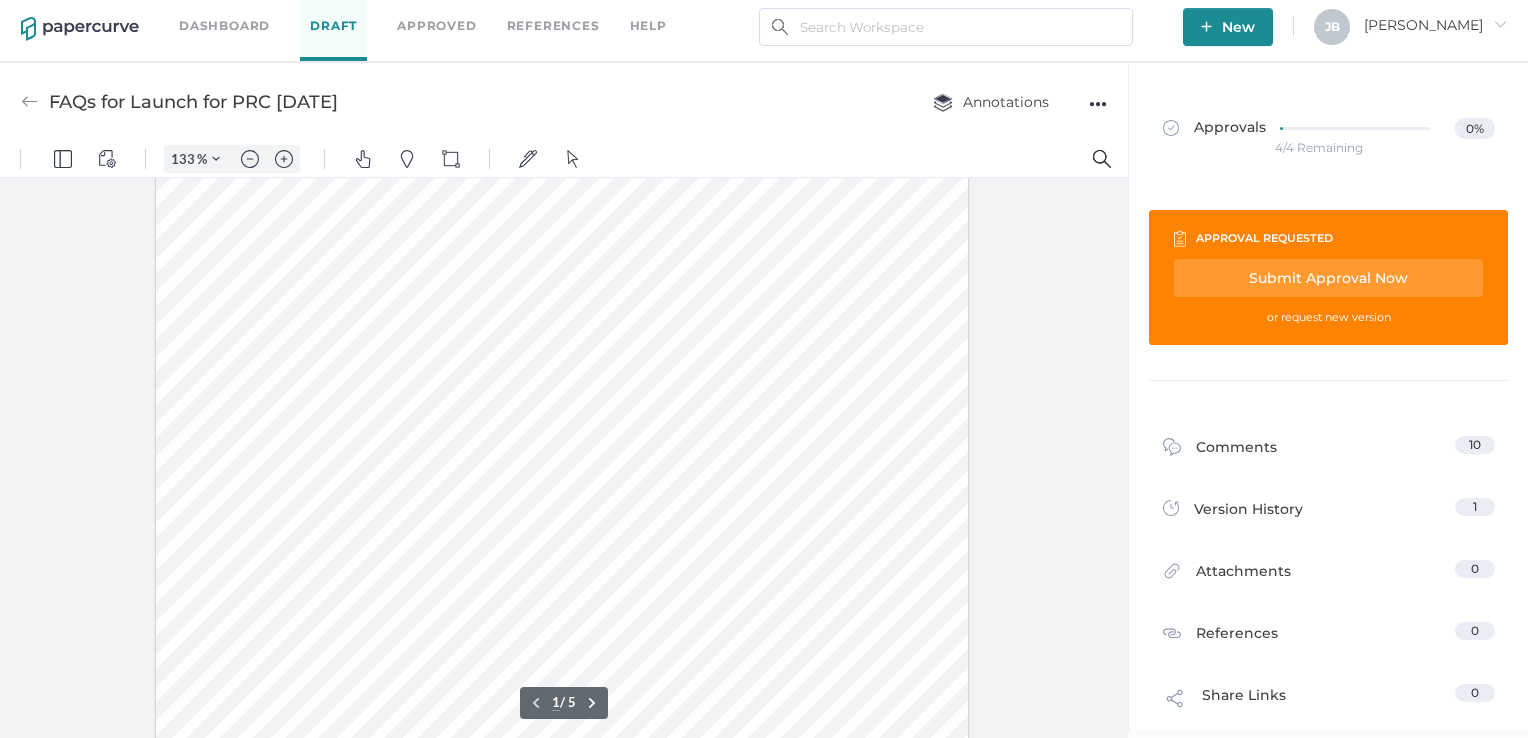 drag, startPoint x: 1123, startPoint y: 256, endPoint x: 1128, endPoint y: 411, distance: 155.08063 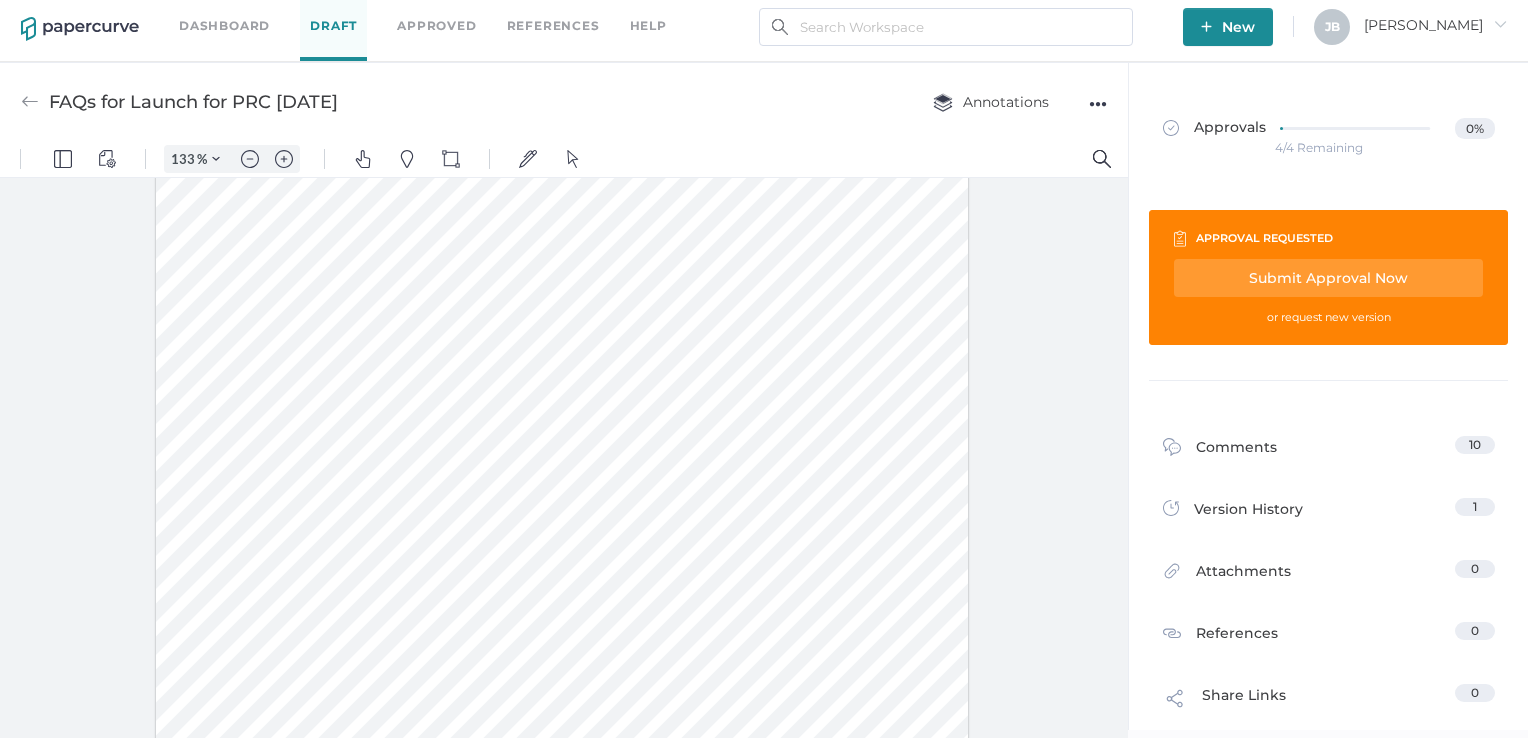 drag, startPoint x: 889, startPoint y: 239, endPoint x: 898, endPoint y: 347, distance: 108.37435 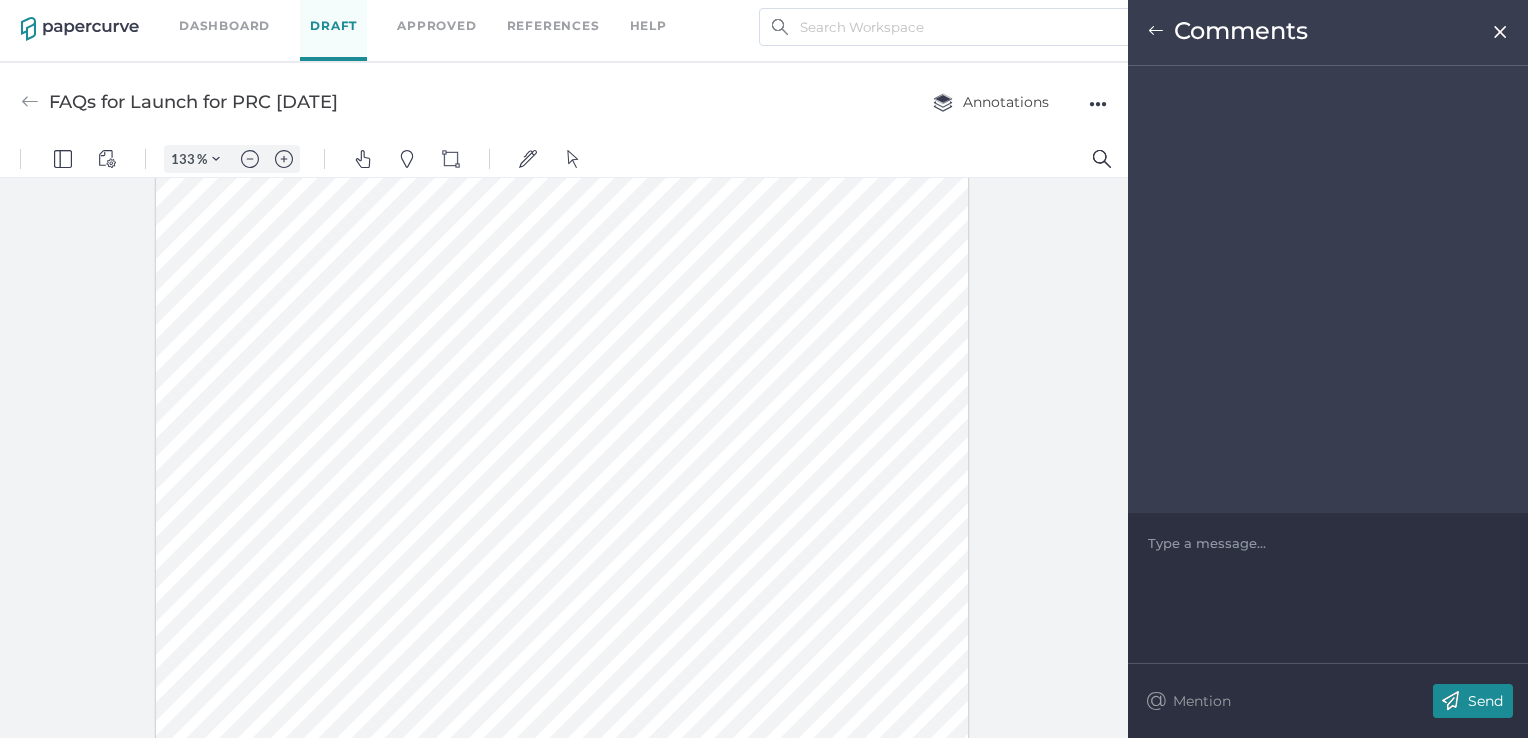 click at bounding box center [1328, 543] 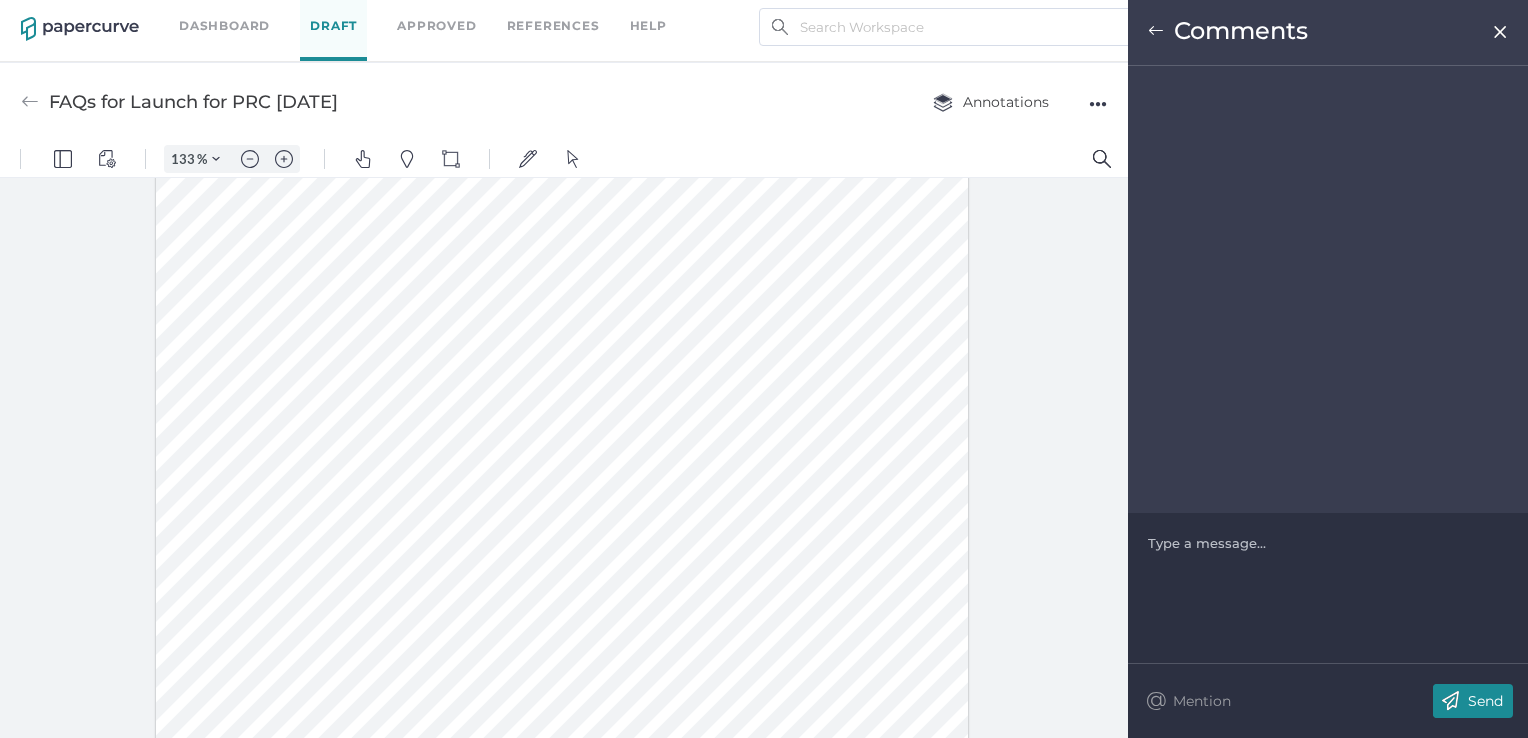type 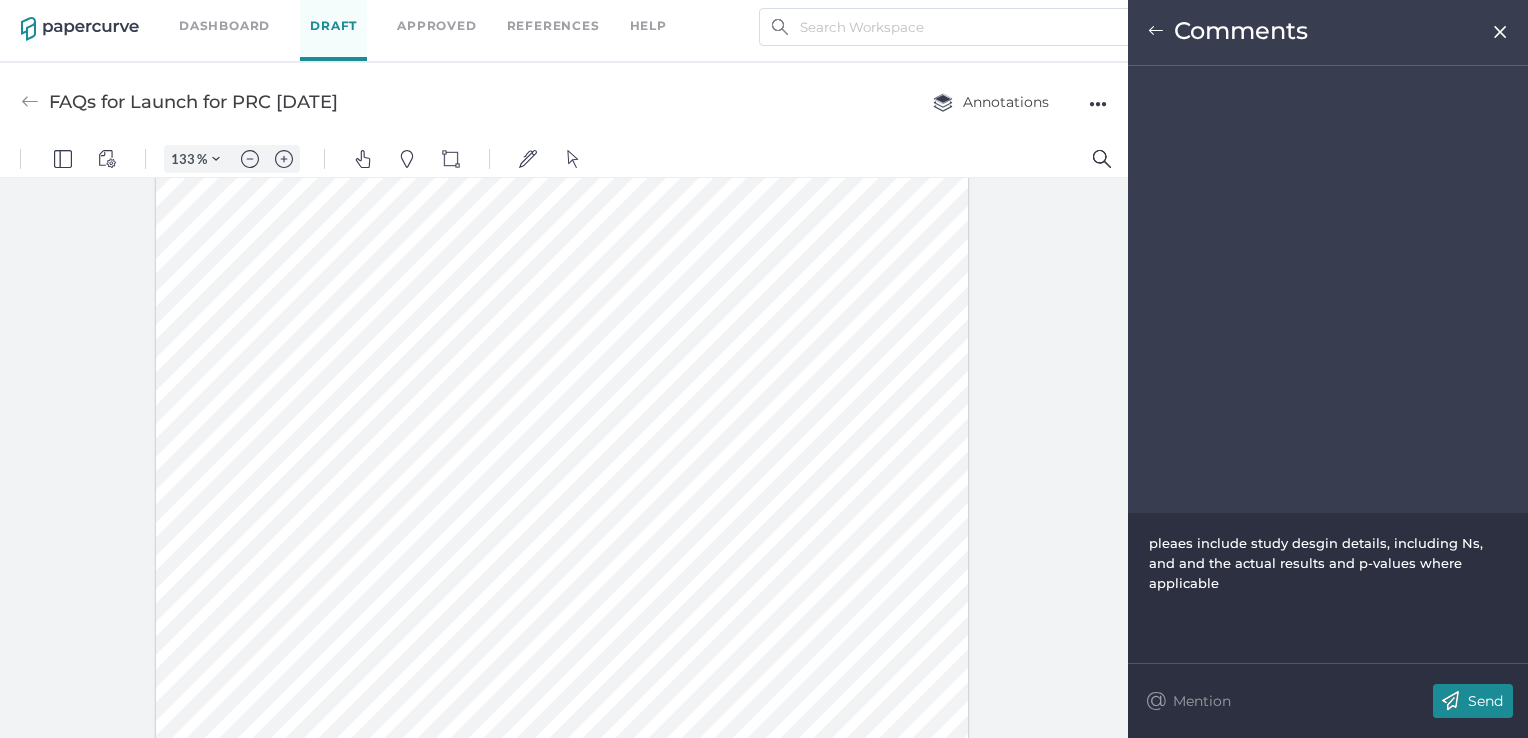 click on "Send" at bounding box center (1485, 701) 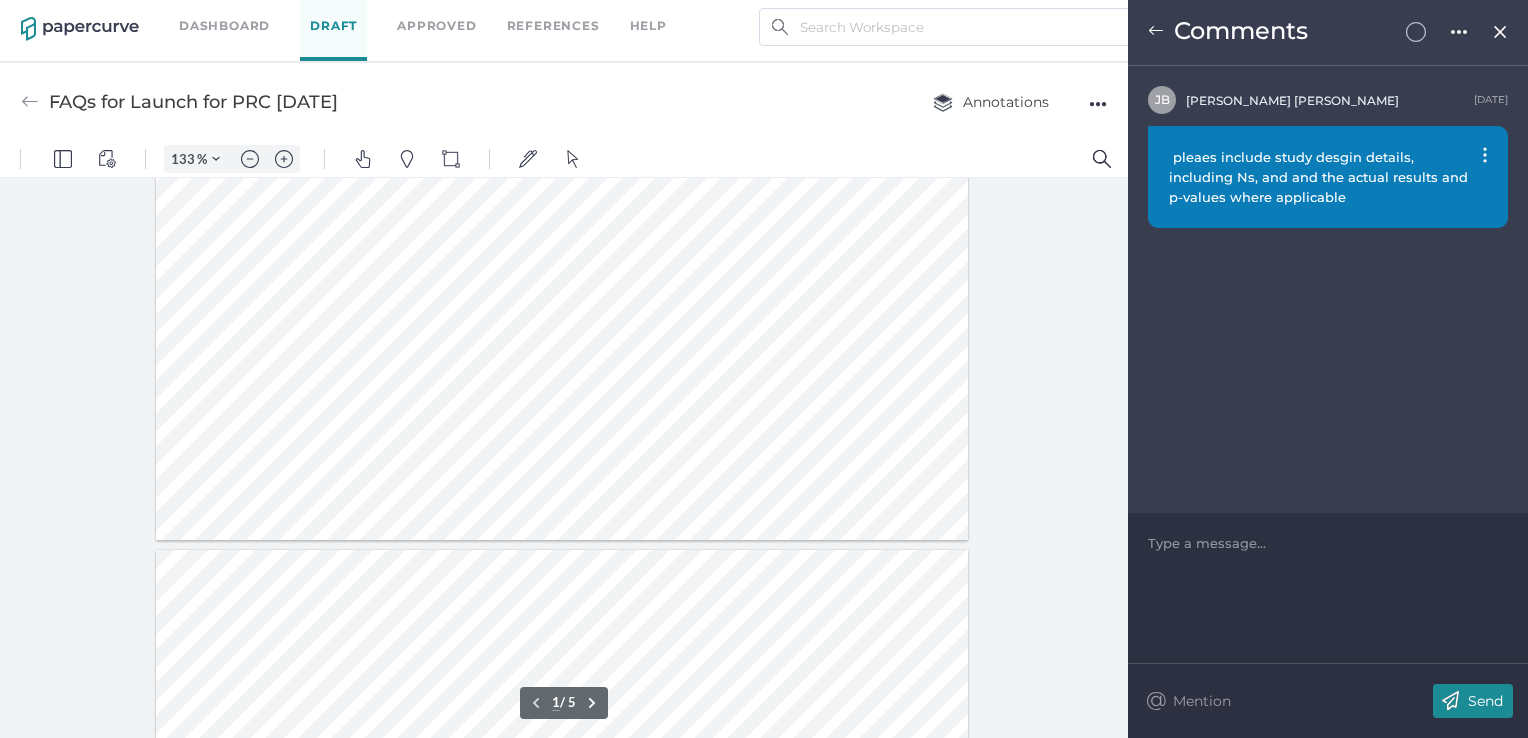 scroll, scrollTop: 400, scrollLeft: 0, axis: vertical 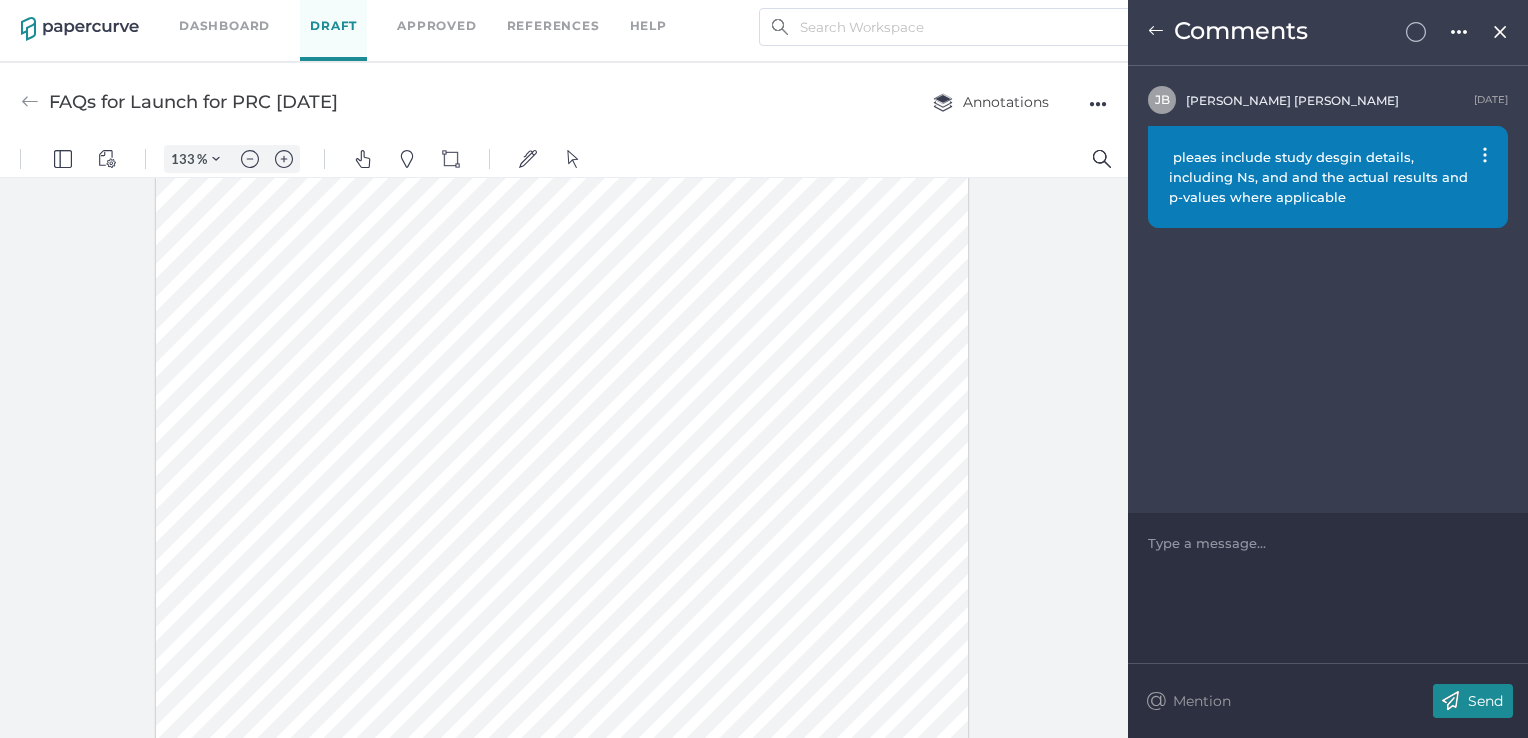 click at bounding box center (1485, 155) 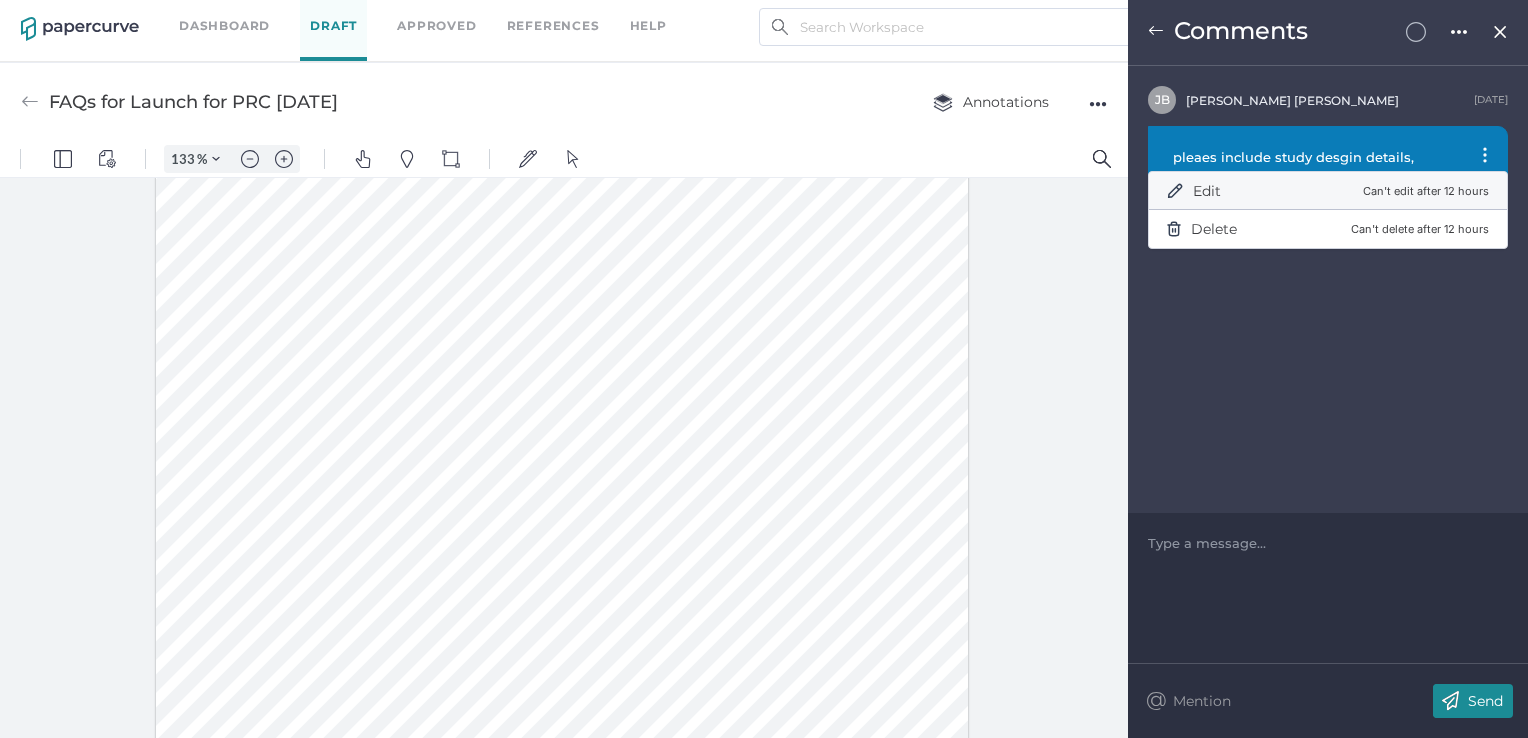 click on "Edit Can't edit after 12 hours" at bounding box center (1328, 191) 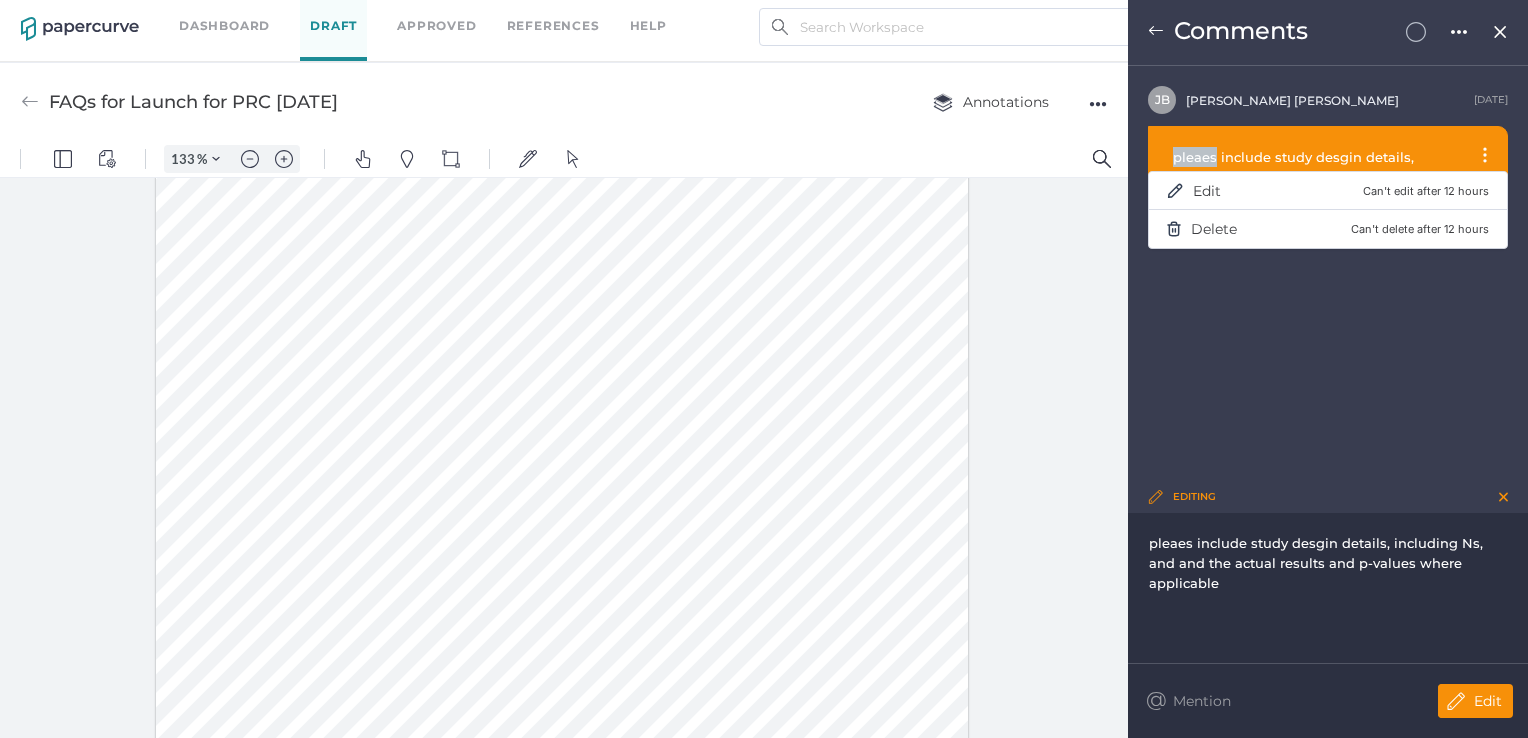 drag, startPoint x: 1212, startPoint y: 158, endPoint x: 1171, endPoint y: 158, distance: 41 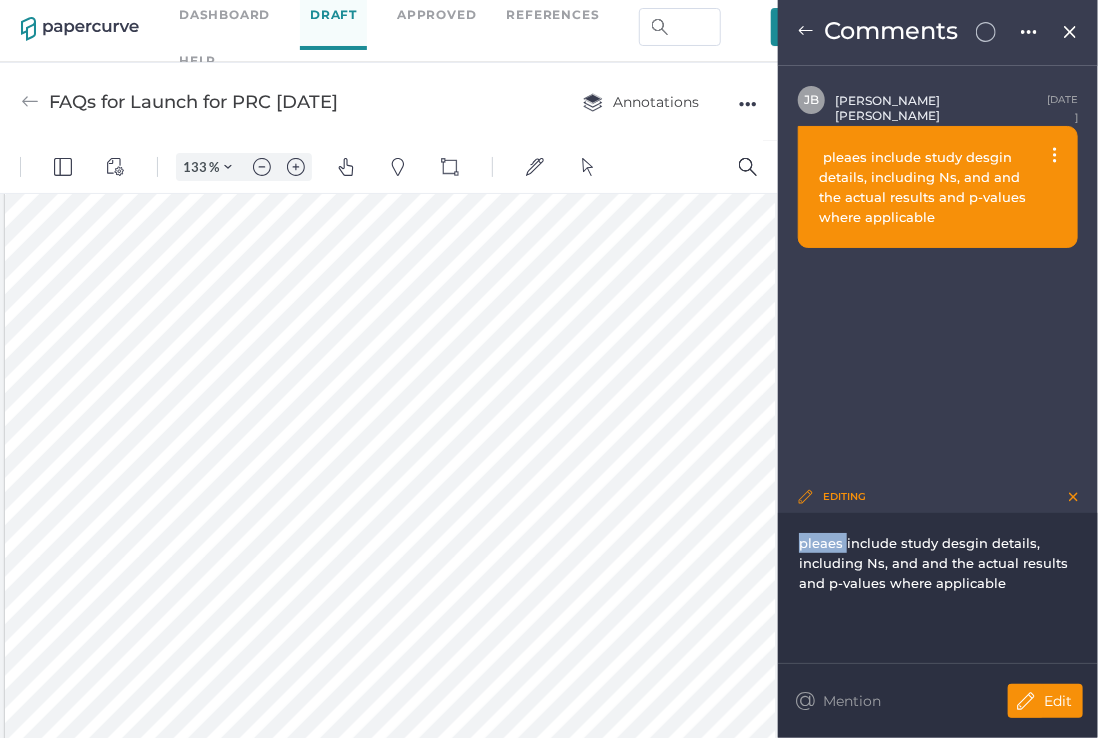 drag, startPoint x: 846, startPoint y: 541, endPoint x: 800, endPoint y: 541, distance: 46 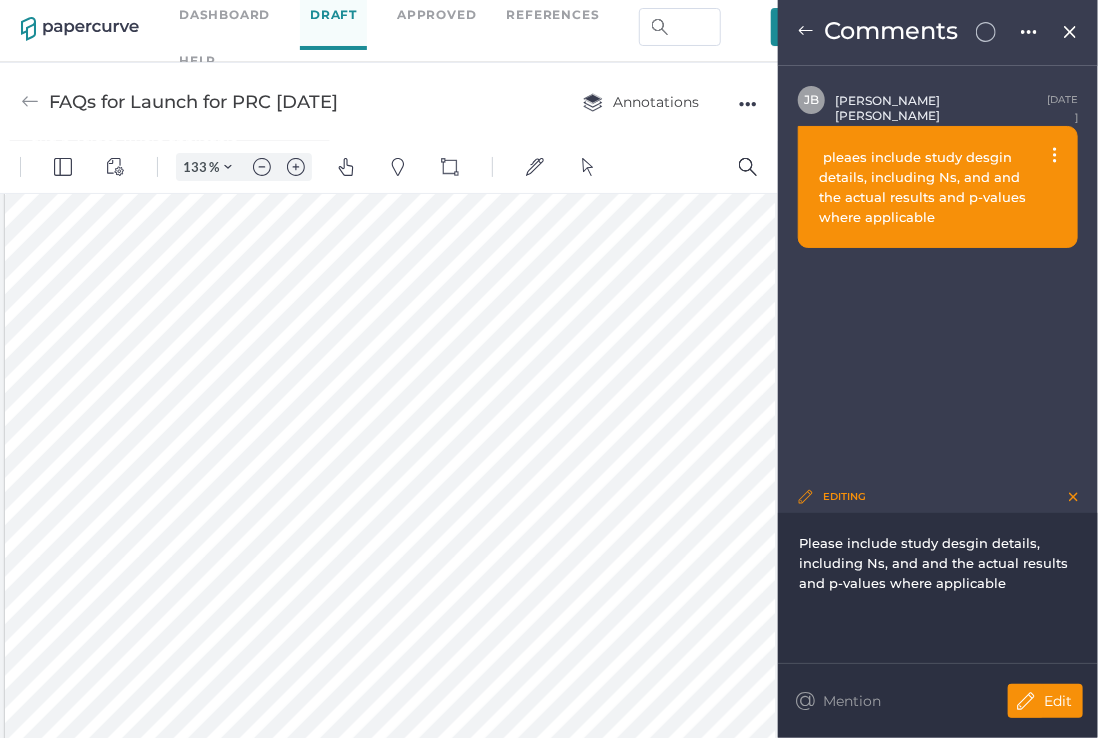 click on "Please include study desgin details, including Ns, and and the actual results and p-values where applicable" at bounding box center [935, 563] 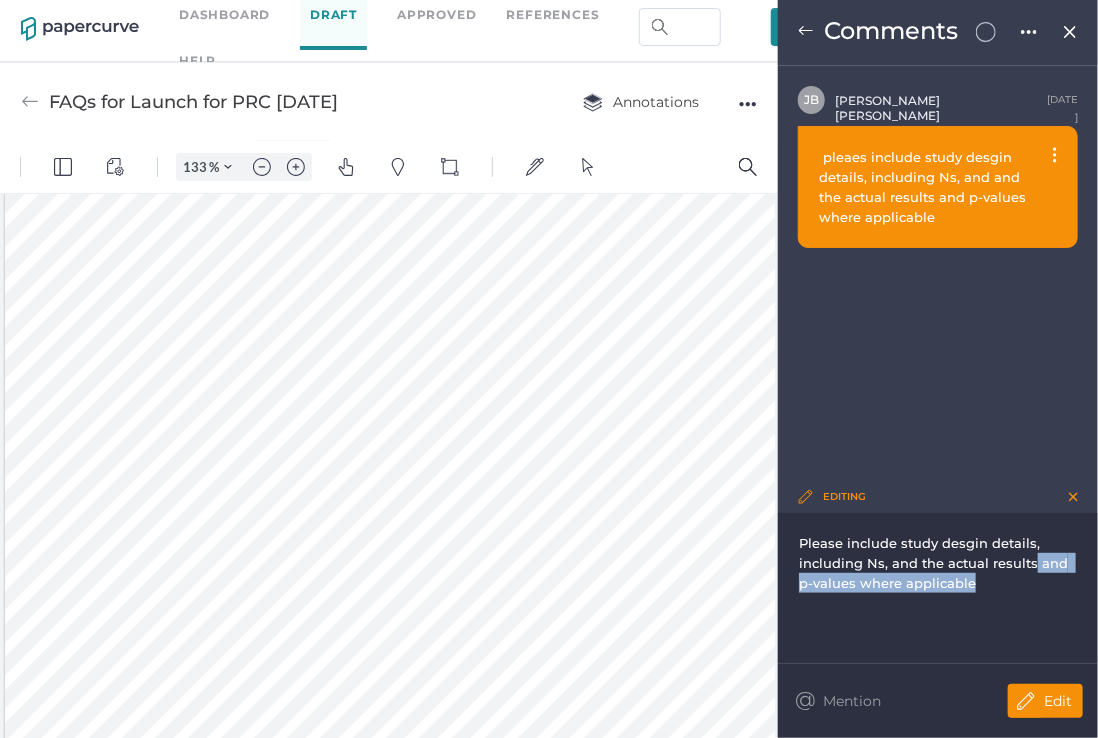 drag, startPoint x: 1032, startPoint y: 566, endPoint x: 1039, endPoint y: 583, distance: 18.384777 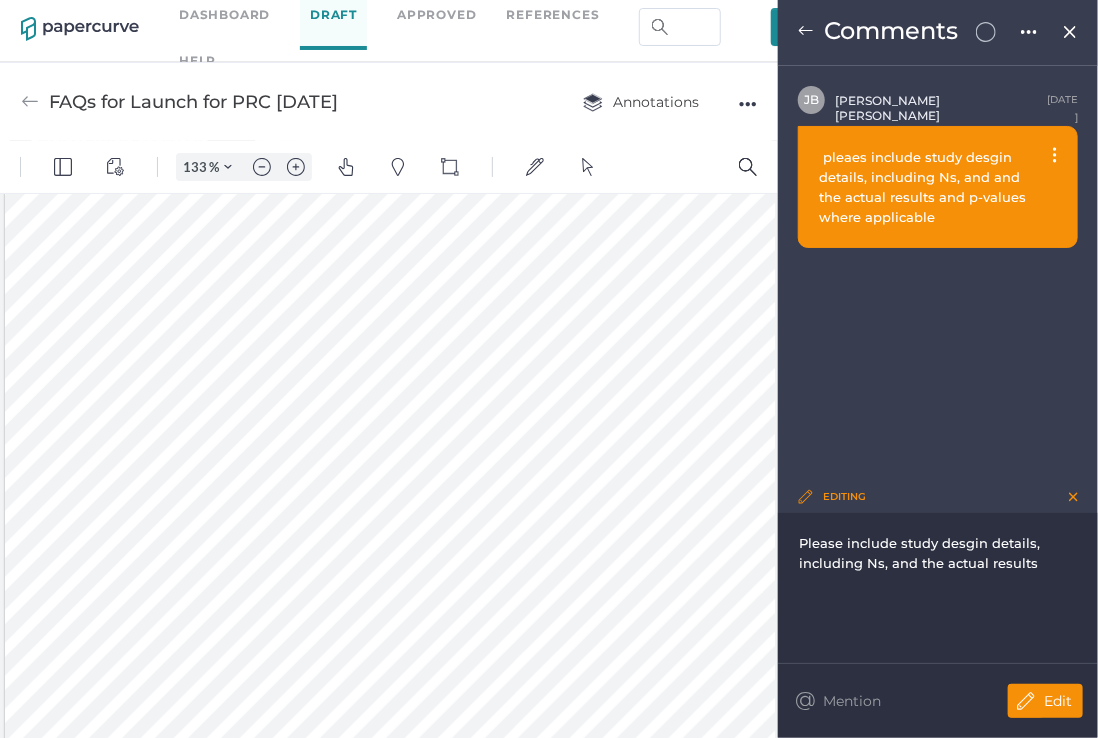 click on "Please include study desgin details, including Ns, and the actual results" at bounding box center [938, 588] 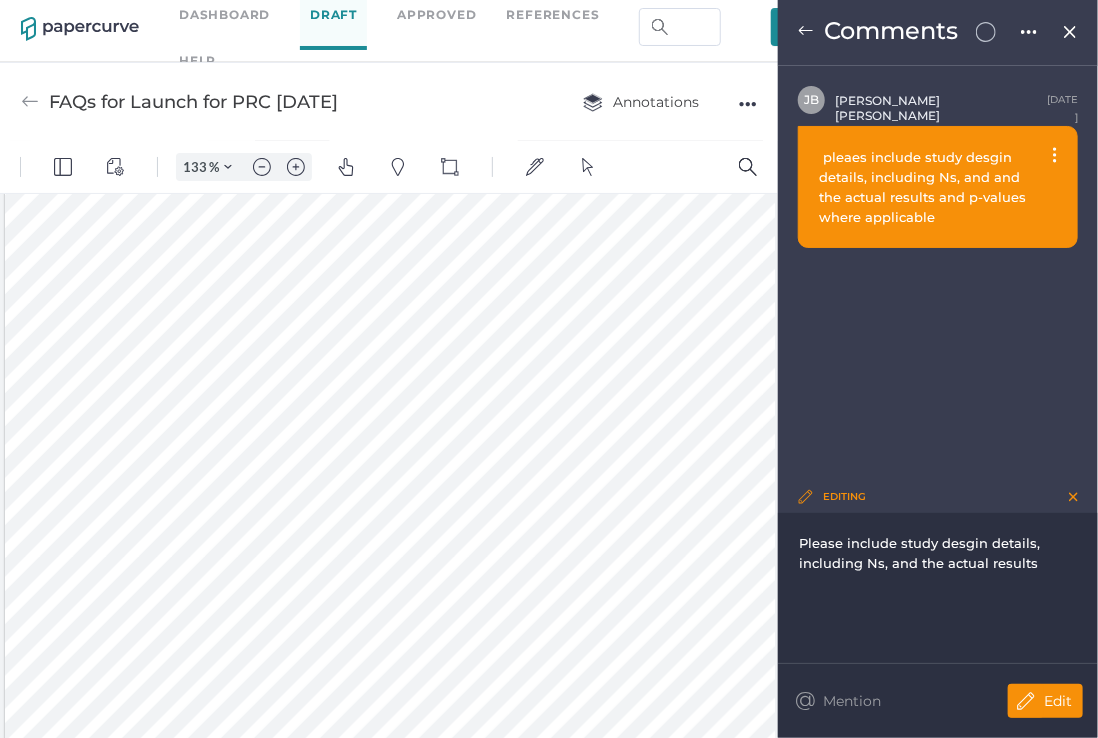 click on "Edit" at bounding box center (1058, 701) 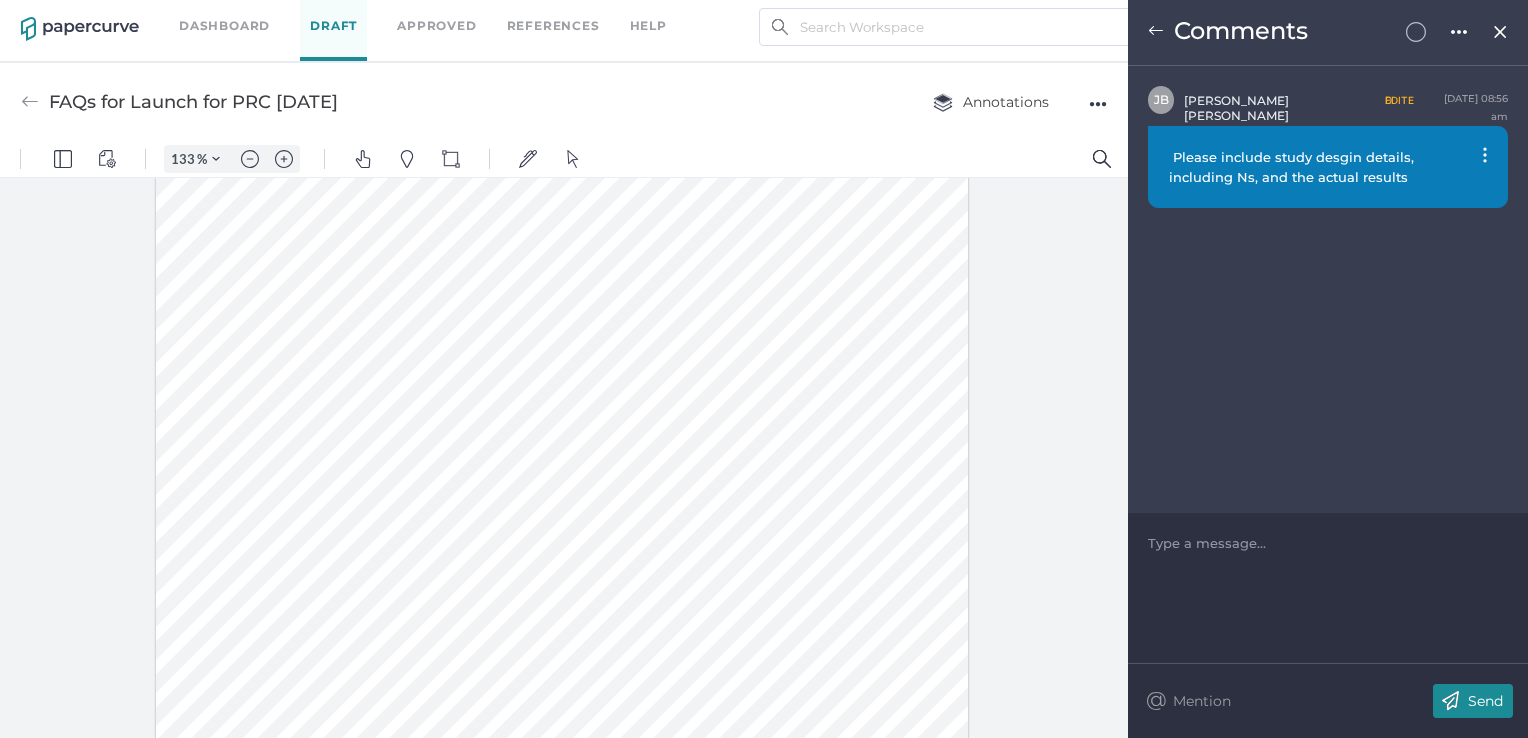 click at bounding box center [1156, 31] 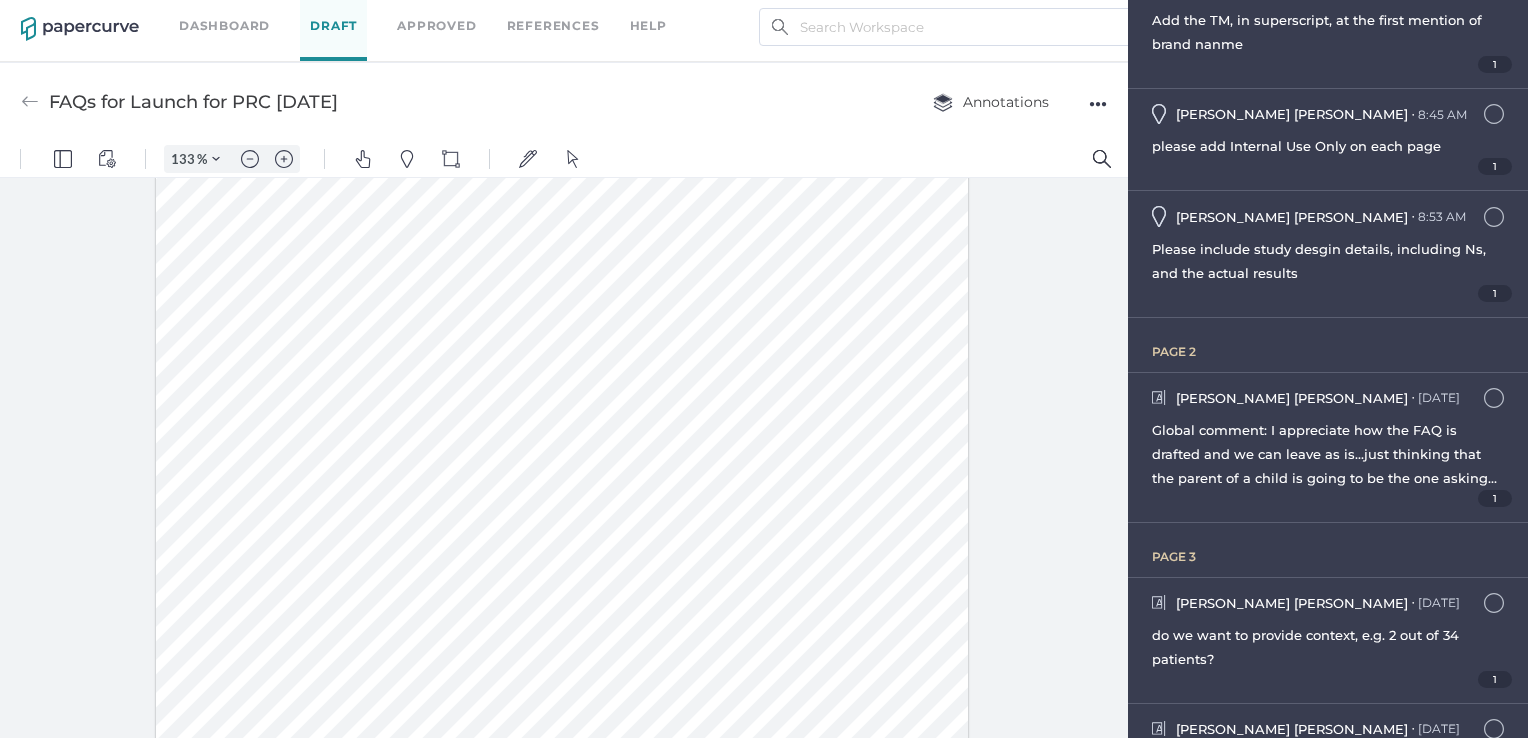 scroll, scrollTop: 401, scrollLeft: 0, axis: vertical 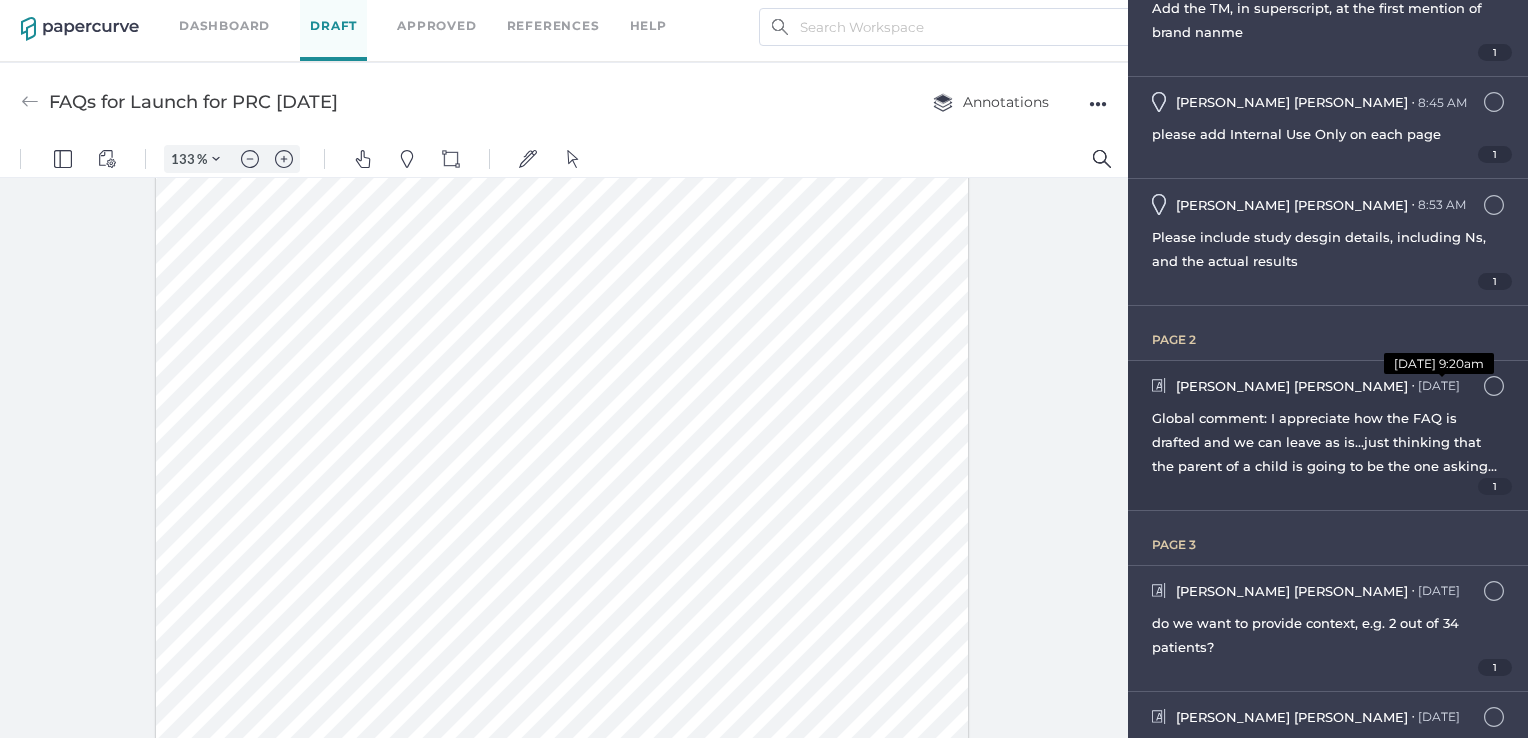 click on "Jul 11 July 11, 2025 at 9:20am" at bounding box center [1439, 385] 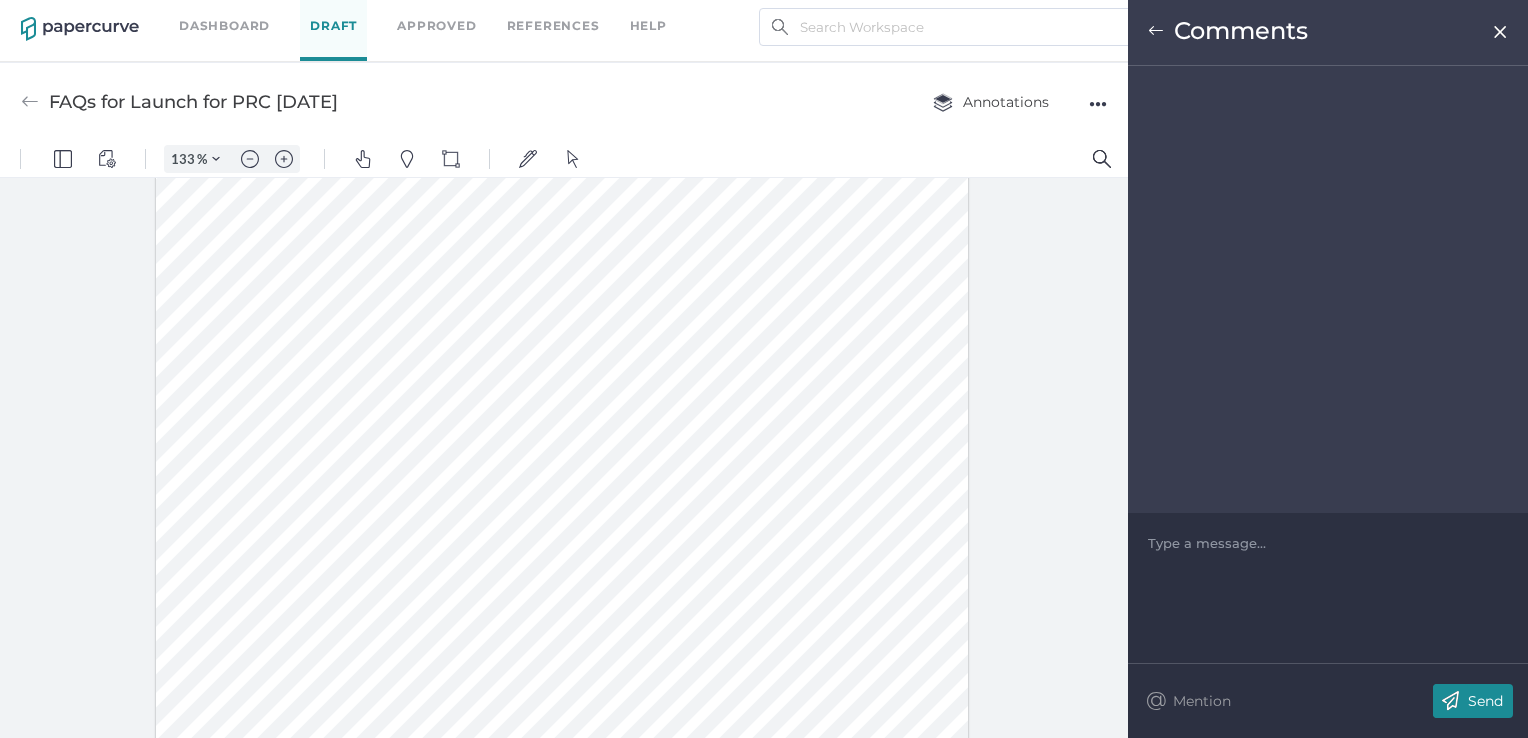 scroll, scrollTop: 1392, scrollLeft: 0, axis: vertical 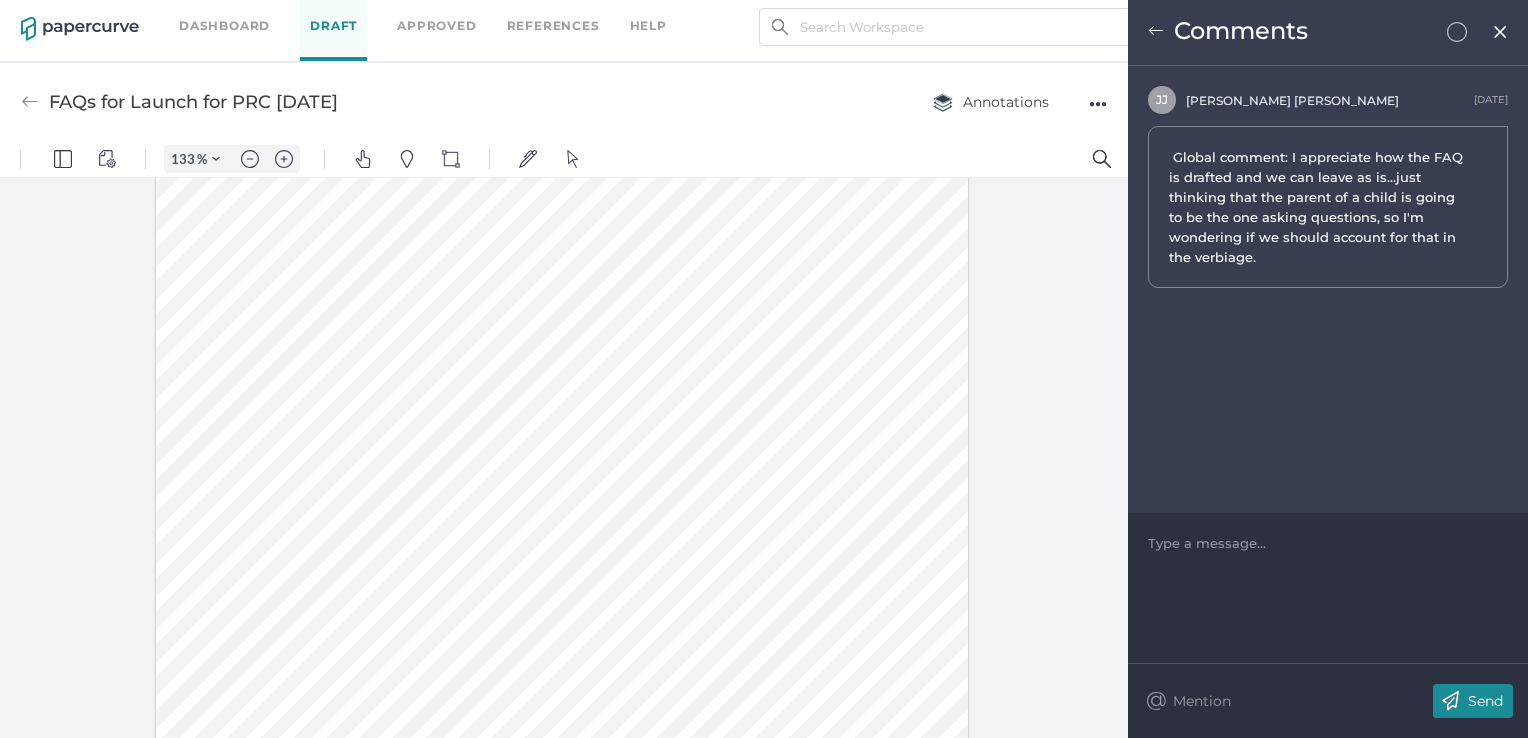 click on "Global comment: I appreciate how the FAQ is drafted and we can leave as is...just thinking that the parent of a child is going to be the one asking questions, so I'm wondering if we should account for that in the verbiage." at bounding box center (1318, 207) 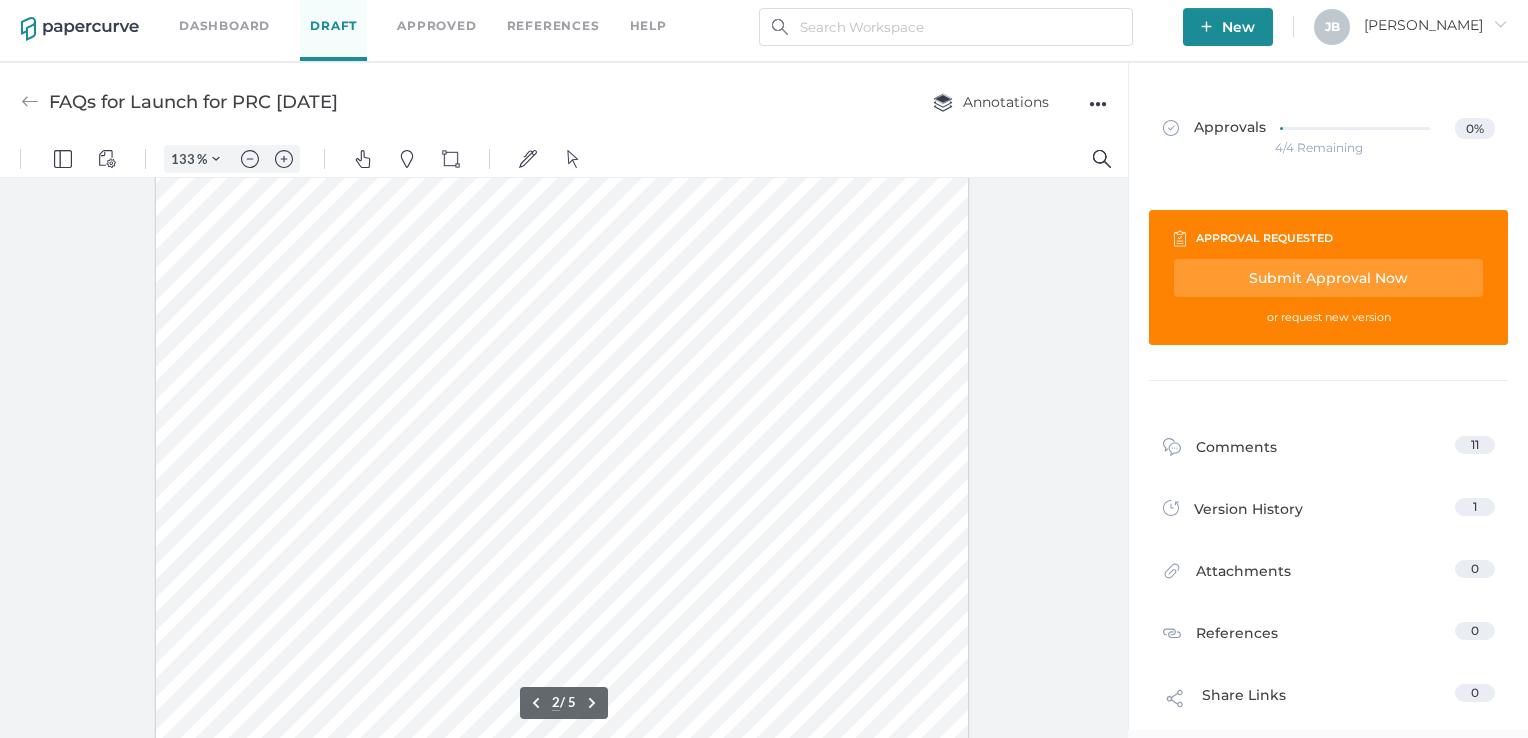 scroll, scrollTop: 1639, scrollLeft: 0, axis: vertical 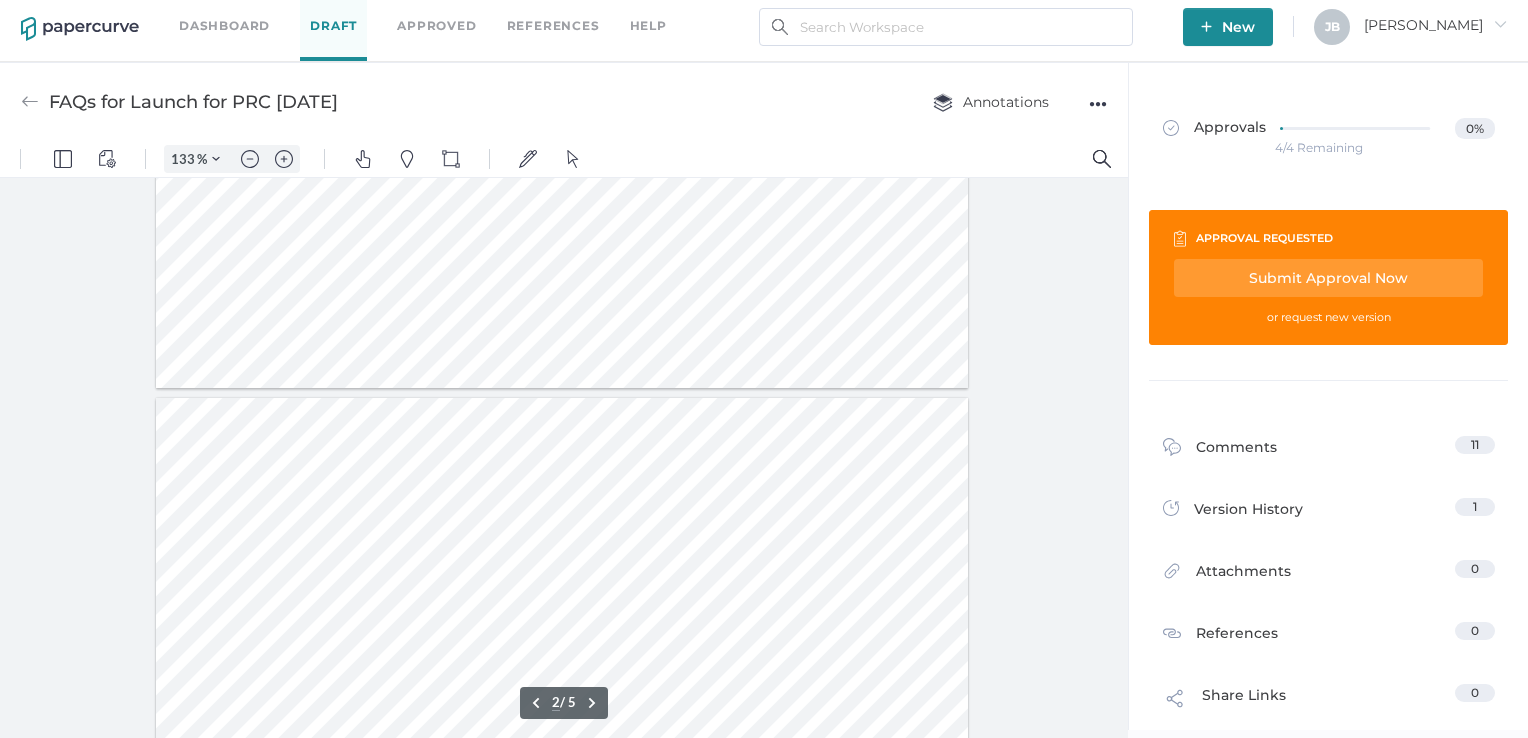 type on "1" 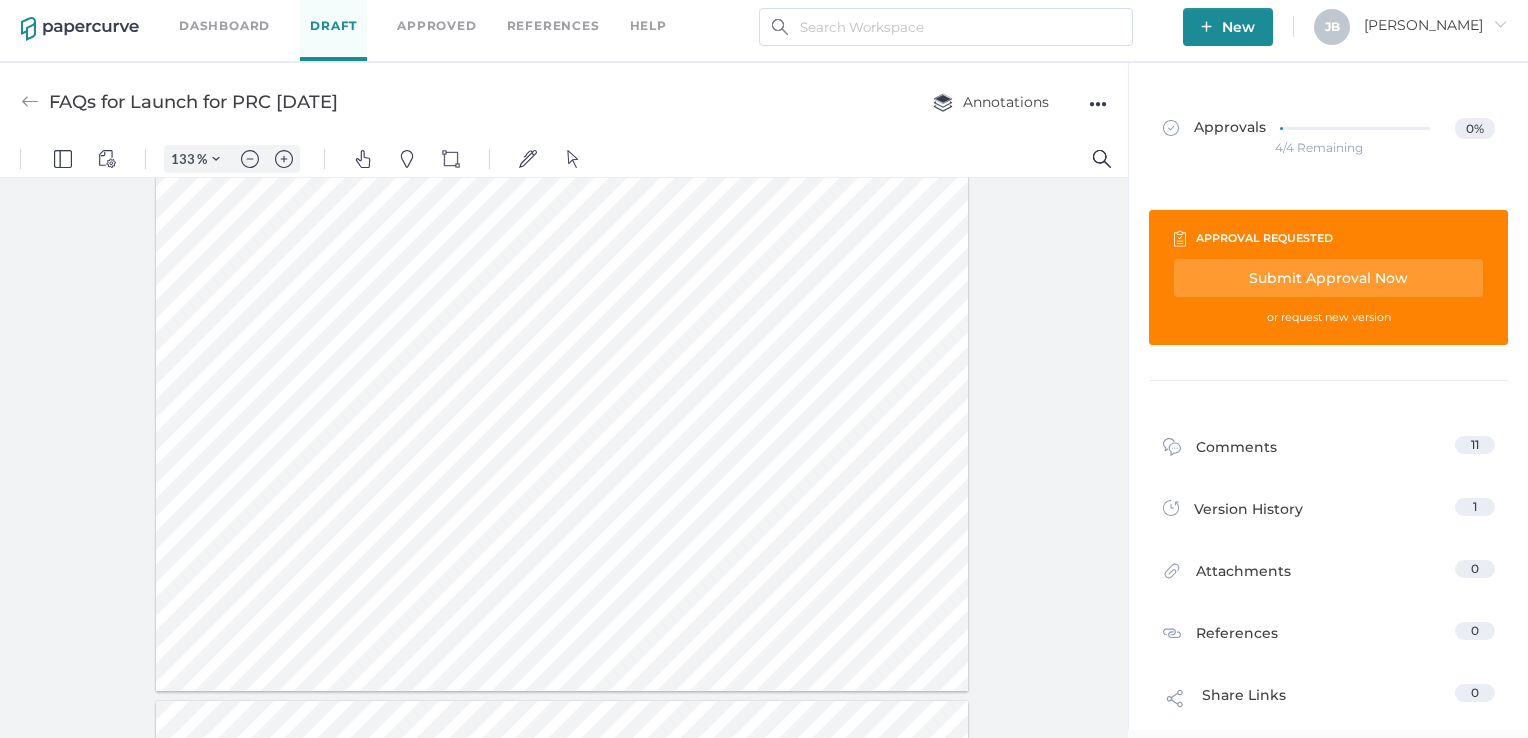 scroll, scrollTop: 431, scrollLeft: 0, axis: vertical 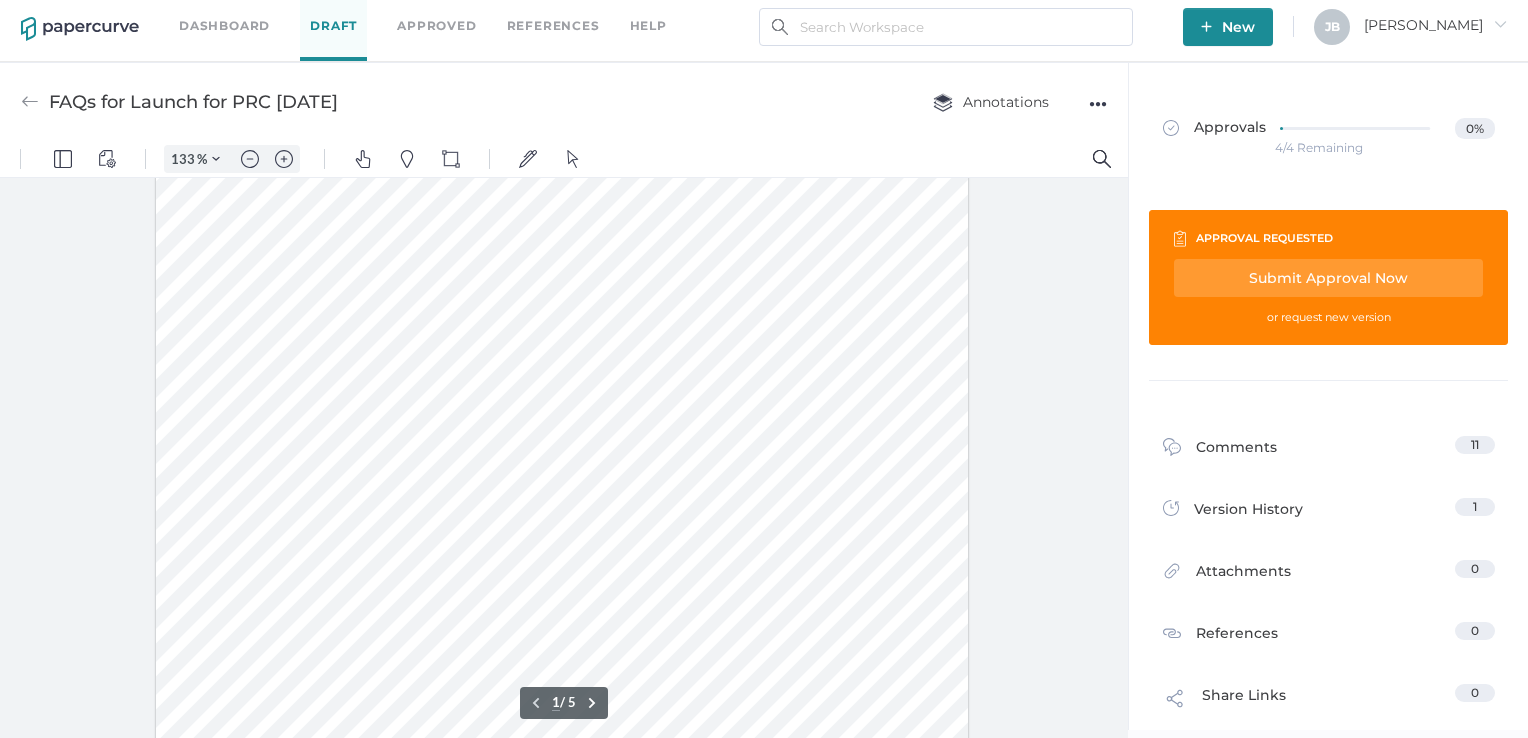 click at bounding box center (562, 277) 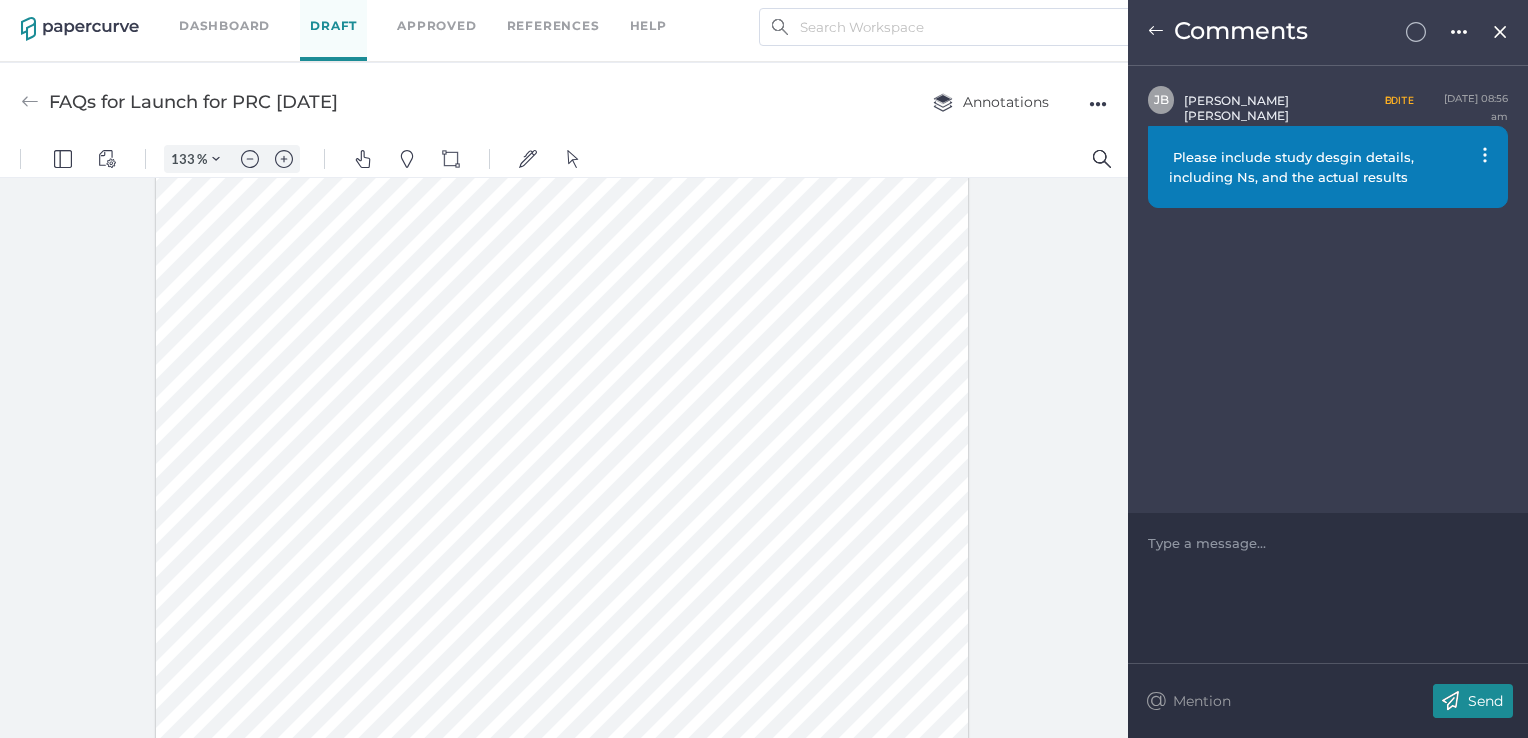 click at bounding box center (1485, 155) 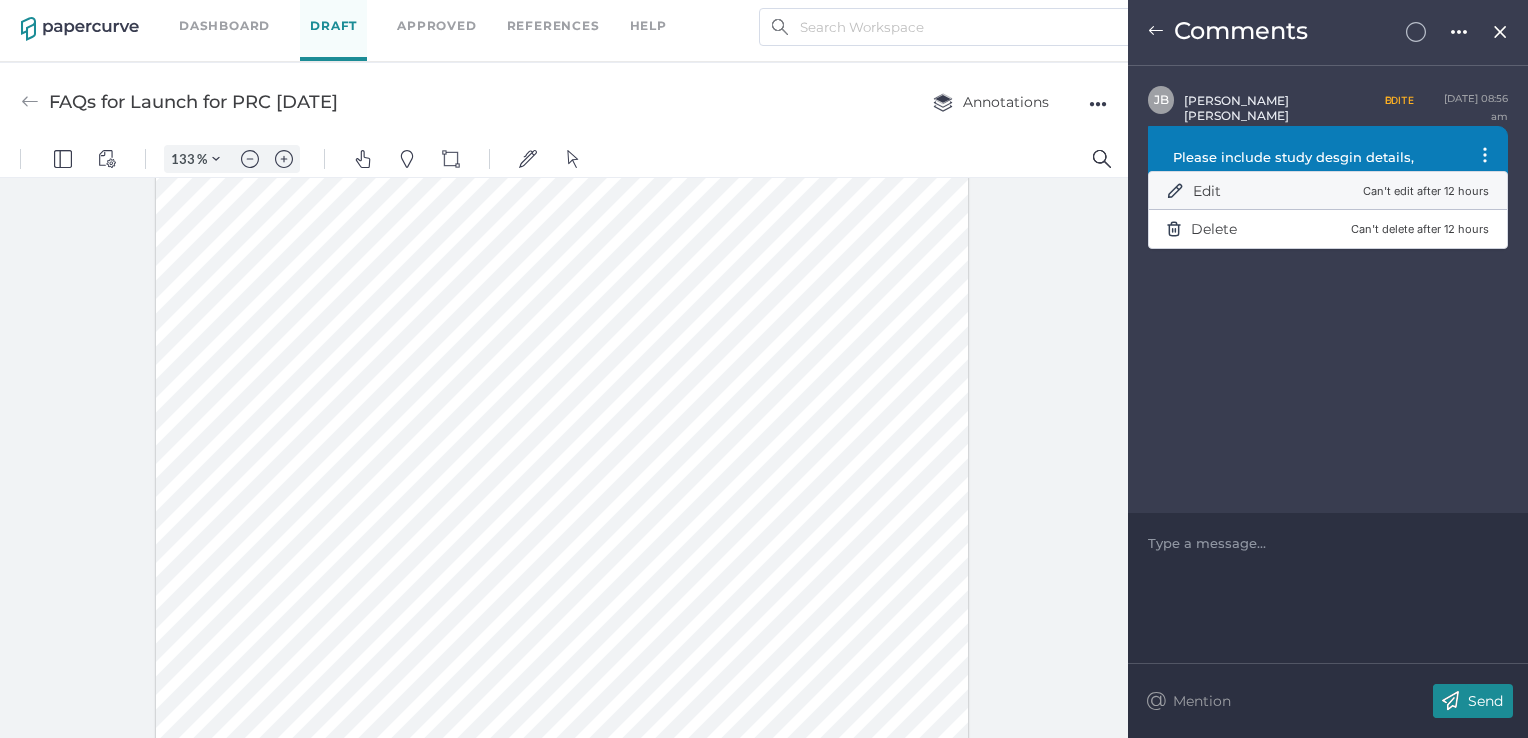 click on "Can't edit after 12 hours" at bounding box center (1426, 191) 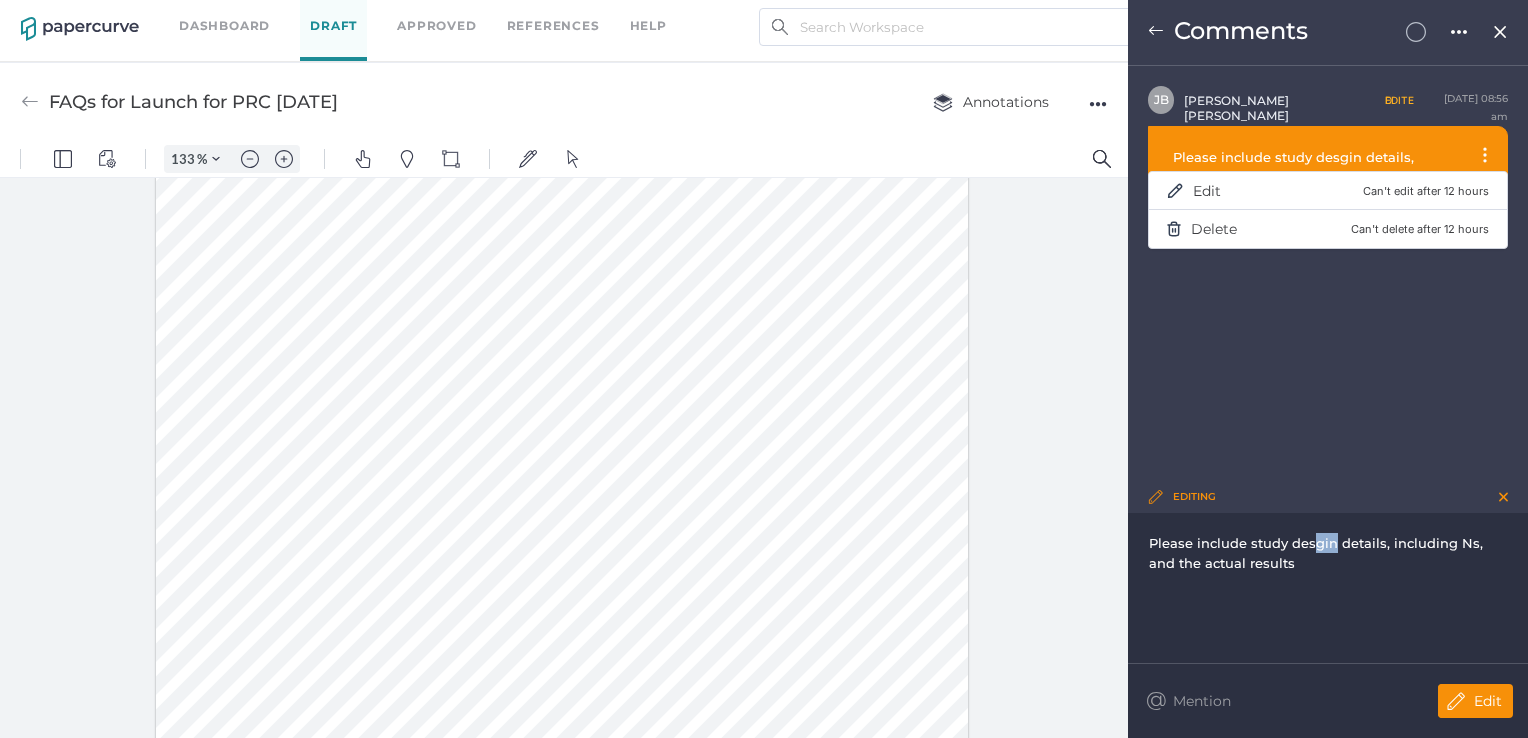 drag, startPoint x: 1331, startPoint y: 542, endPoint x: 1314, endPoint y: 539, distance: 17.262676 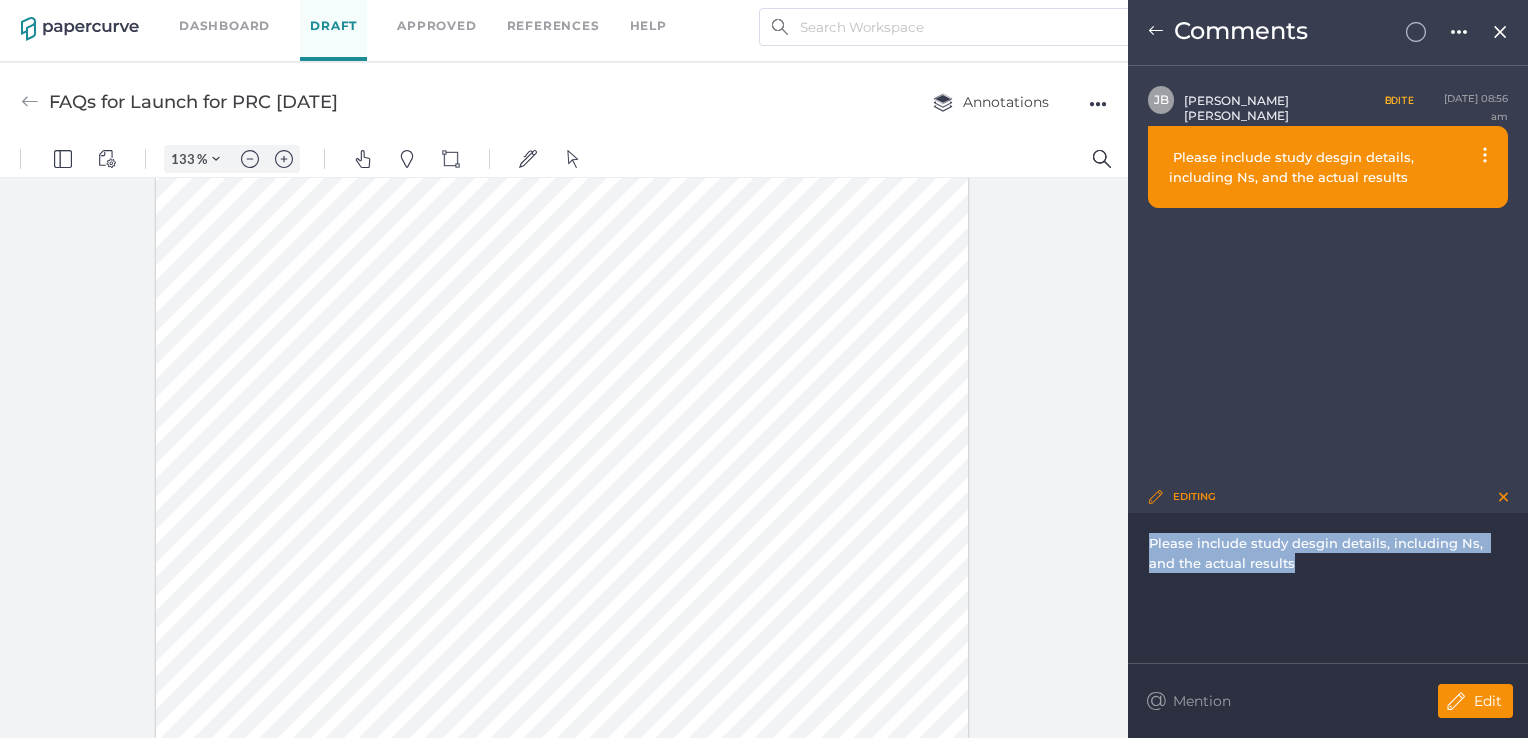 drag, startPoint x: 1288, startPoint y: 570, endPoint x: 1130, endPoint y: 530, distance: 162.98466 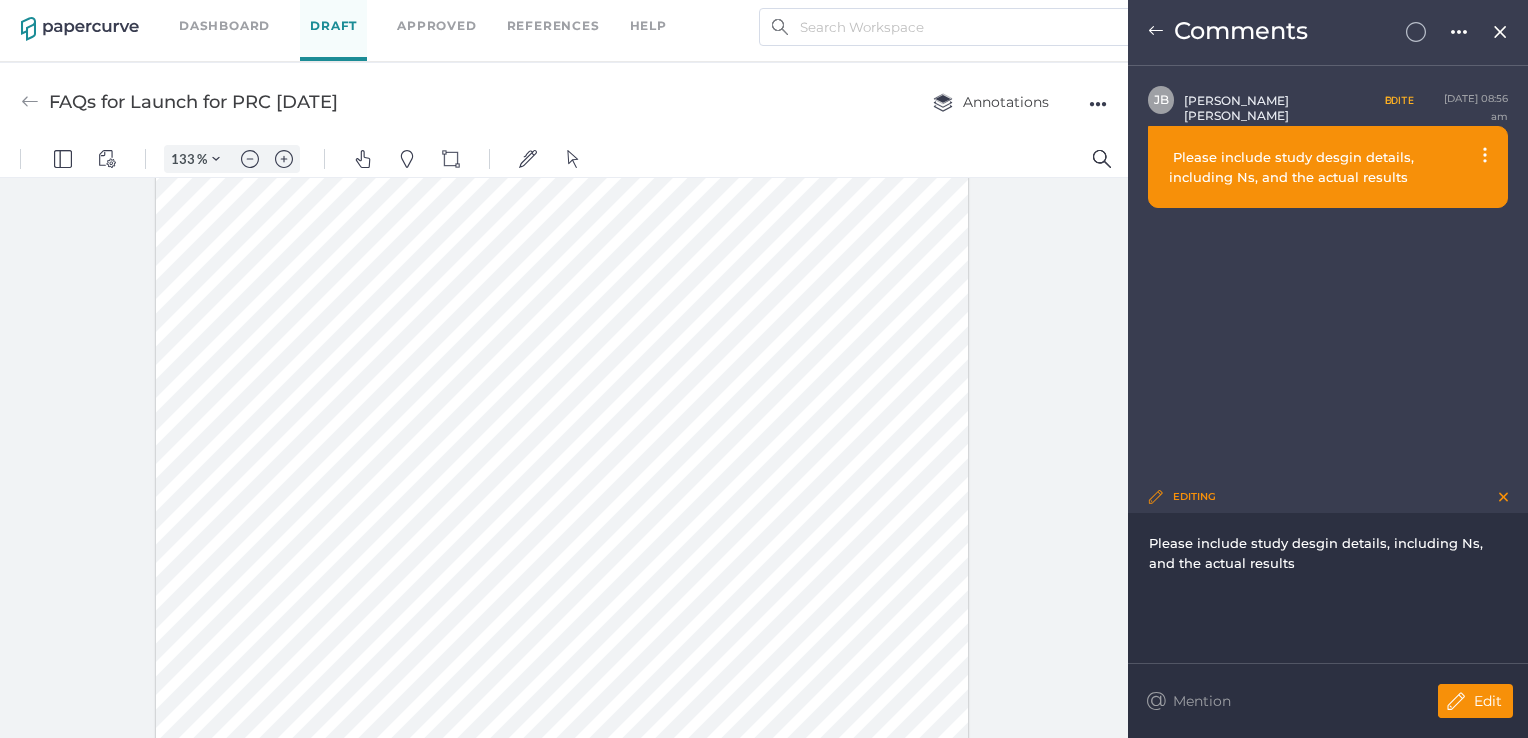 type 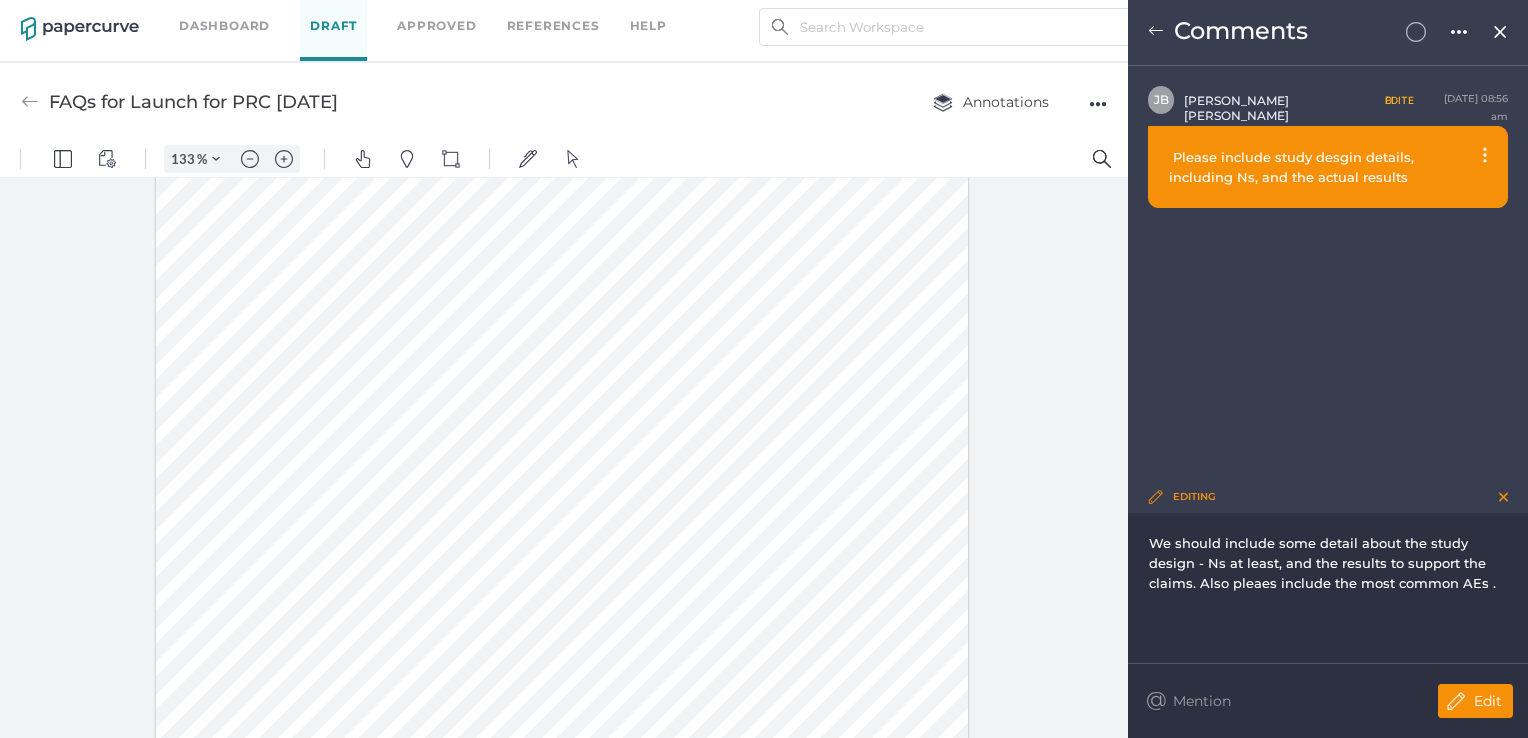 click on "Edit" at bounding box center (1475, 701) 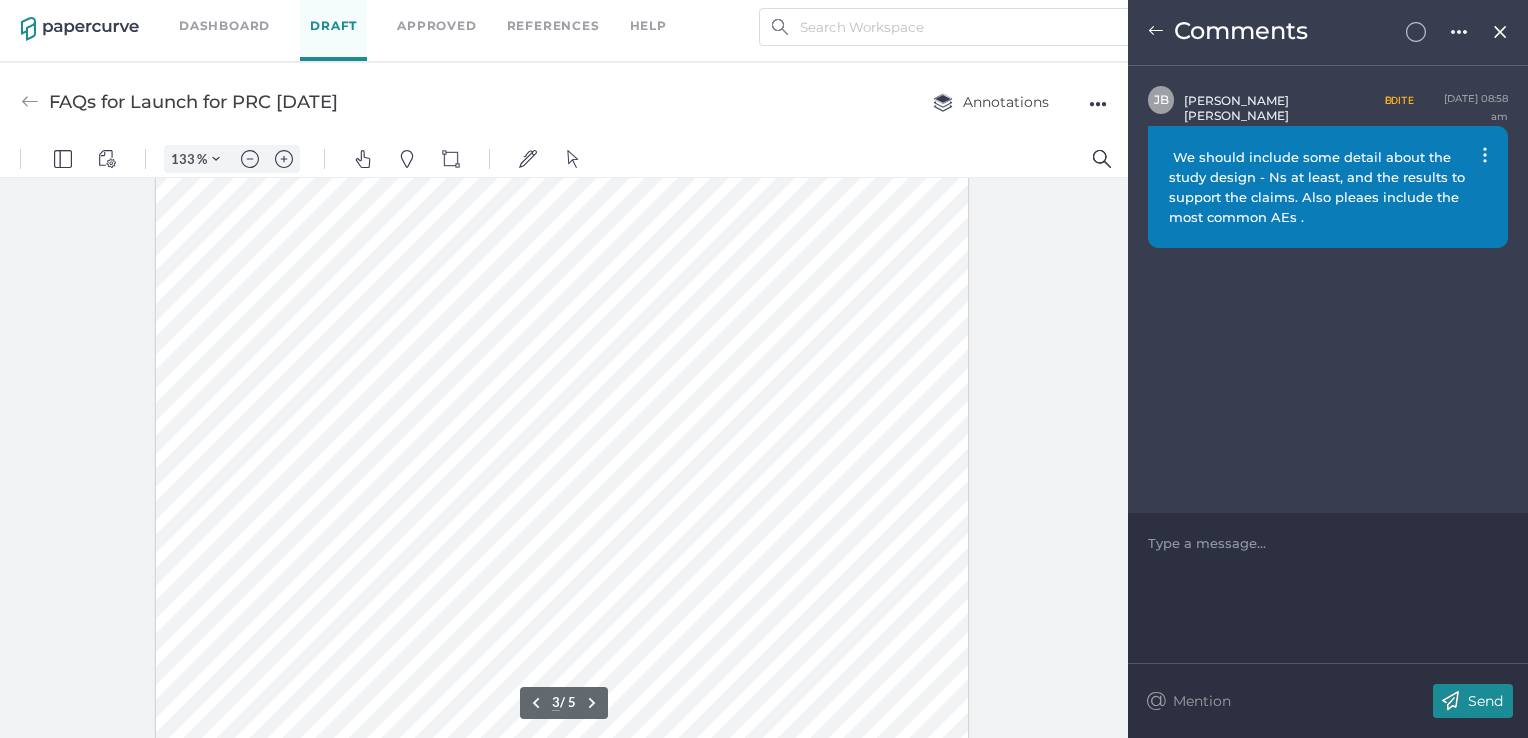 scroll, scrollTop: 2644, scrollLeft: 0, axis: vertical 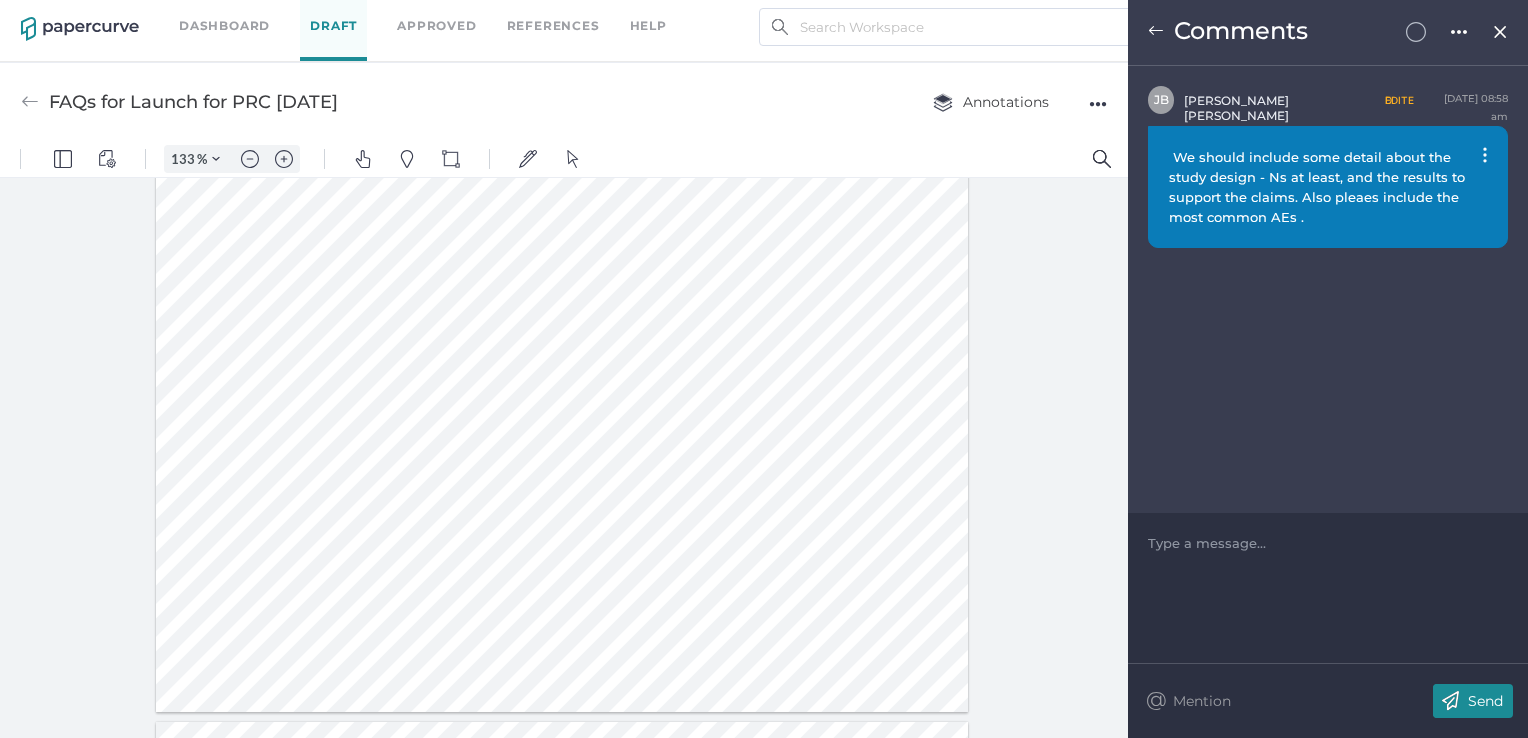 click on "We should include some detail about the study design - Ns at least, and the results to support the claims. Also pleaes include the most common AEs ." at bounding box center [1328, 187] 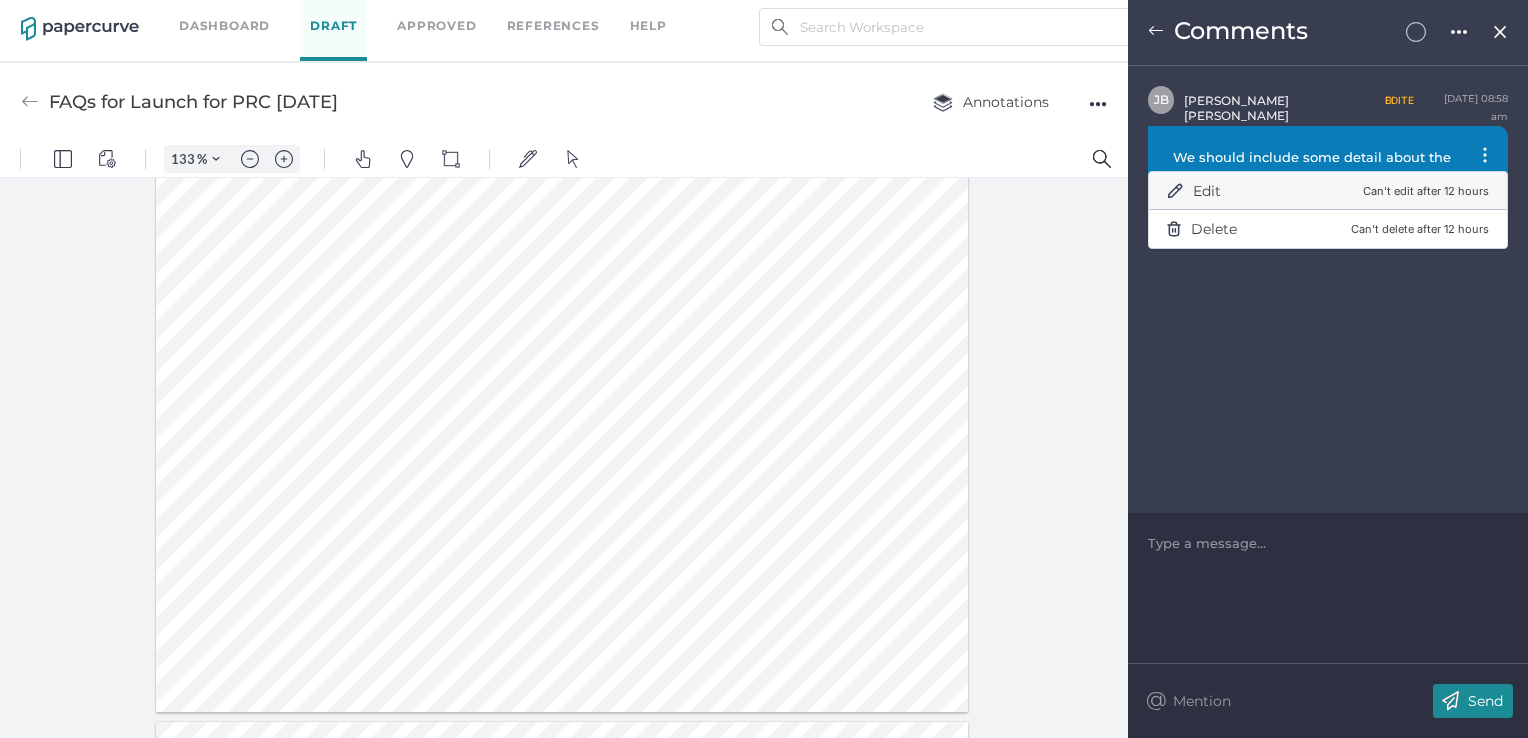 click on "Can't edit after 12 hours" at bounding box center [1426, 191] 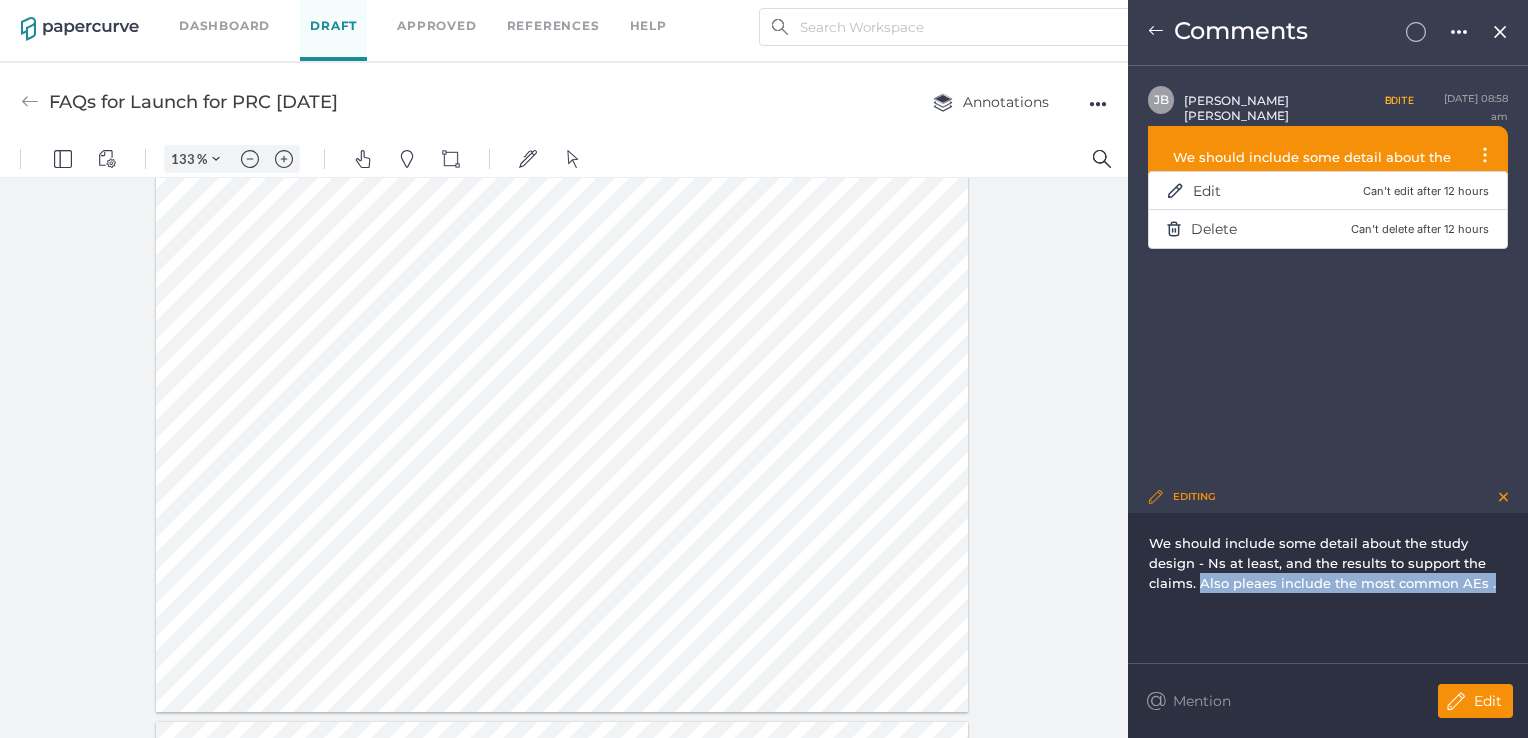drag, startPoint x: 1200, startPoint y: 585, endPoint x: 1517, endPoint y: 586, distance: 317.0016 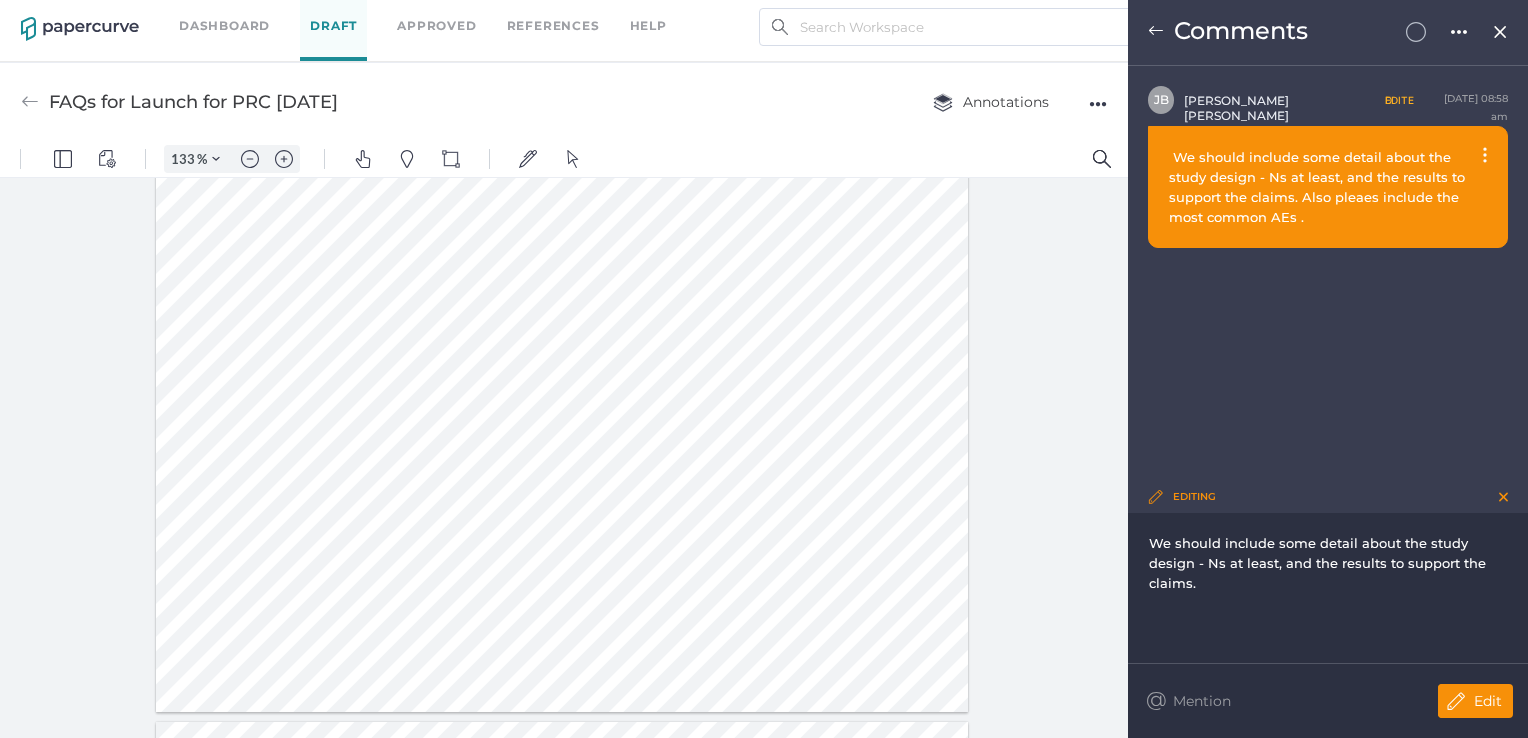 click on "We should include some detail about the study design - Ns at least, and the results to support the claims." at bounding box center (1319, 563) 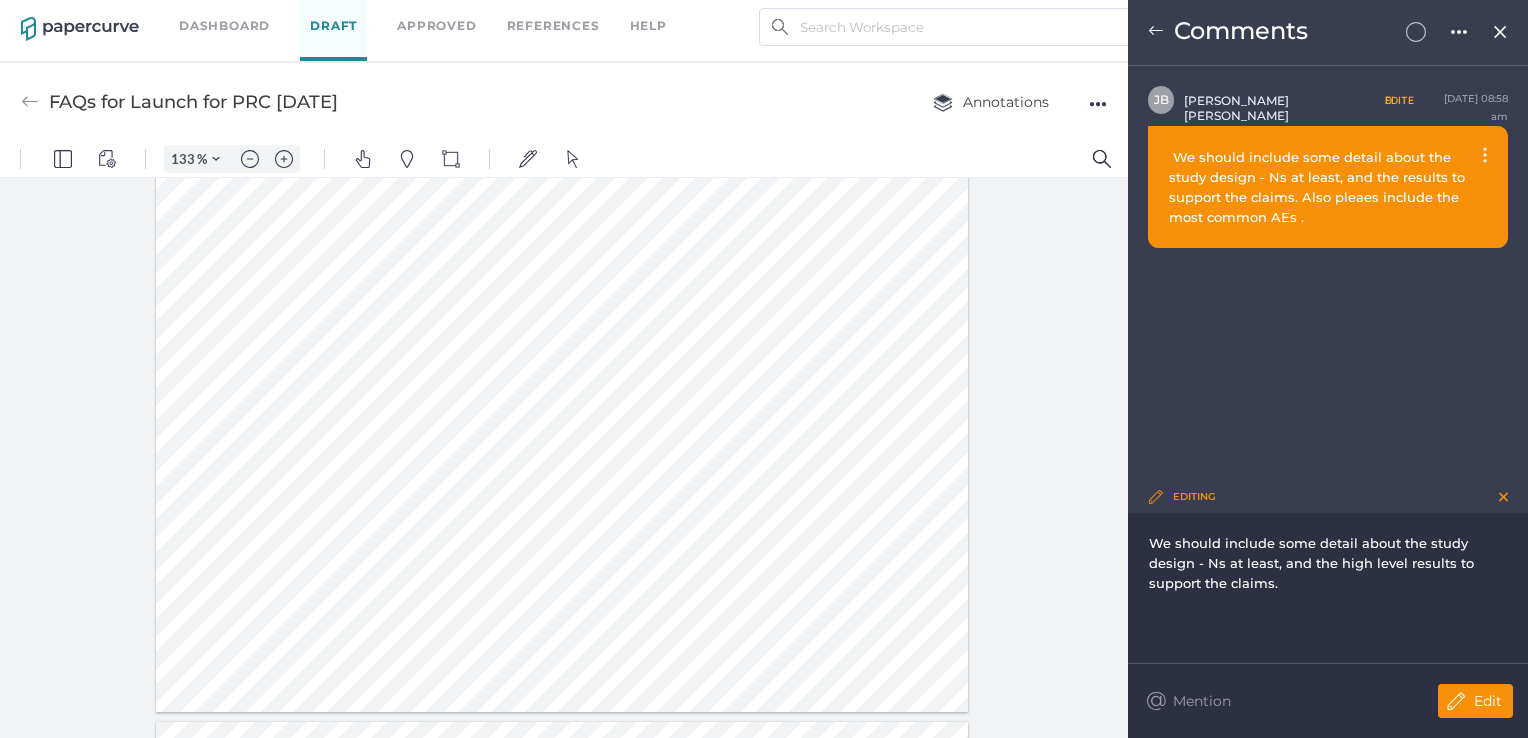 click on "We should include some detail about the study design - Ns at least, and the high level results to support the claims." at bounding box center [1313, 563] 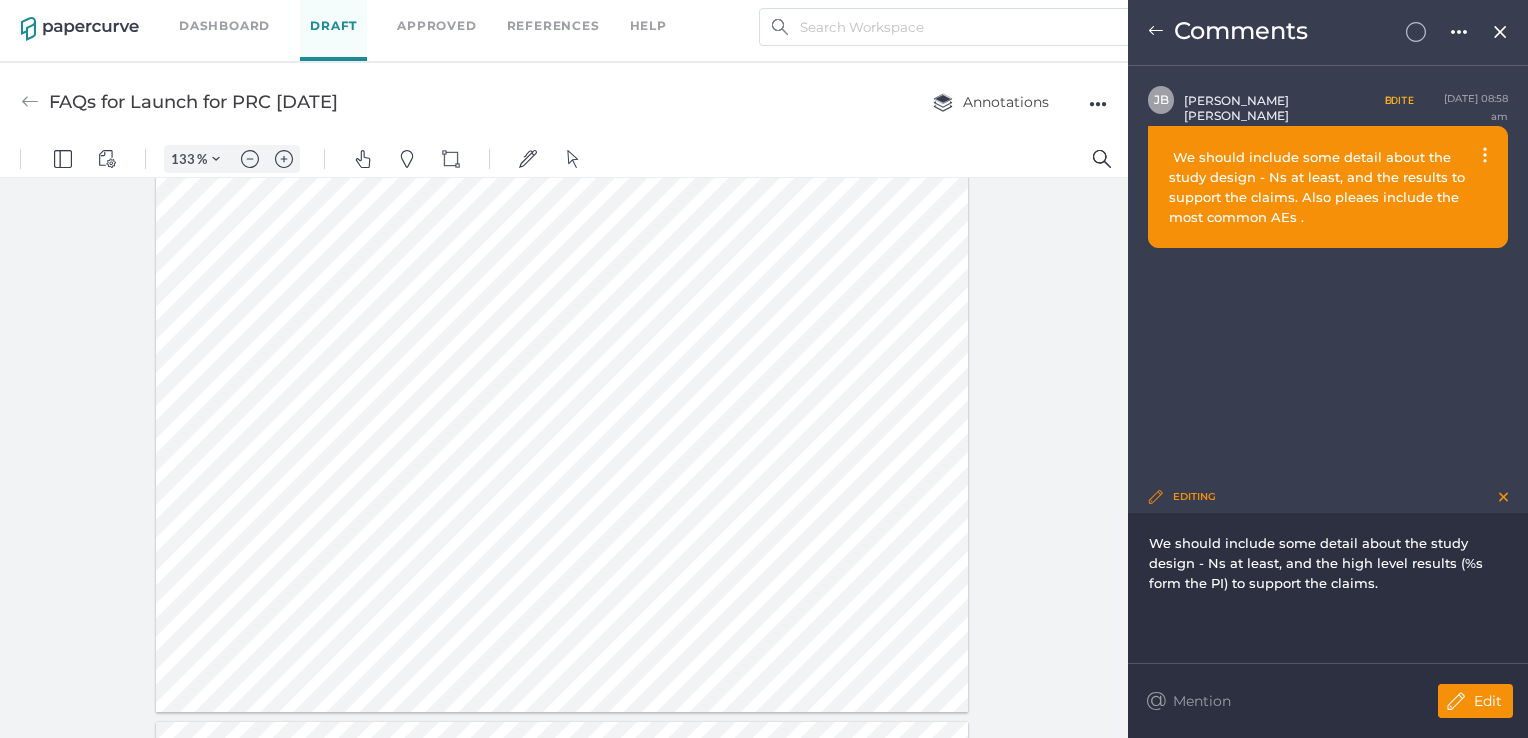 click at bounding box center (1456, 701) 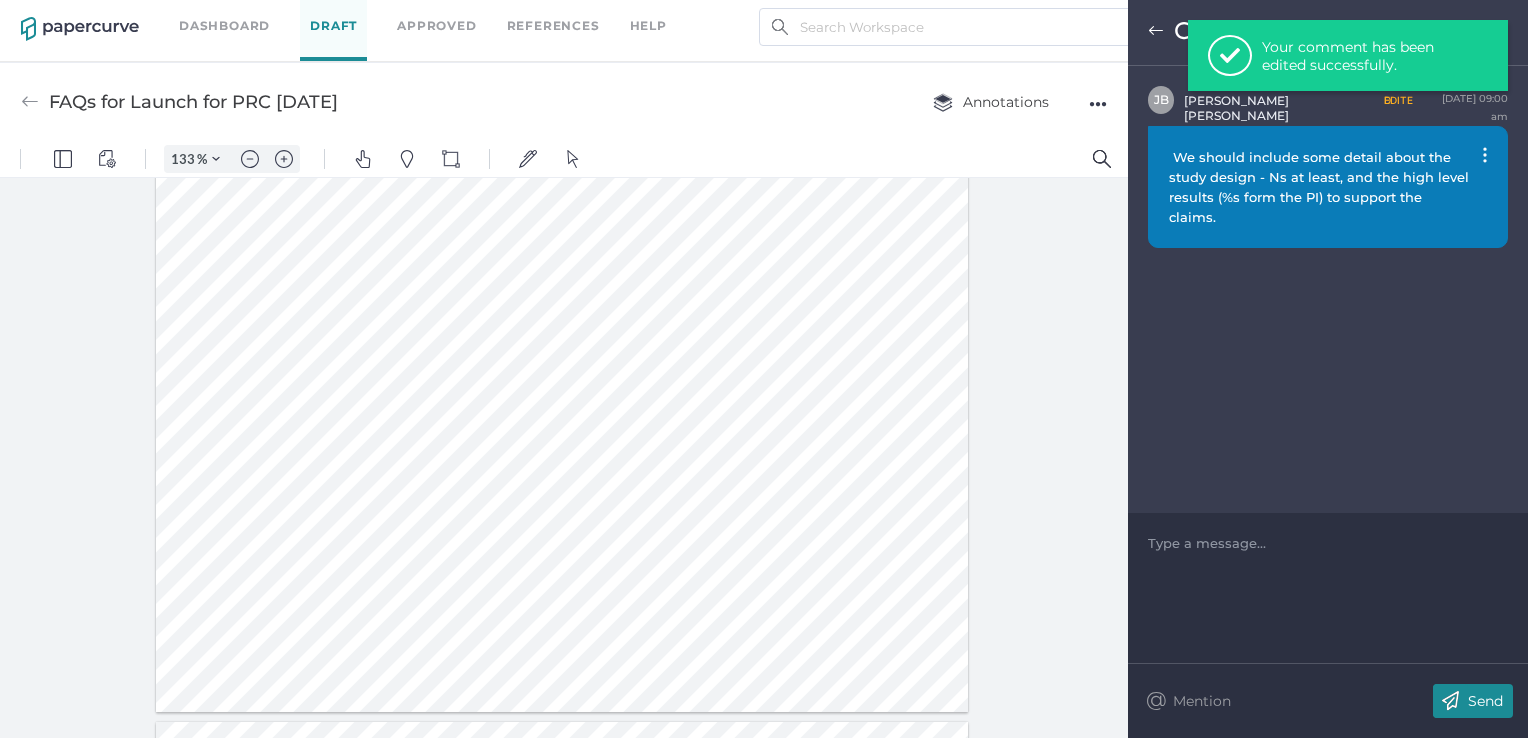 click on "Send" at bounding box center [1485, 701] 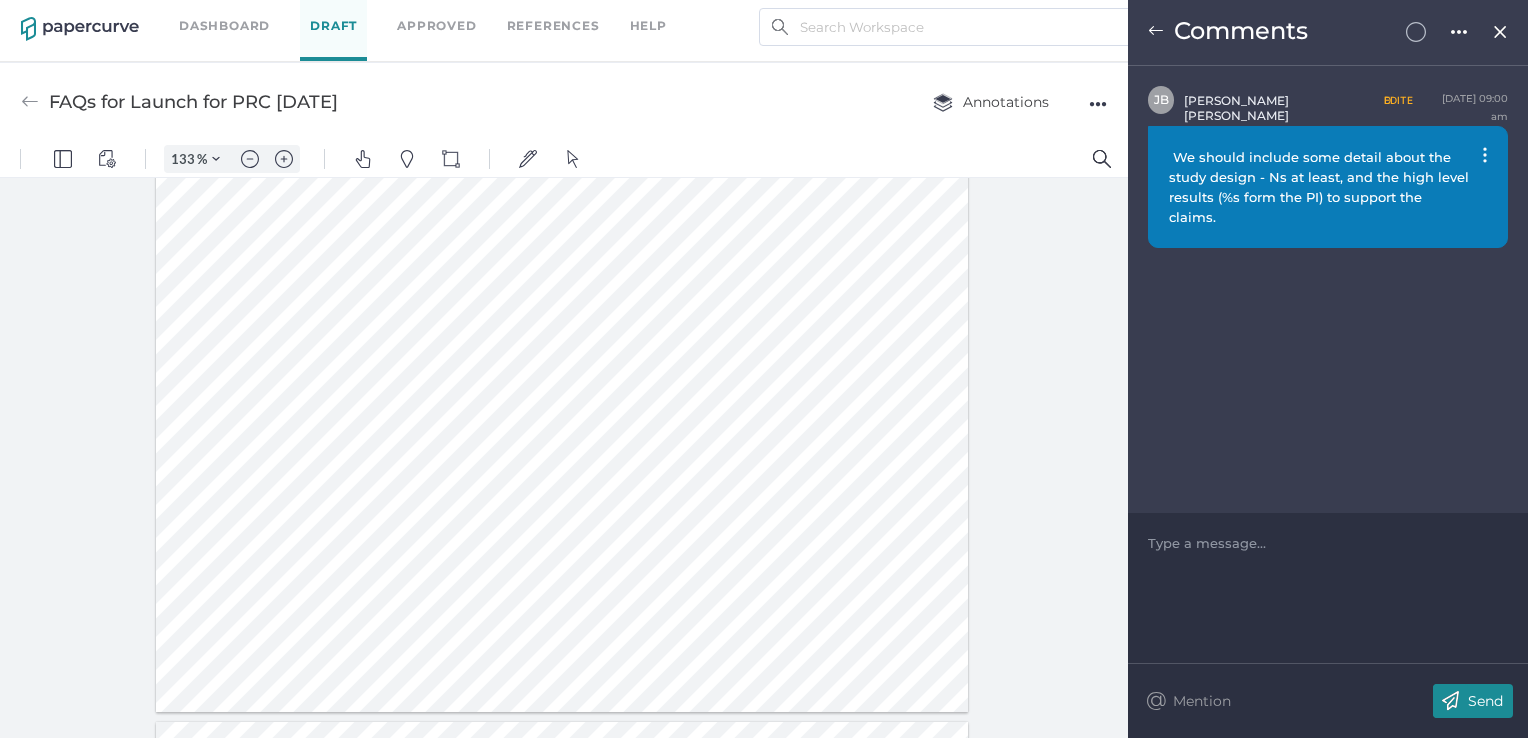 click on "Comments" at bounding box center (1328, 33) 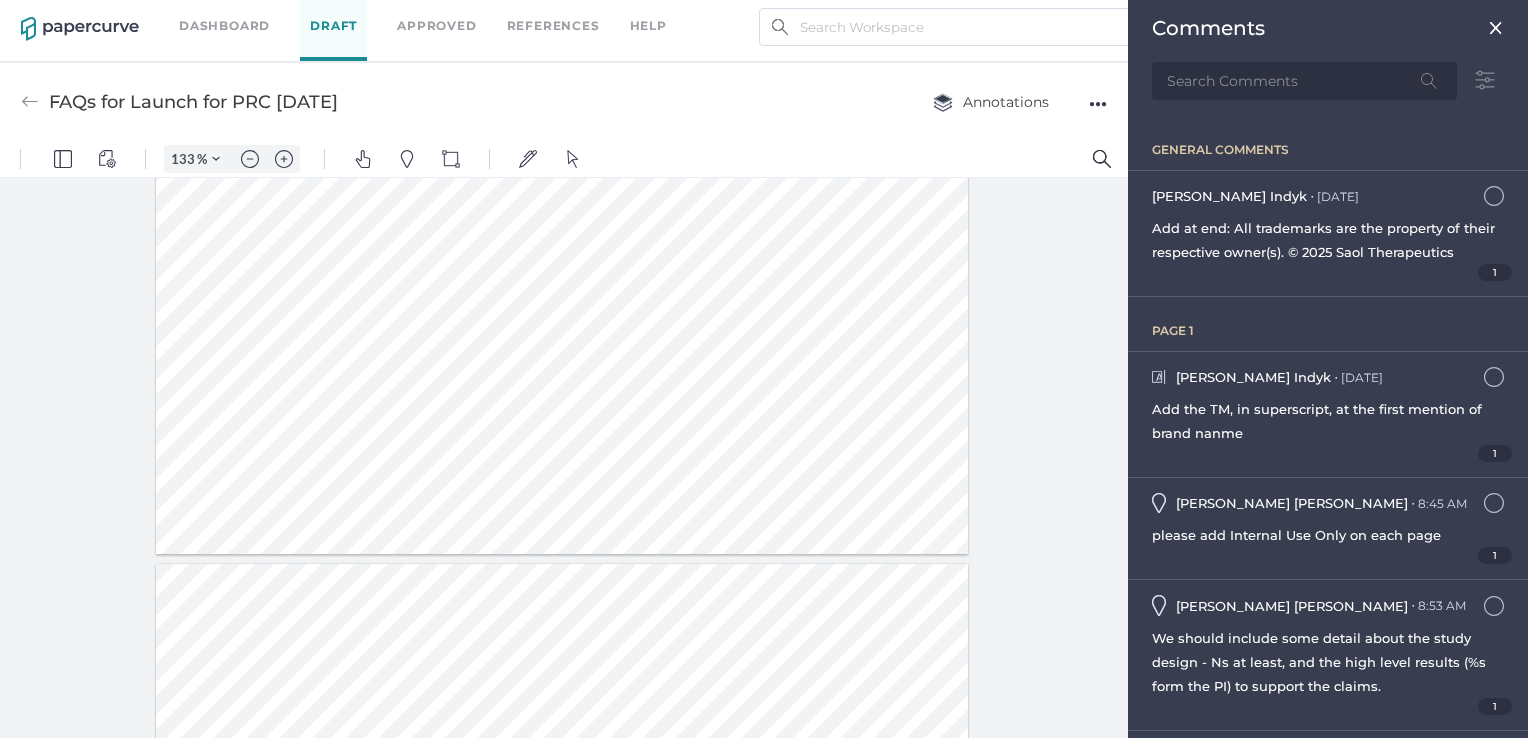 scroll, scrollTop: 2832, scrollLeft: 0, axis: vertical 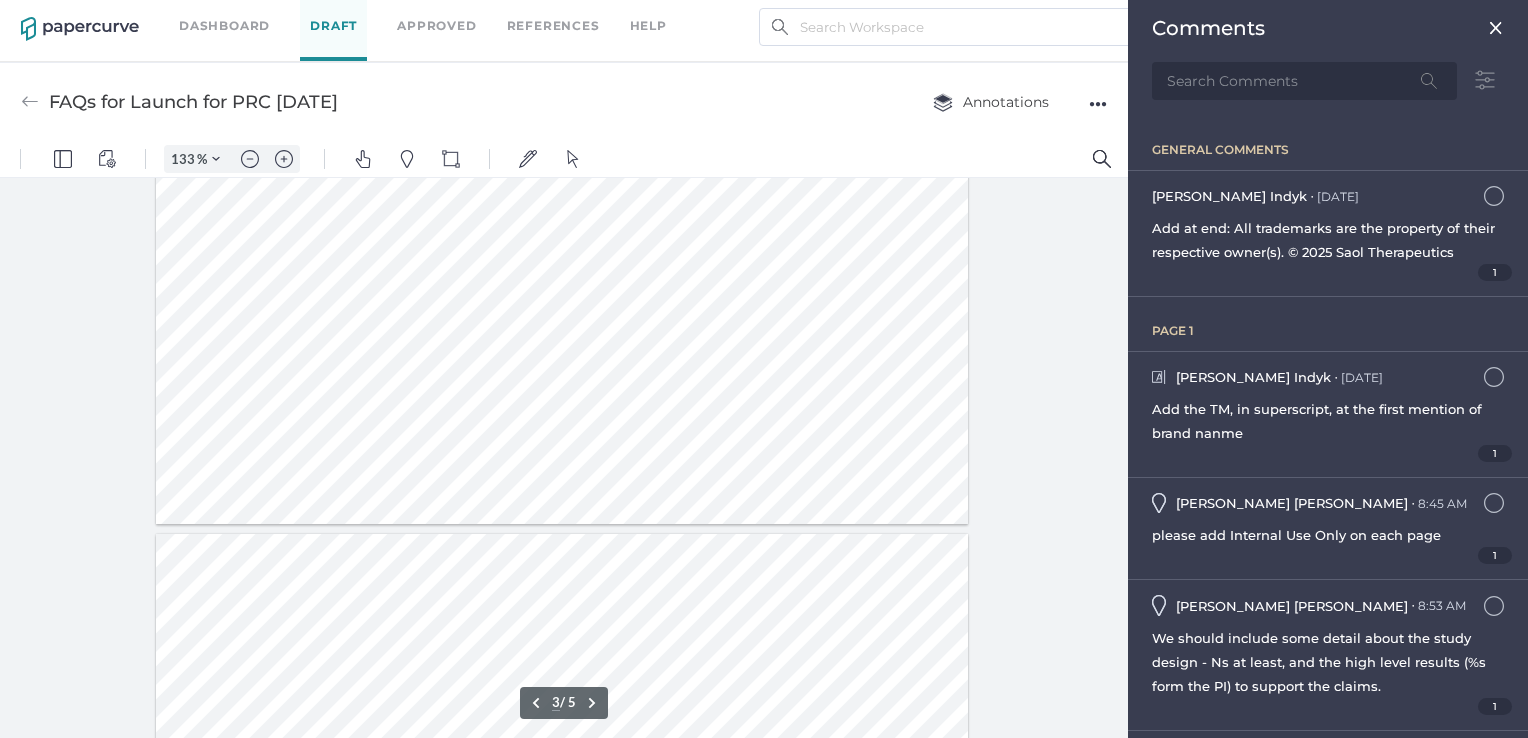 type on "4" 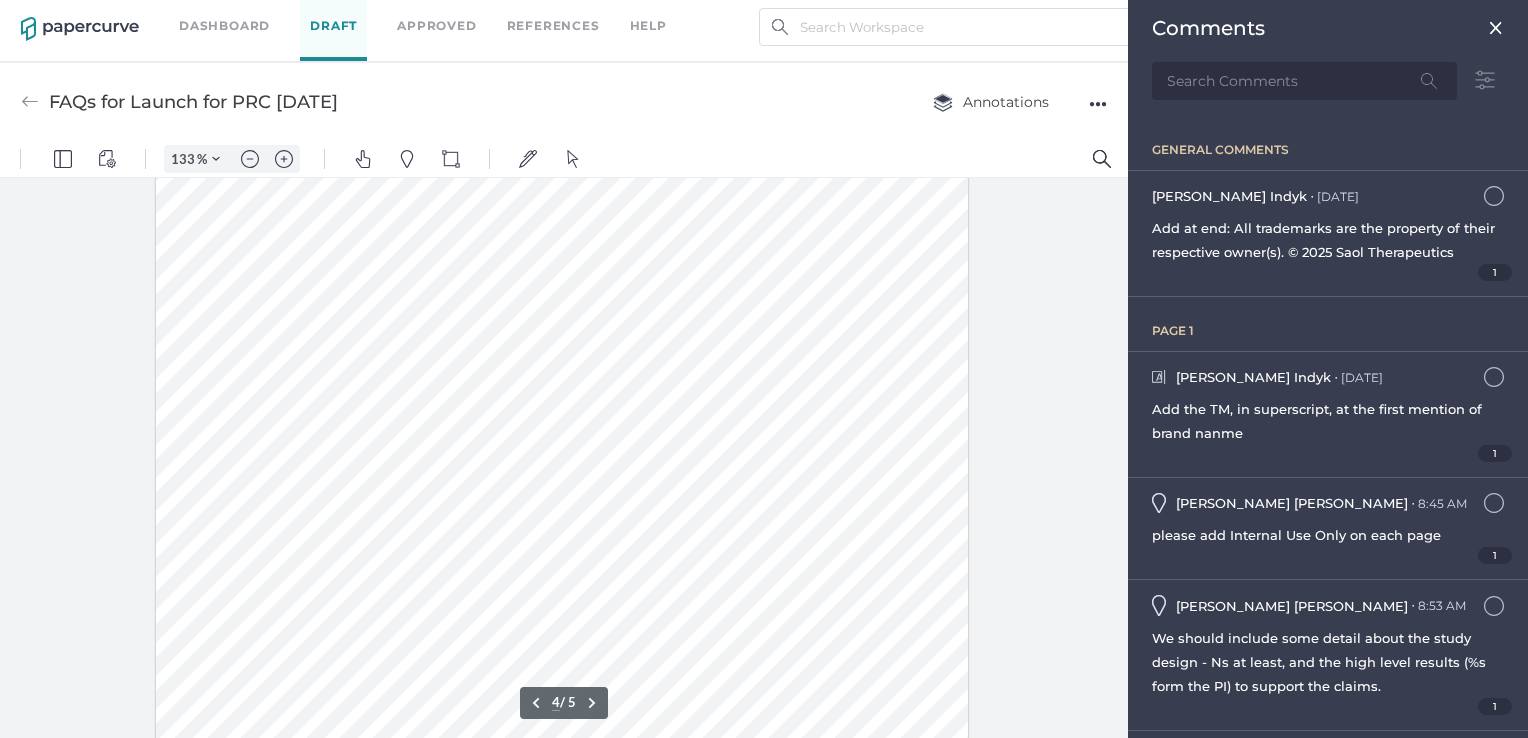 scroll, scrollTop: 3285, scrollLeft: 0, axis: vertical 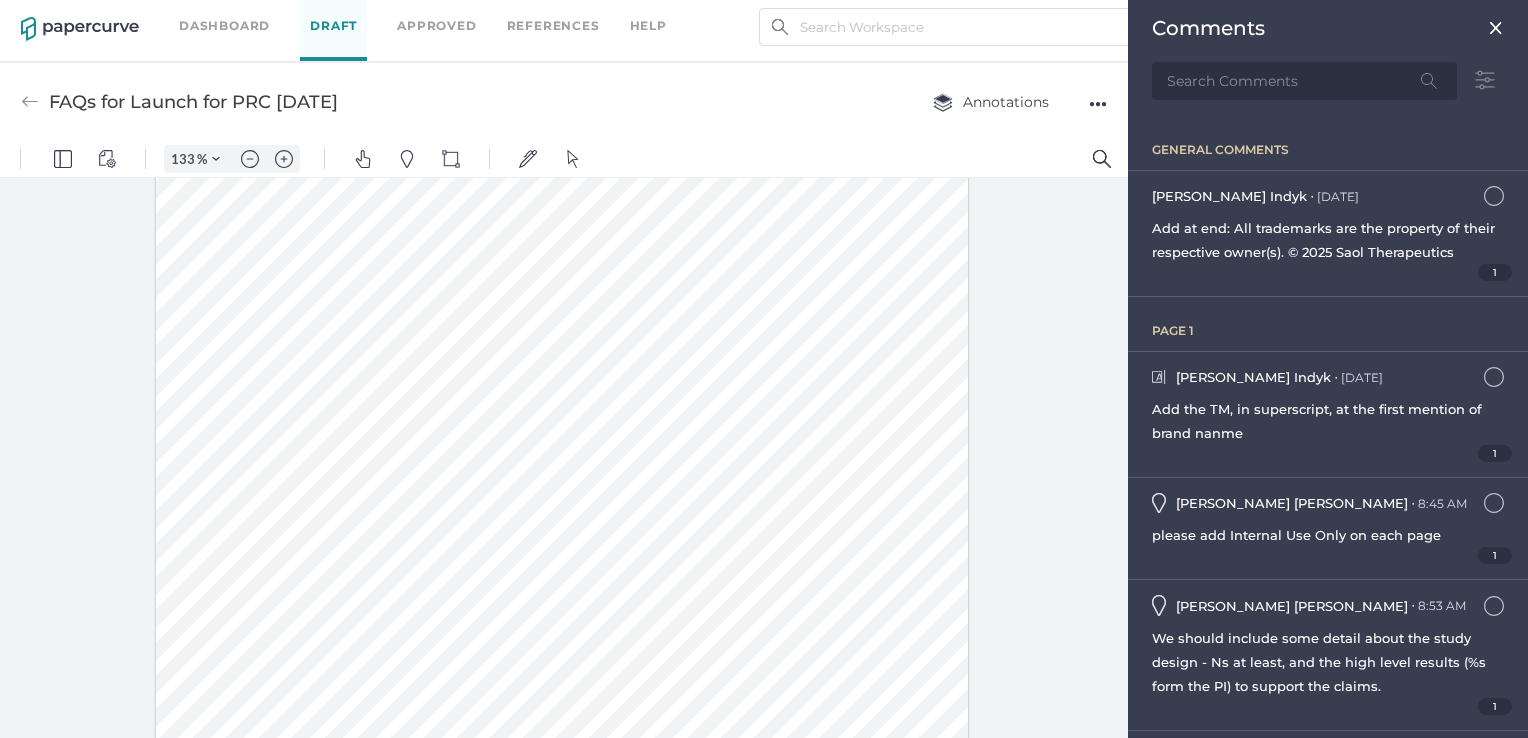 drag, startPoint x: 503, startPoint y: 404, endPoint x: 529, endPoint y: 424, distance: 32.80244 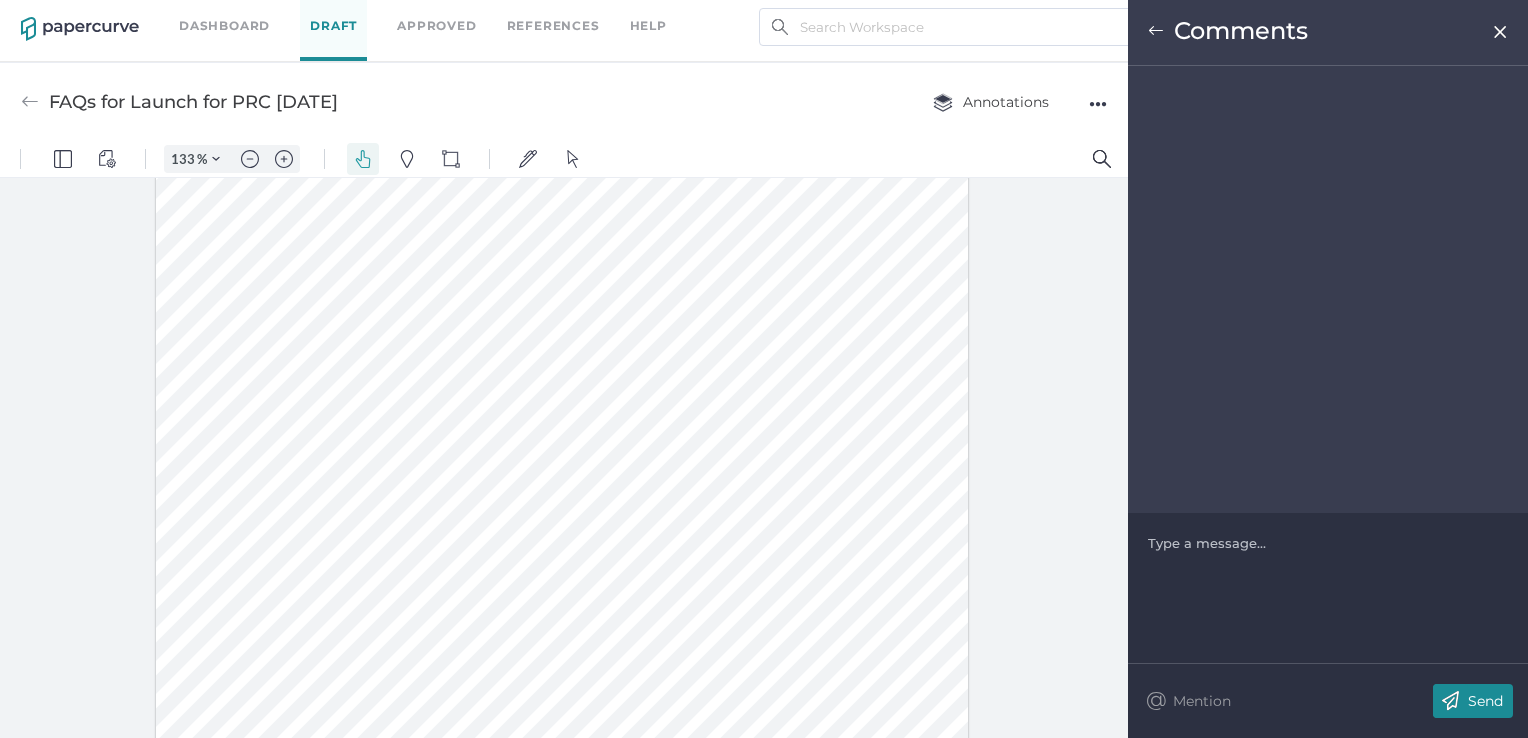 click at bounding box center (1328, 543) 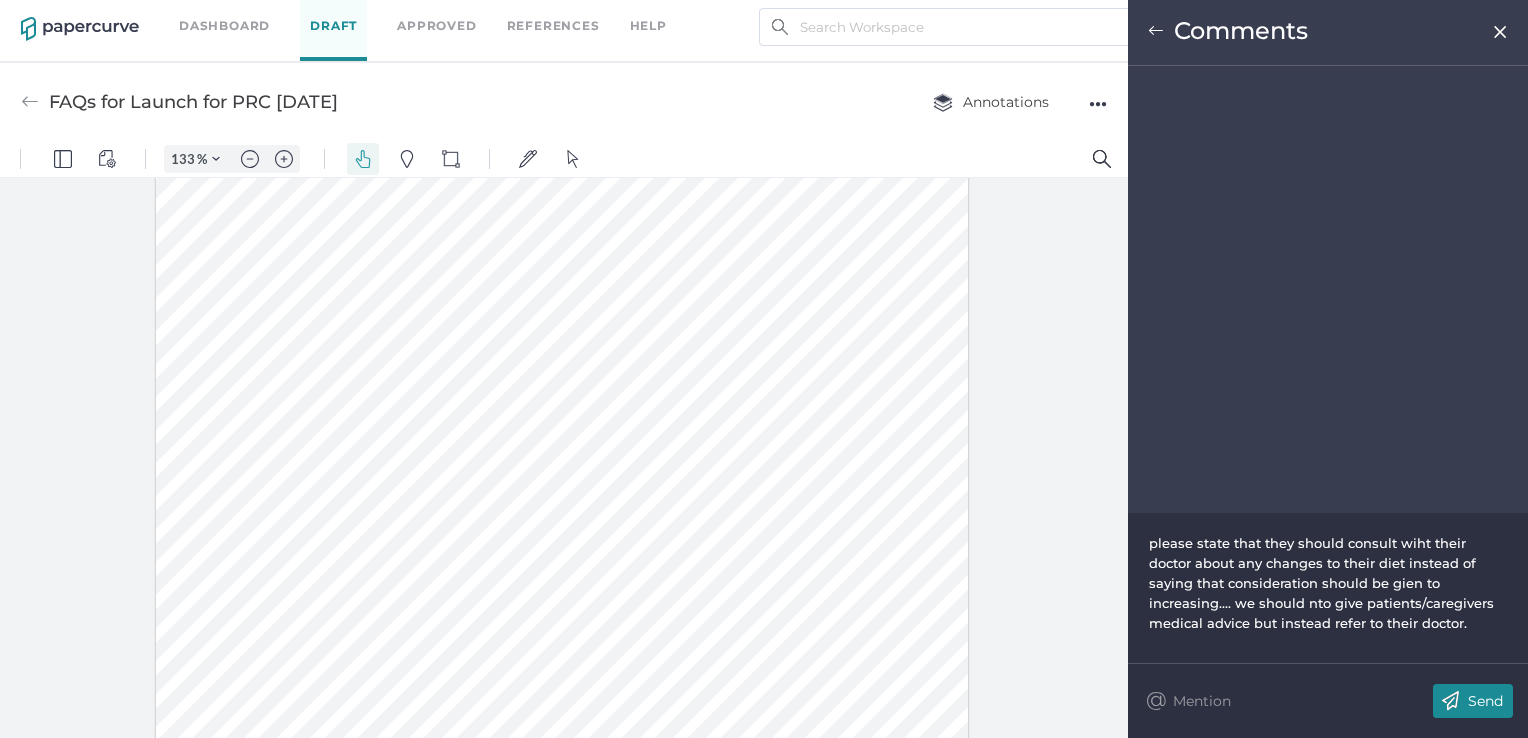 click on "Send" at bounding box center [1473, 701] 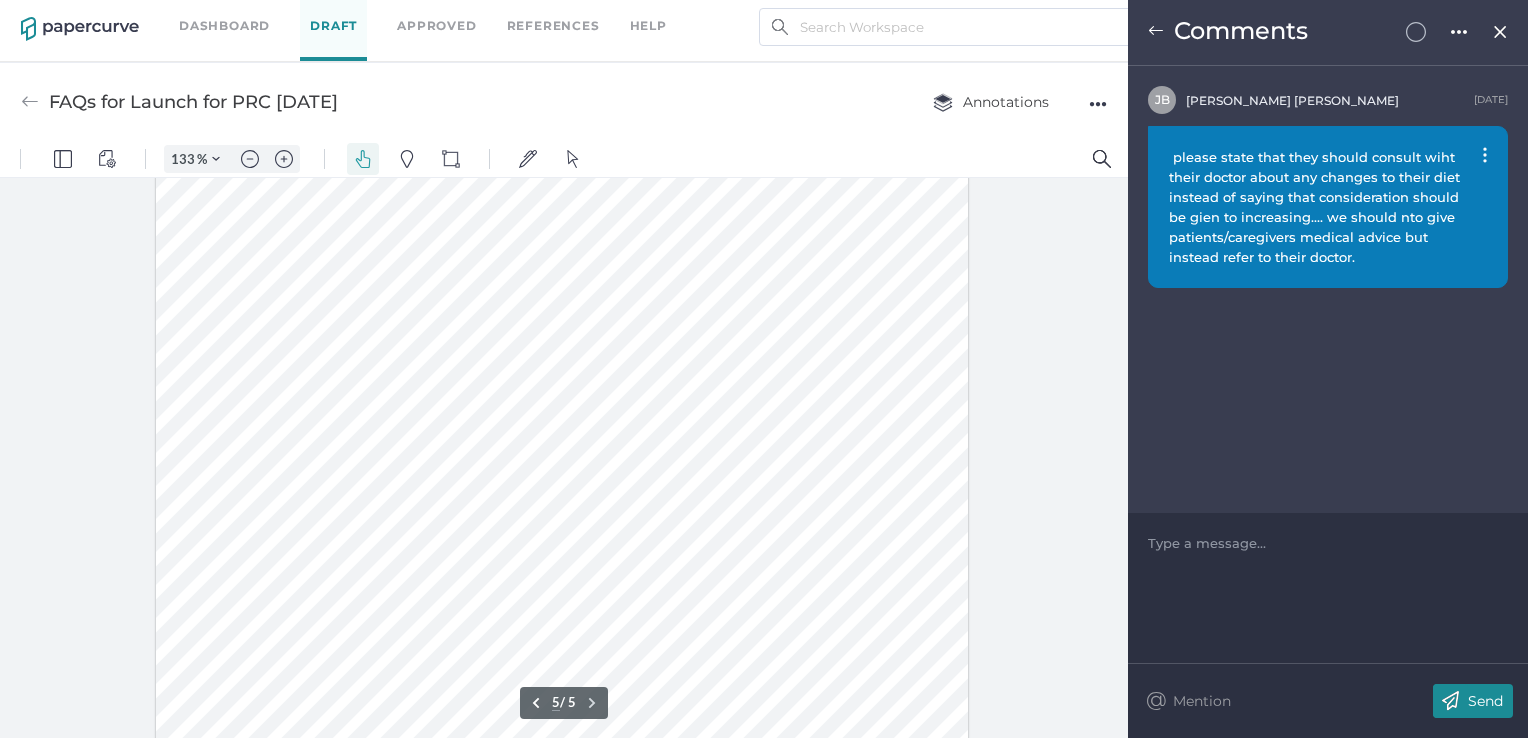 scroll, scrollTop: 4297, scrollLeft: 0, axis: vertical 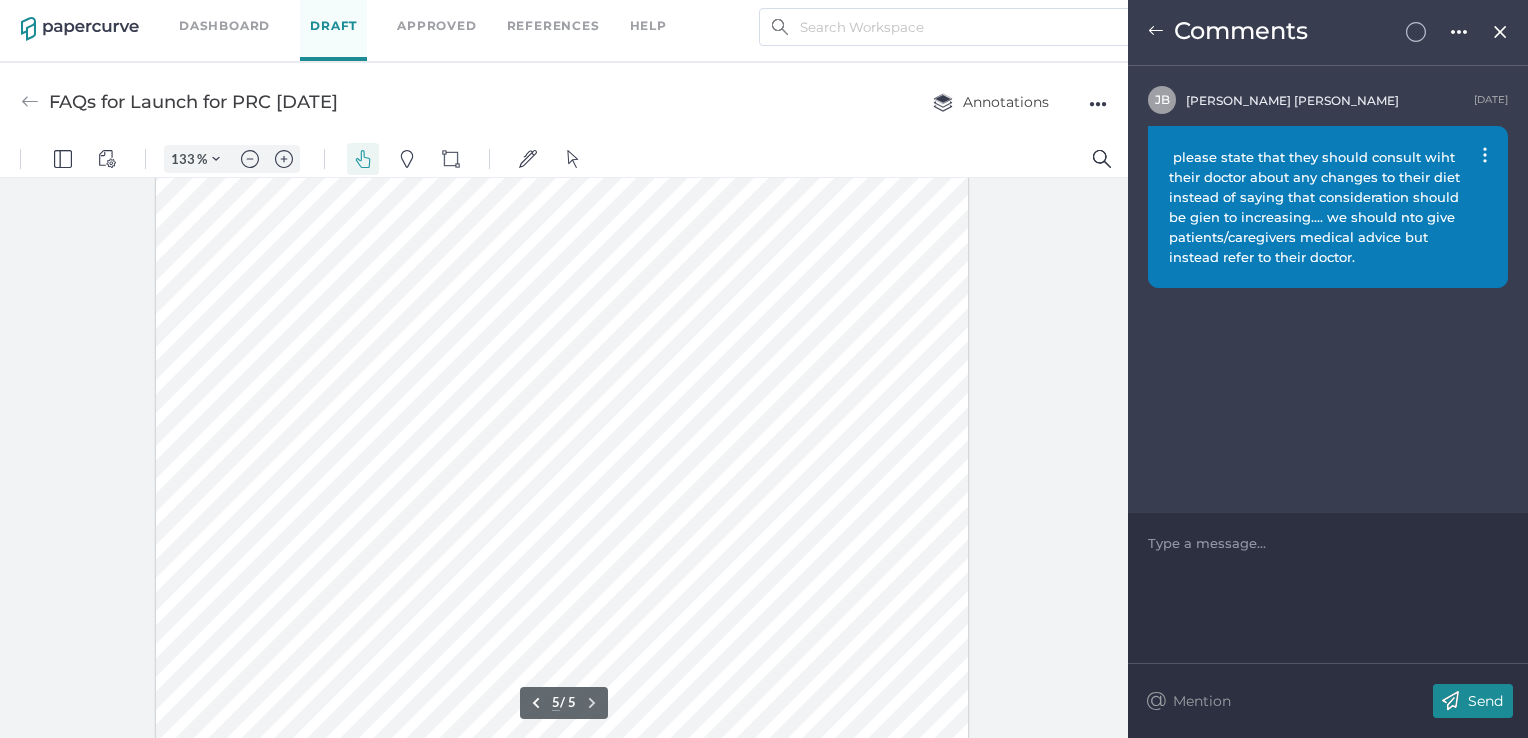 click at bounding box center [562, 655] 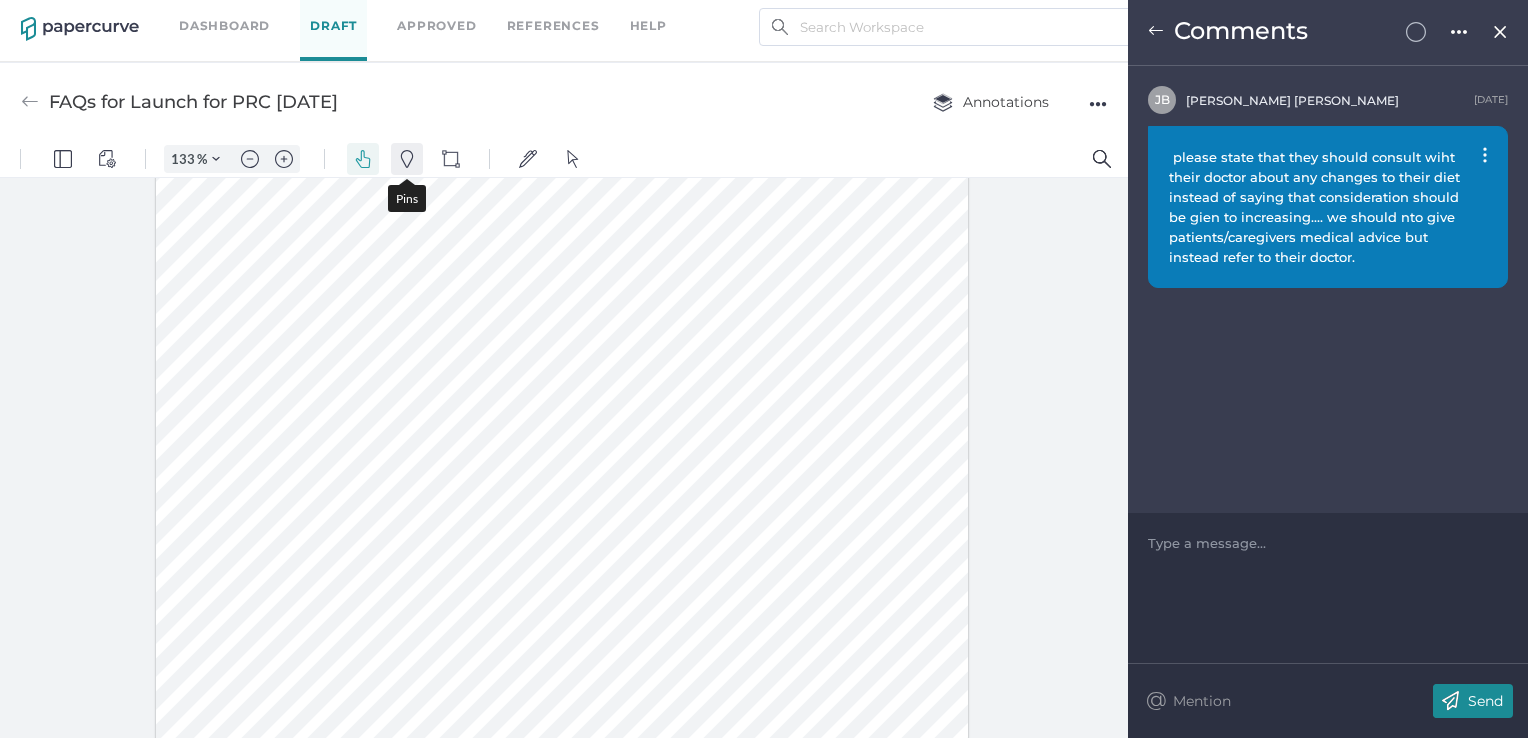 click at bounding box center (407, 159) 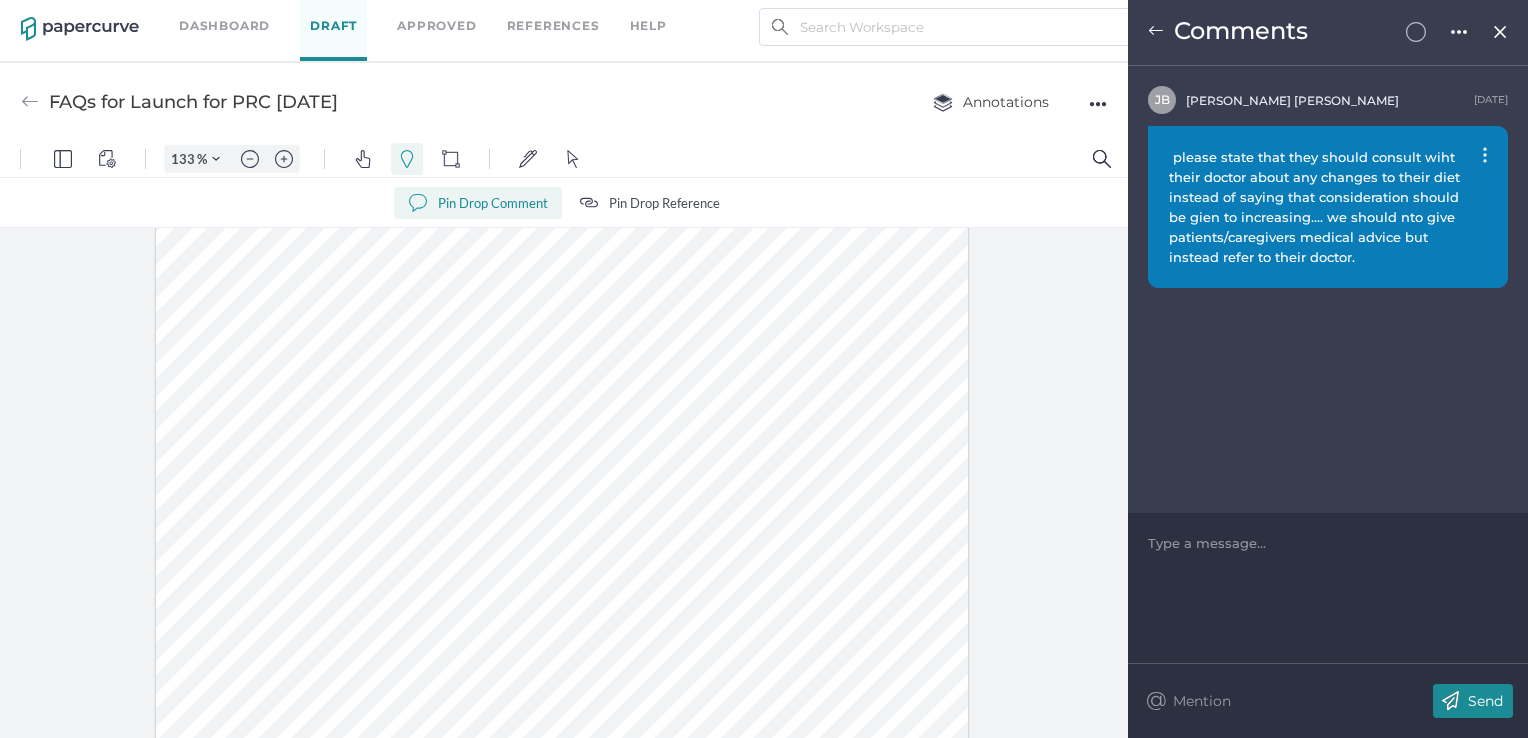 click at bounding box center (562, 705) 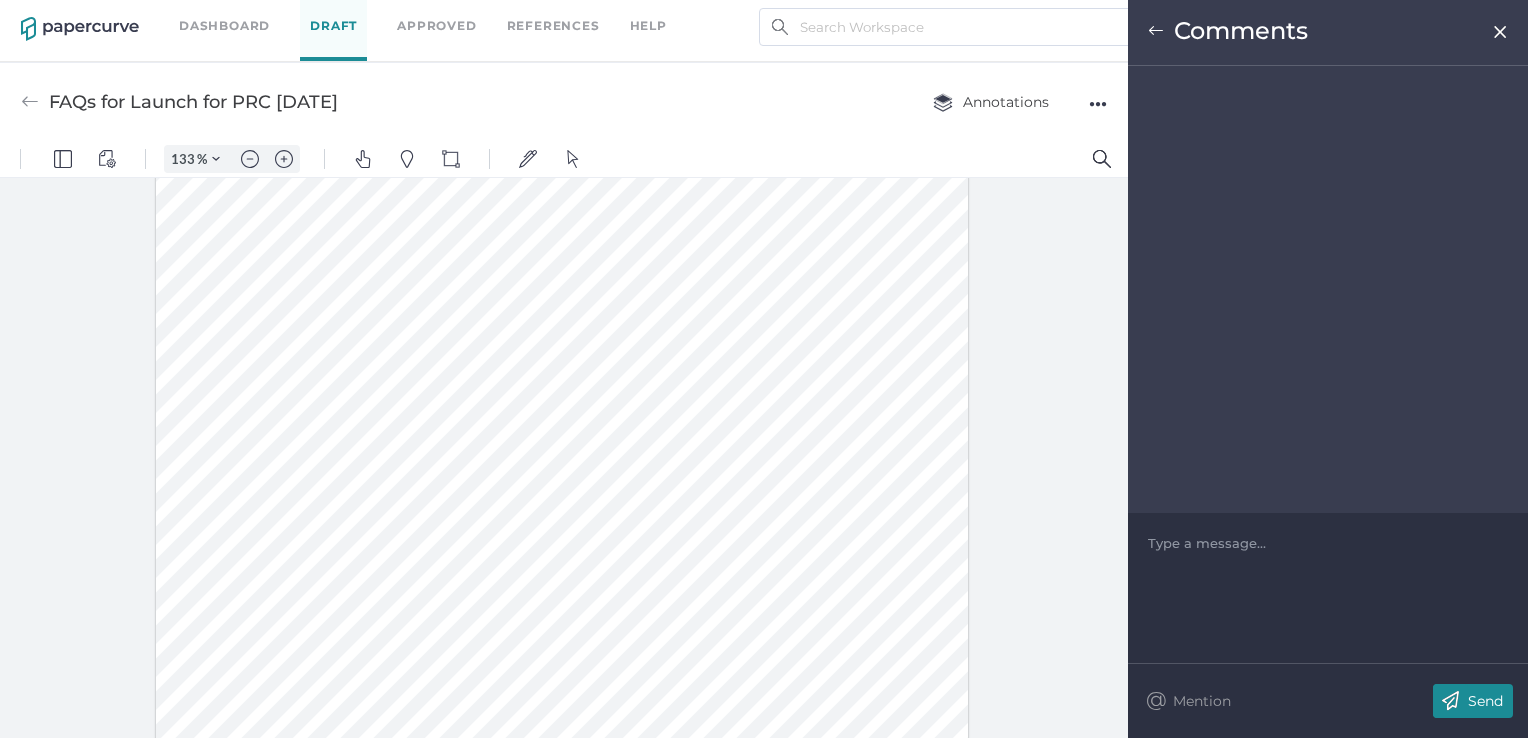 click at bounding box center (1328, 543) 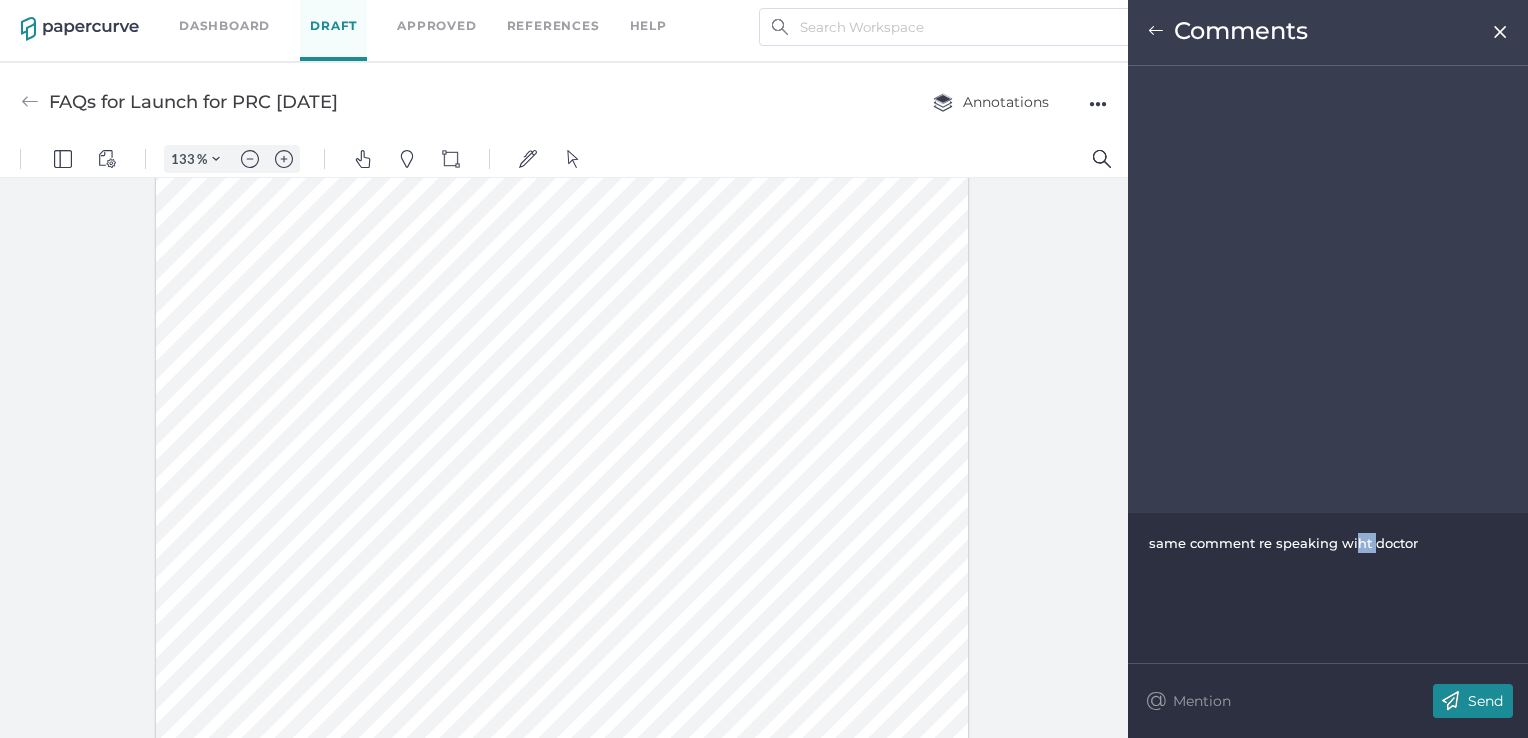 drag, startPoint x: 1372, startPoint y: 545, endPoint x: 1352, endPoint y: 542, distance: 20.22375 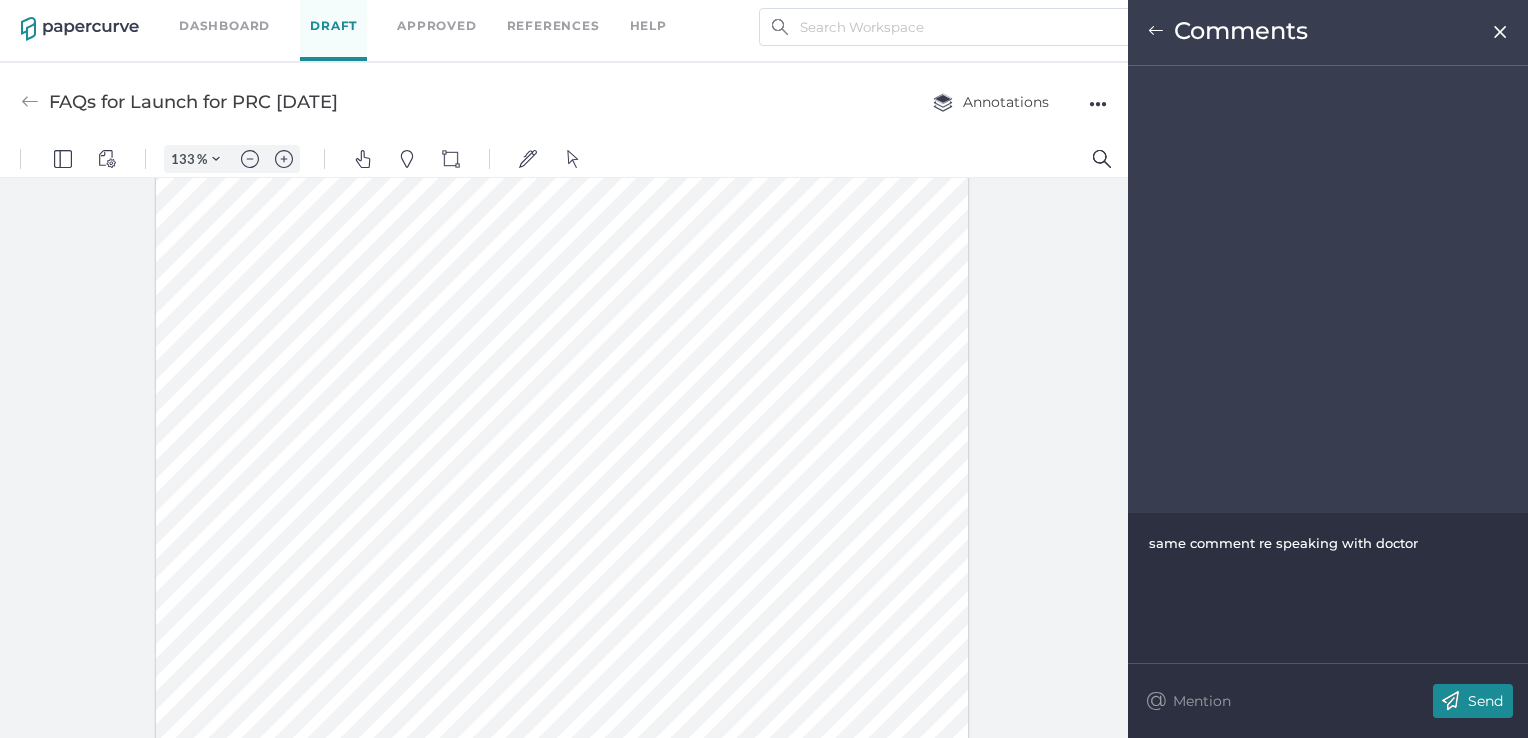 click on "Send" at bounding box center (1485, 701) 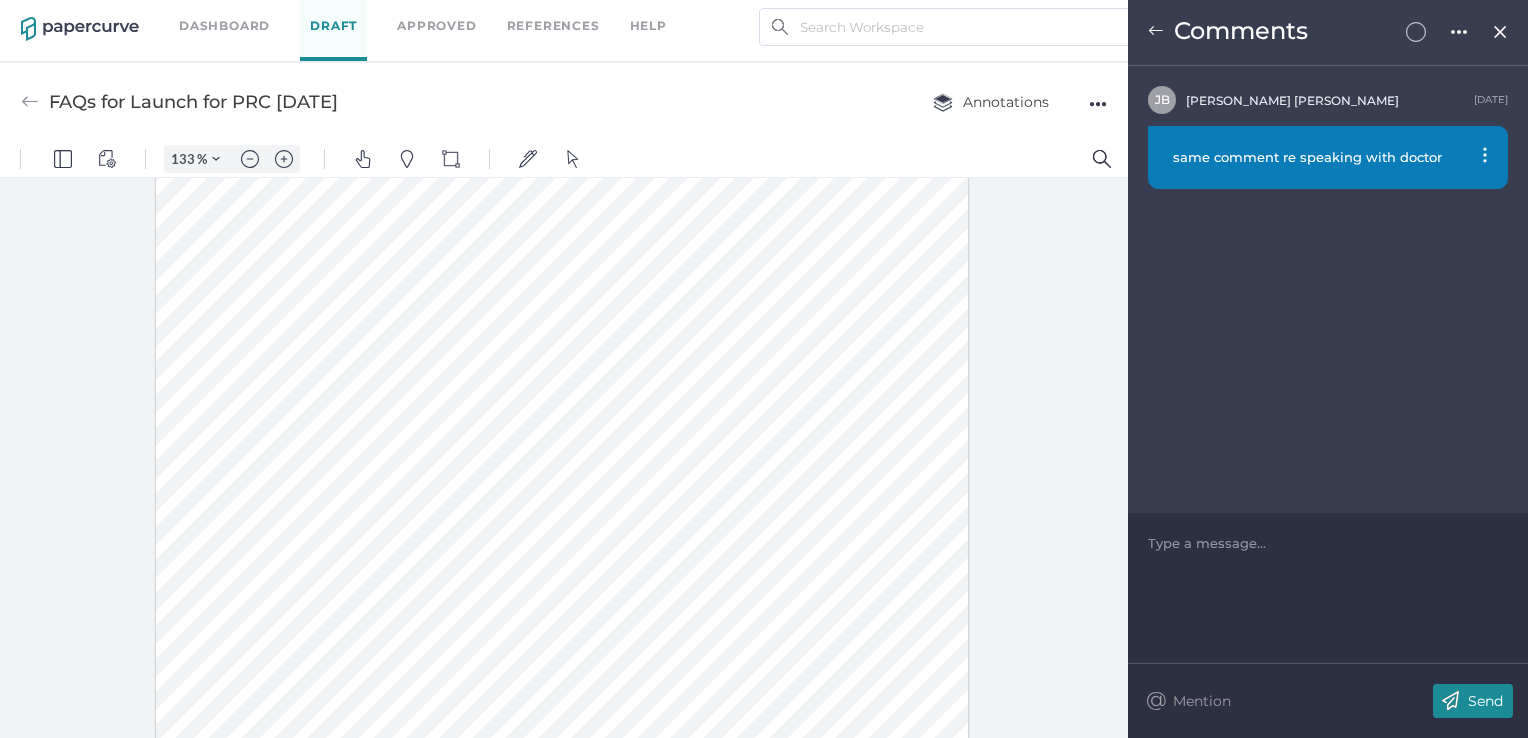 click at bounding box center [1500, 32] 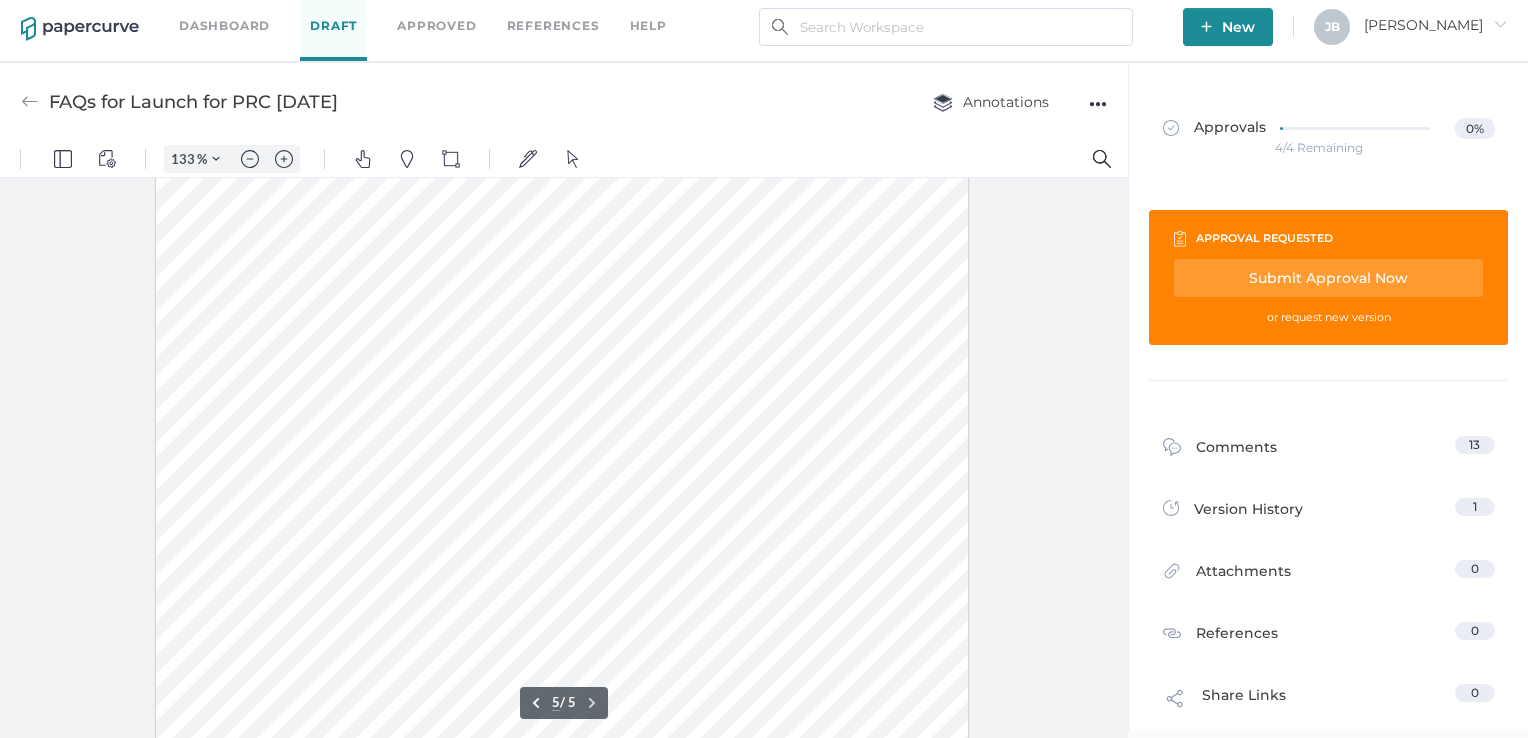 scroll, scrollTop: 4743, scrollLeft: 0, axis: vertical 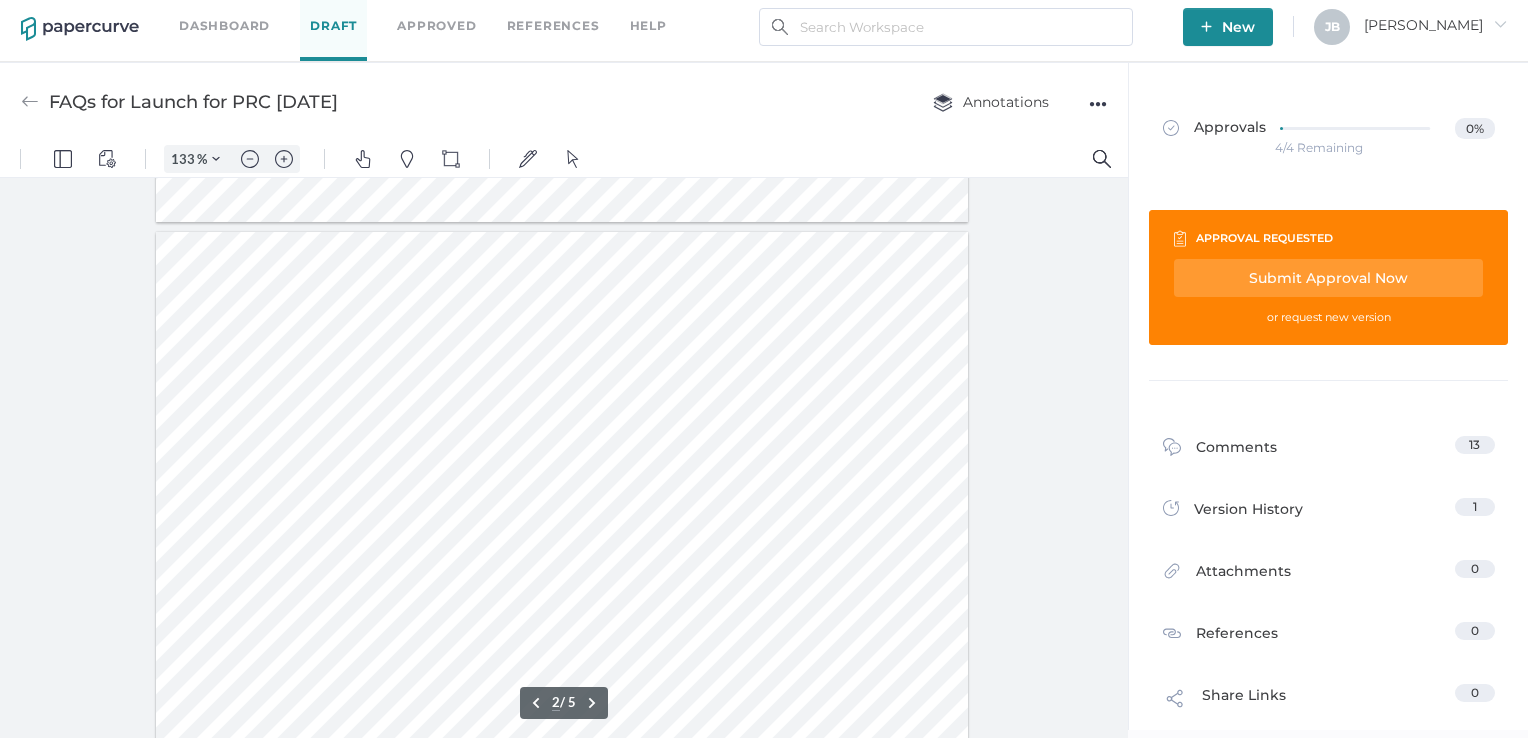 type on "1" 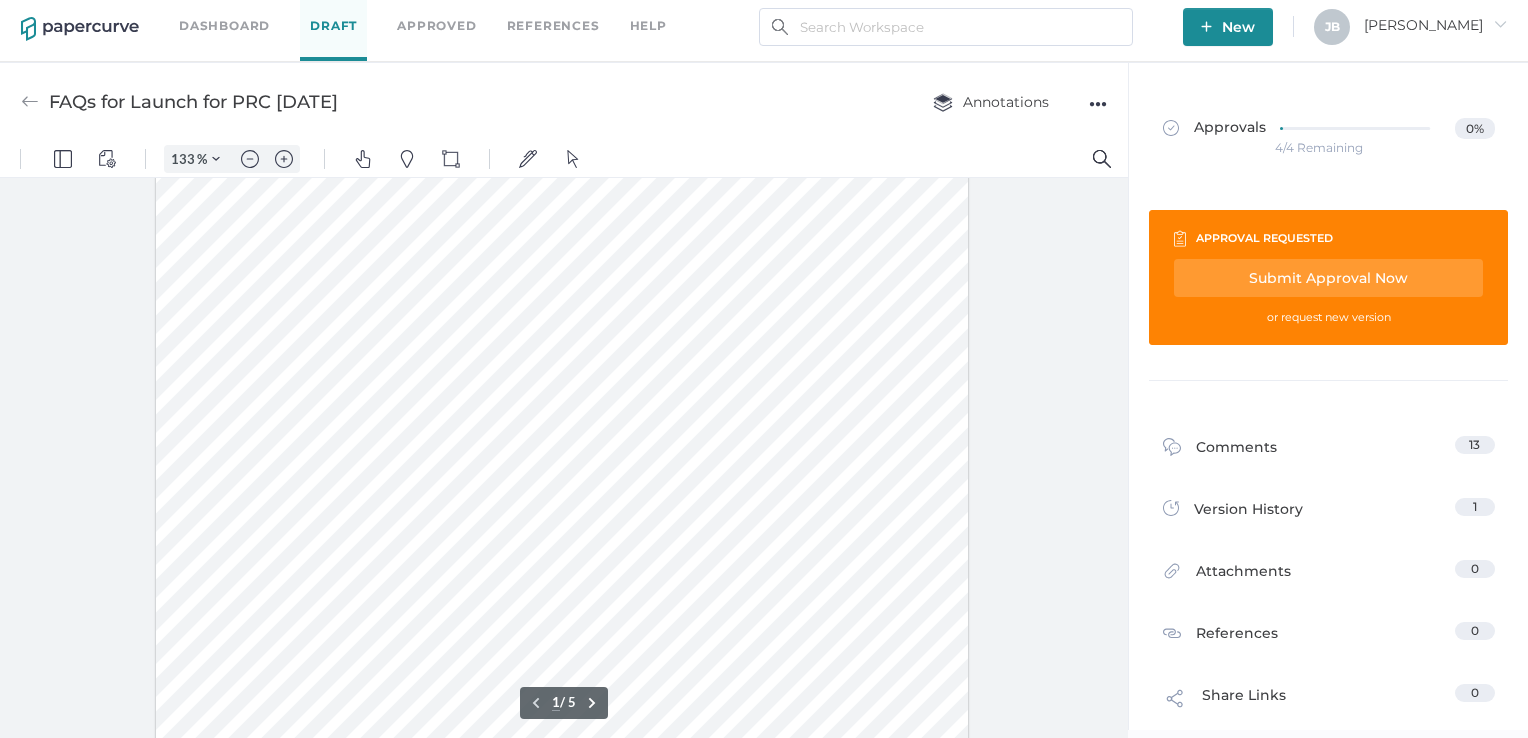 scroll, scrollTop: 0, scrollLeft: 0, axis: both 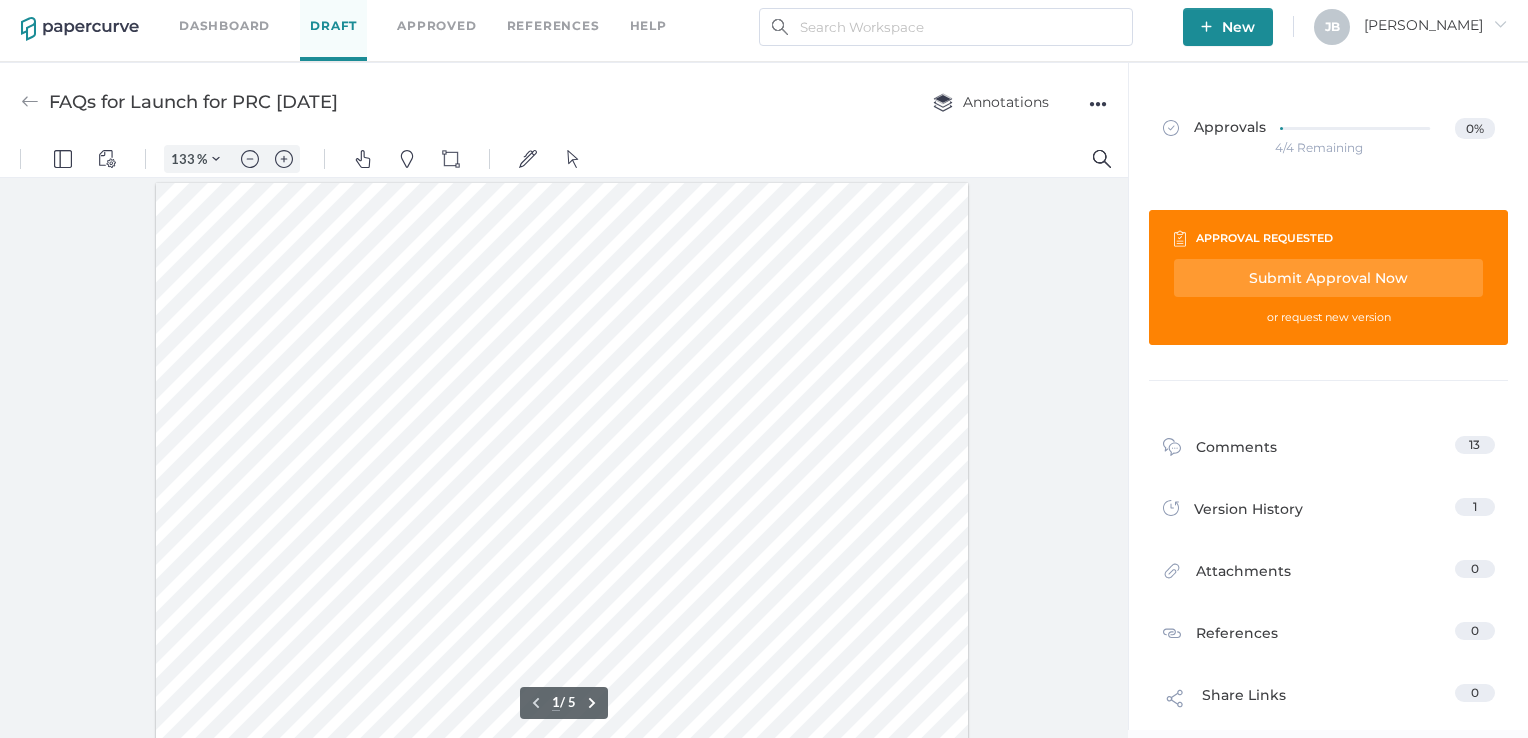 drag, startPoint x: 1120, startPoint y: 642, endPoint x: 773, endPoint y: 197, distance: 564.29956 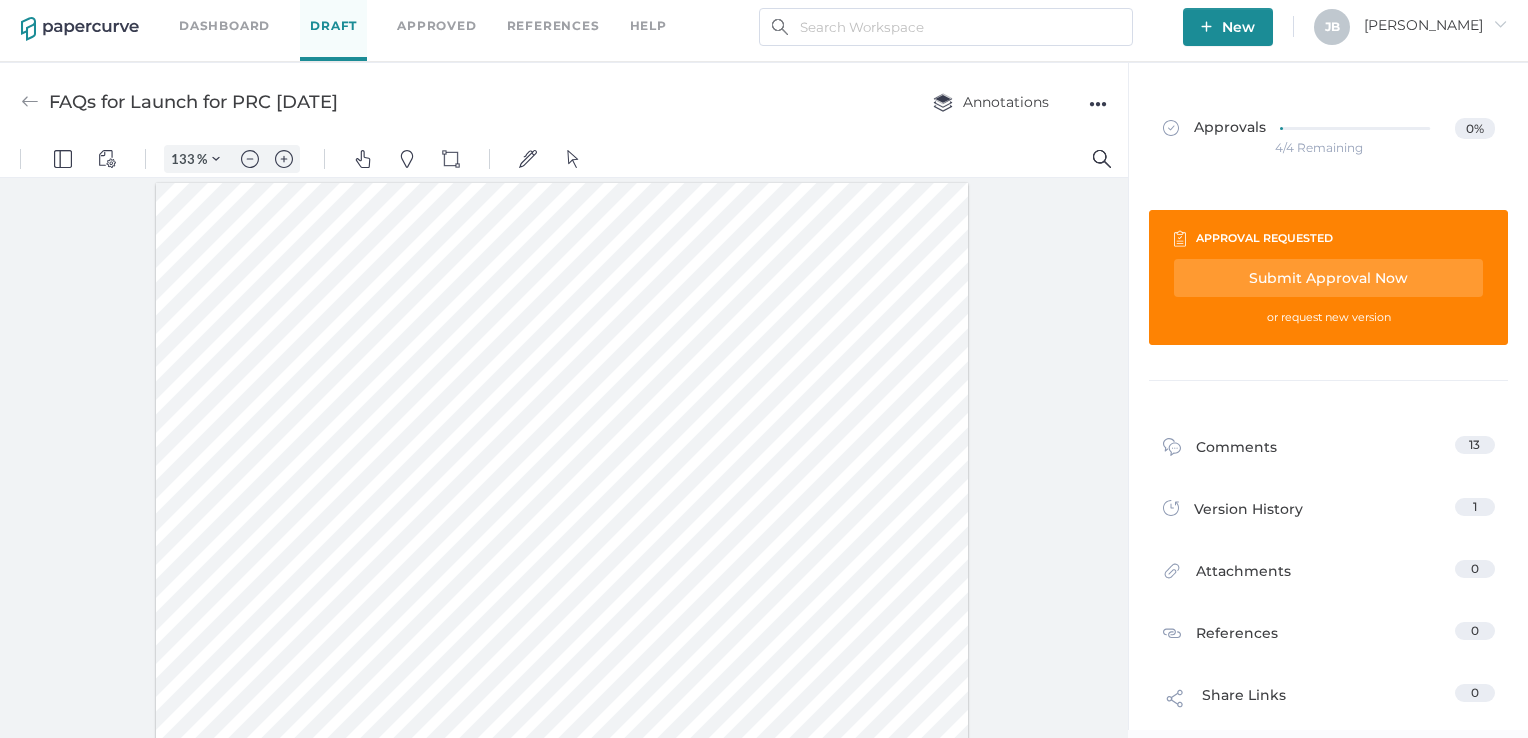 click on "Dashboard" at bounding box center [224, 26] 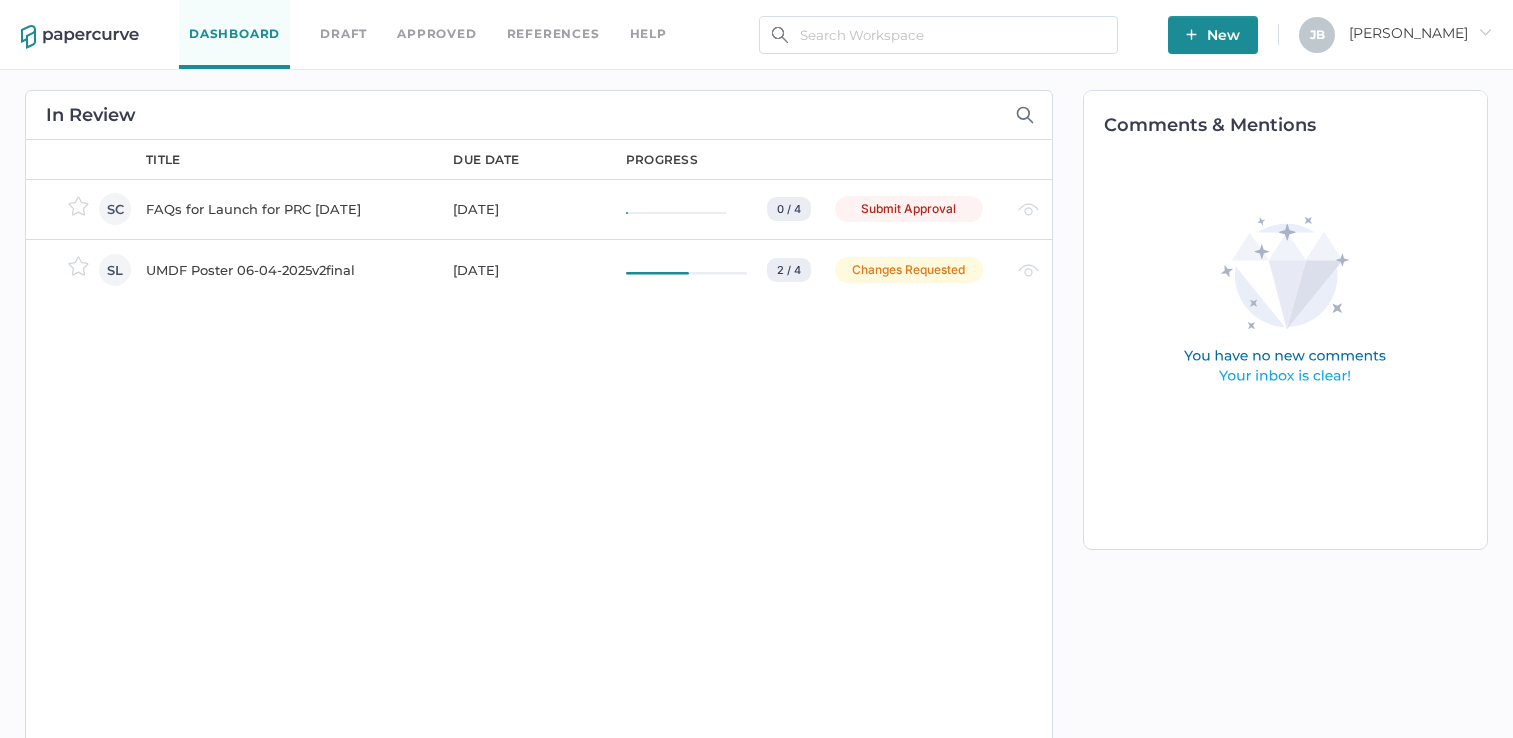 scroll, scrollTop: 0, scrollLeft: 0, axis: both 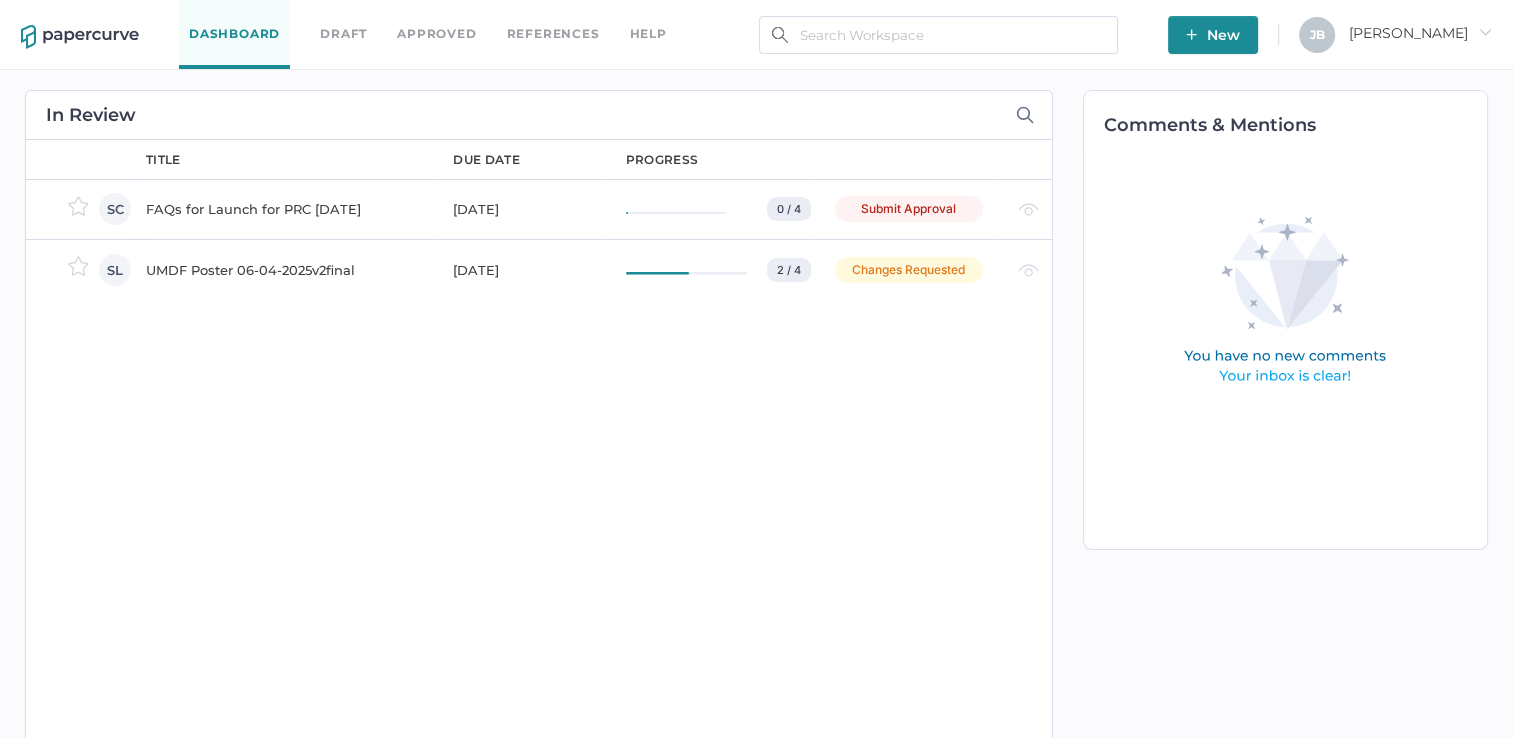 click on "UMDF Poster 06-04-2025v2final" at bounding box center (287, 270) 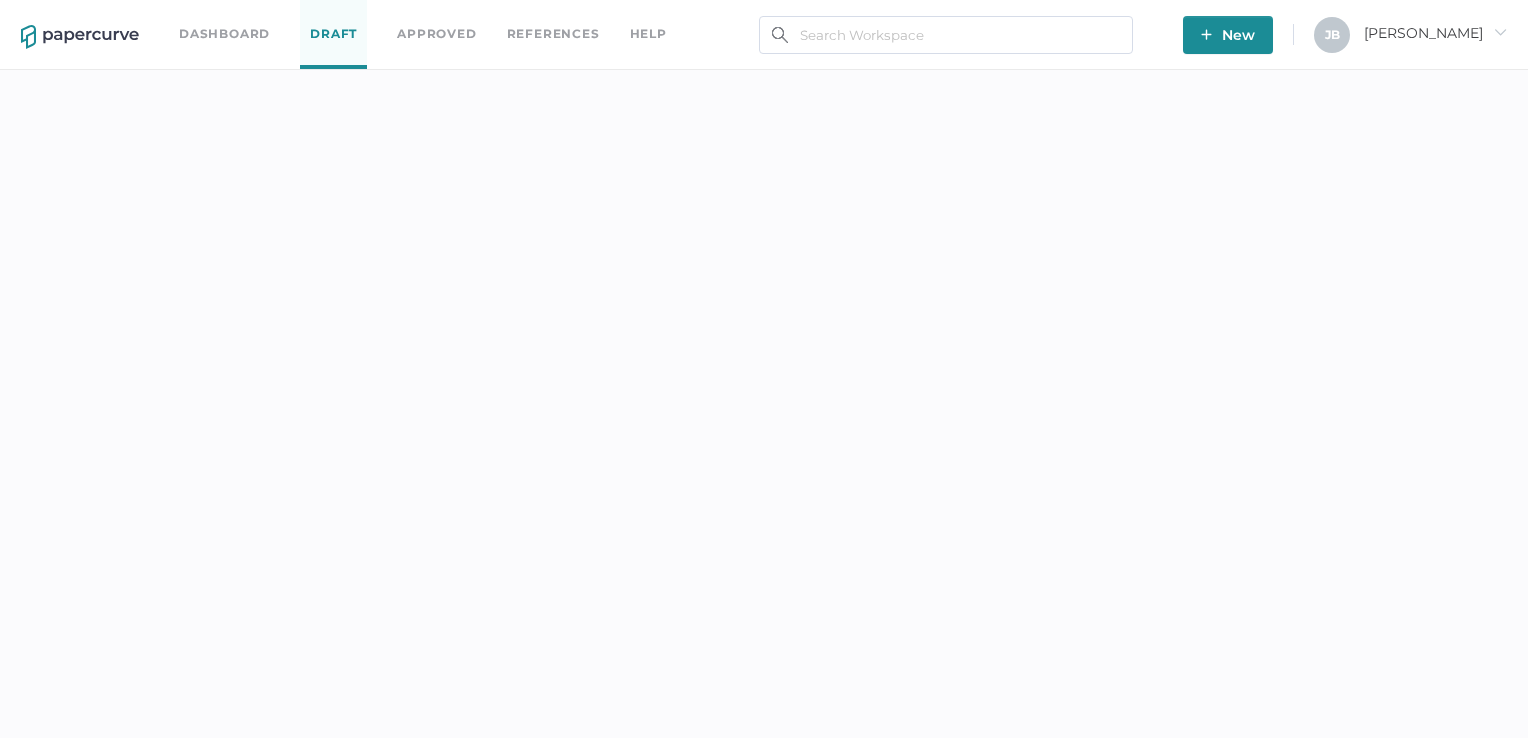scroll, scrollTop: 0, scrollLeft: 0, axis: both 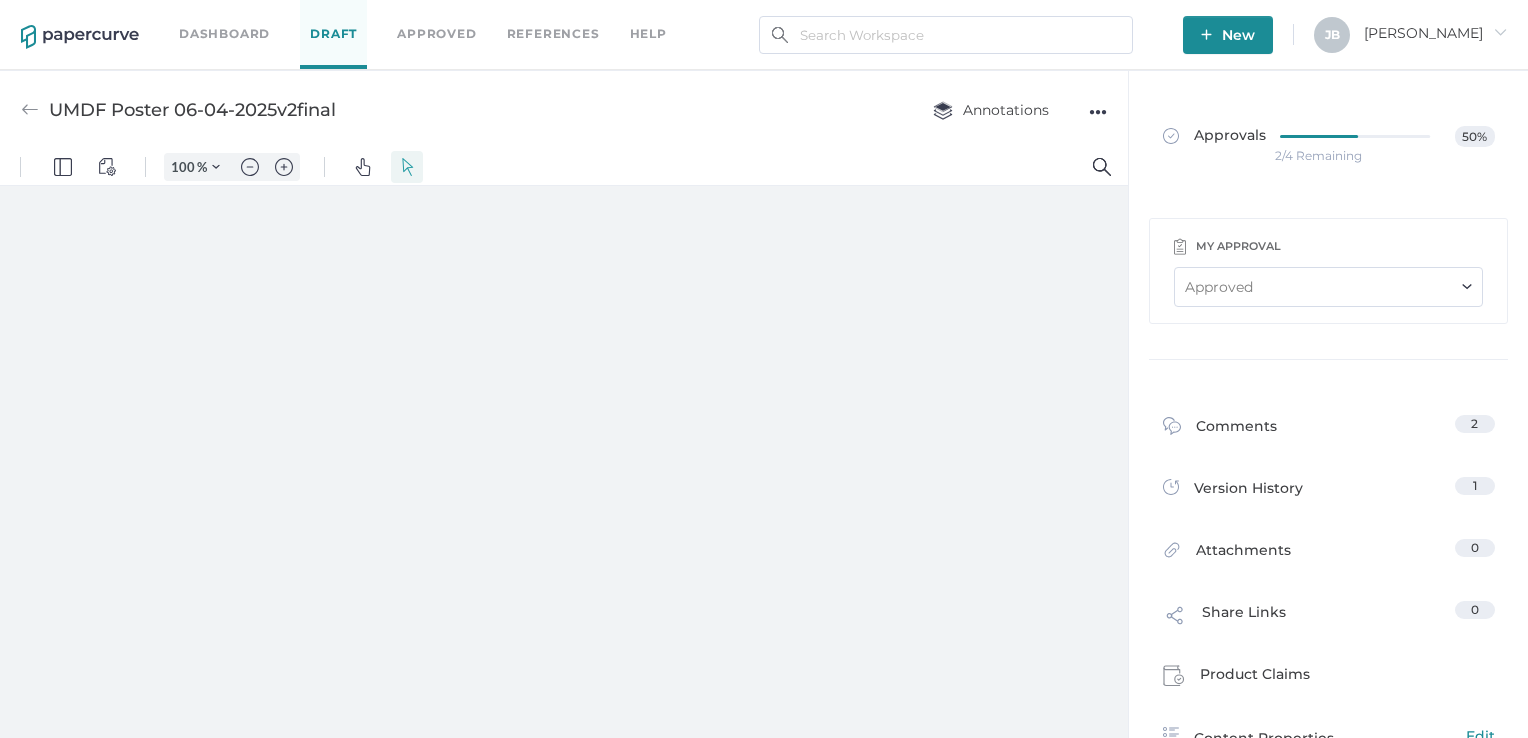 type on "133" 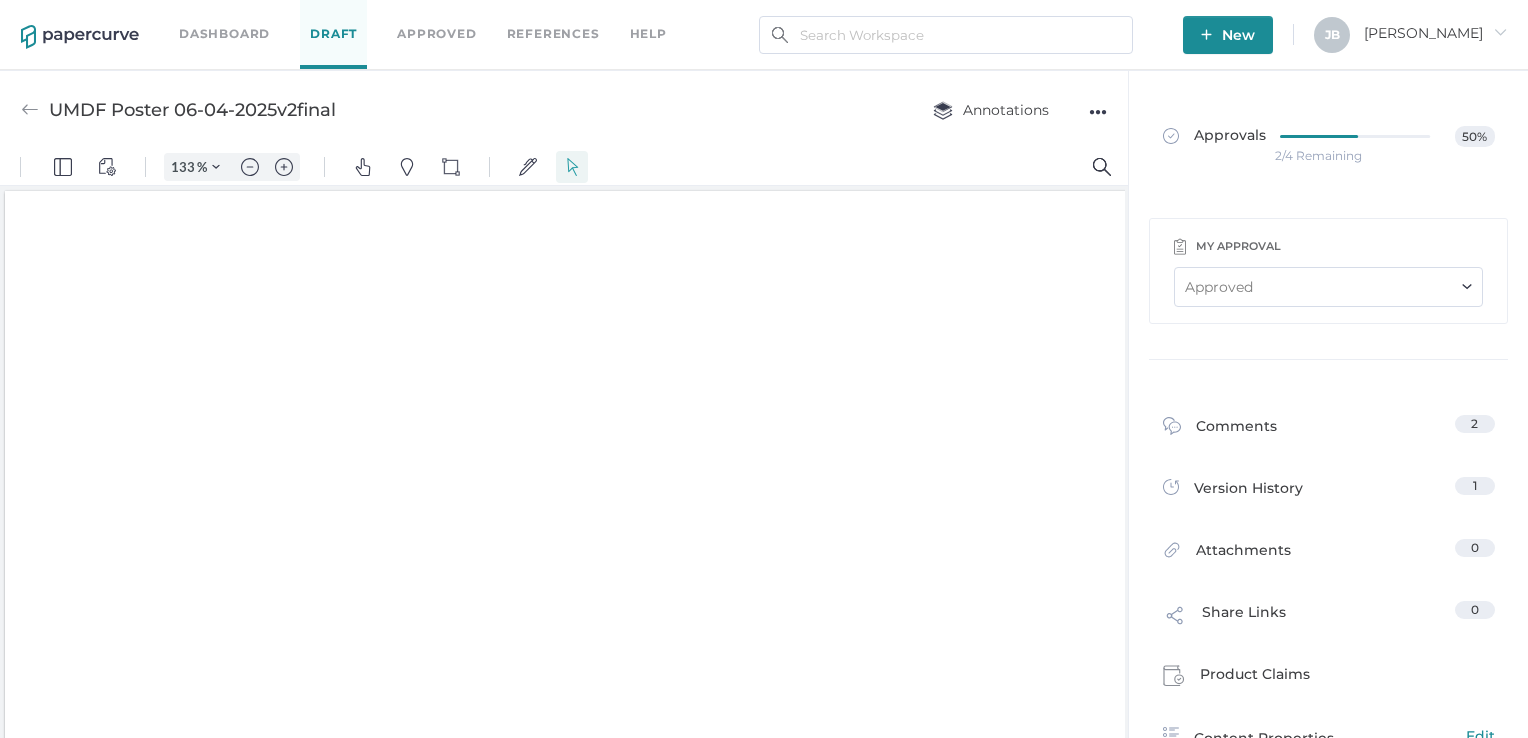 scroll, scrollTop: 4, scrollLeft: 0, axis: vertical 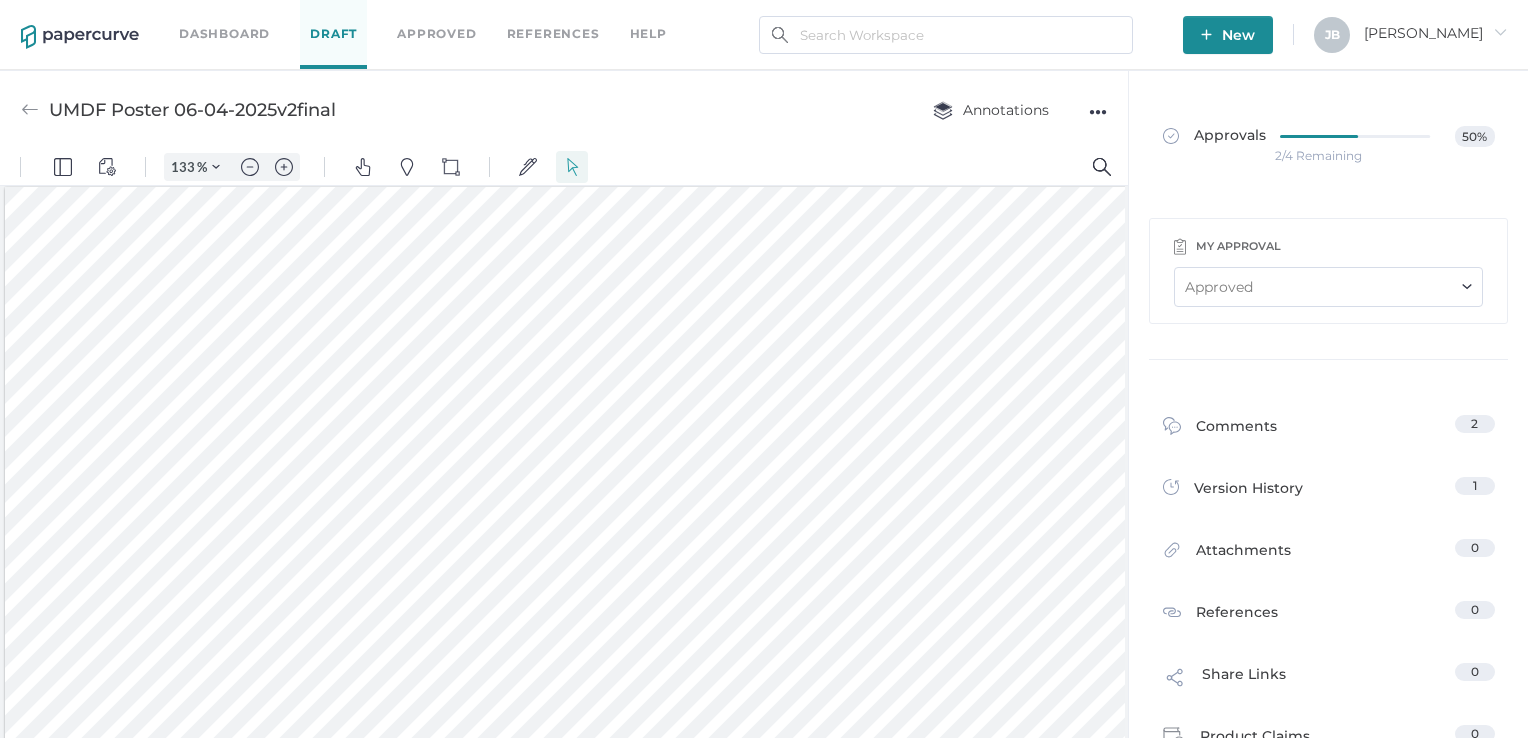 click on "Dashboard" at bounding box center (224, 34) 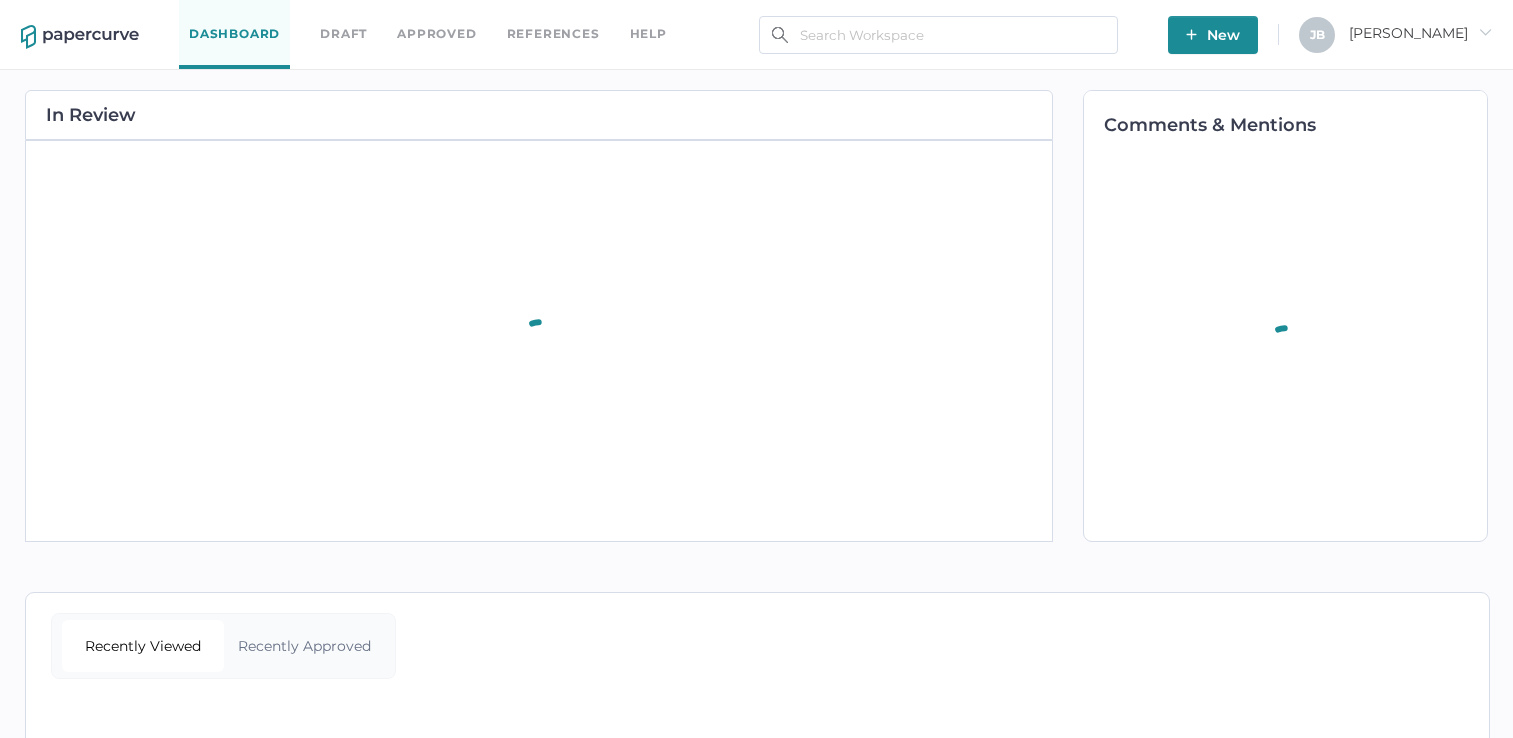 scroll, scrollTop: 0, scrollLeft: 0, axis: both 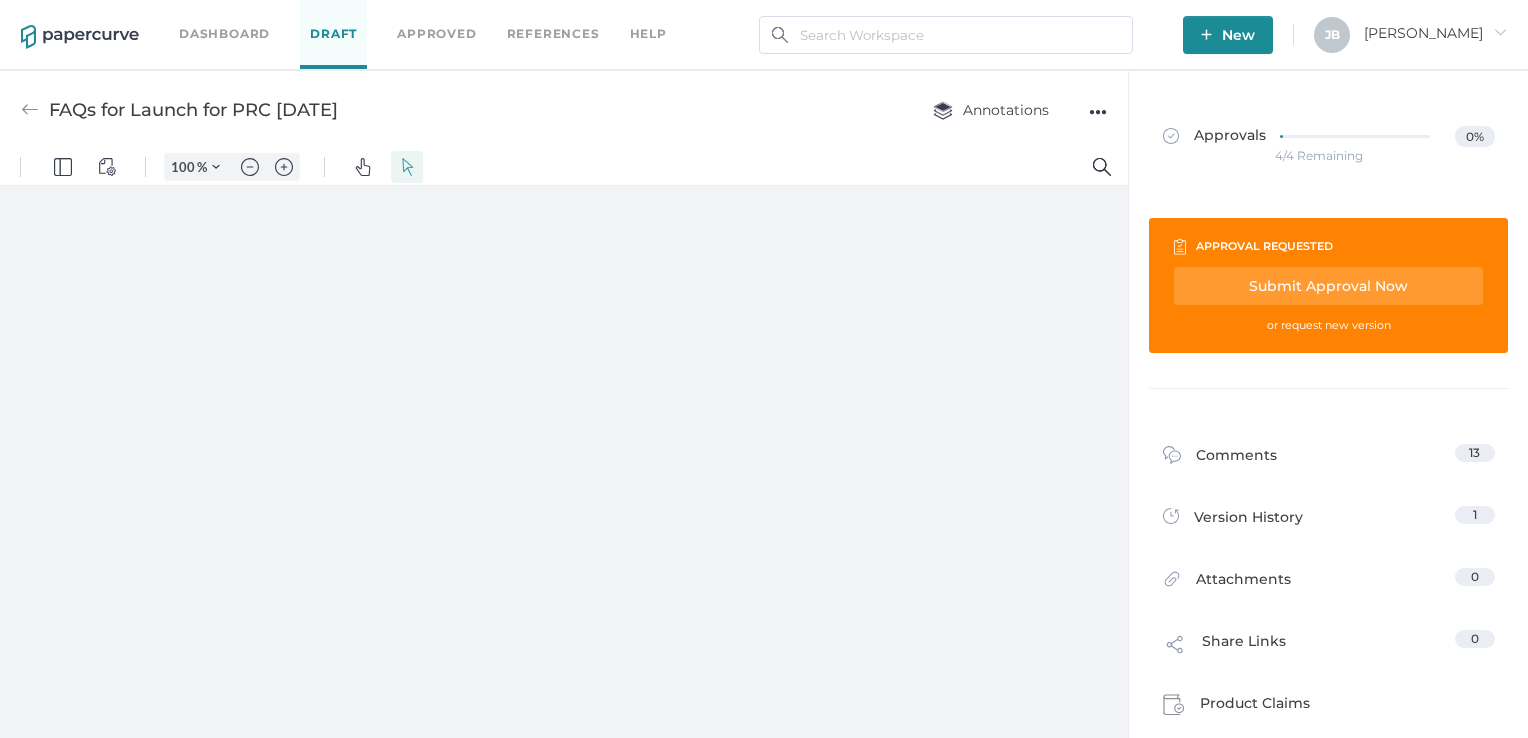 type on "133" 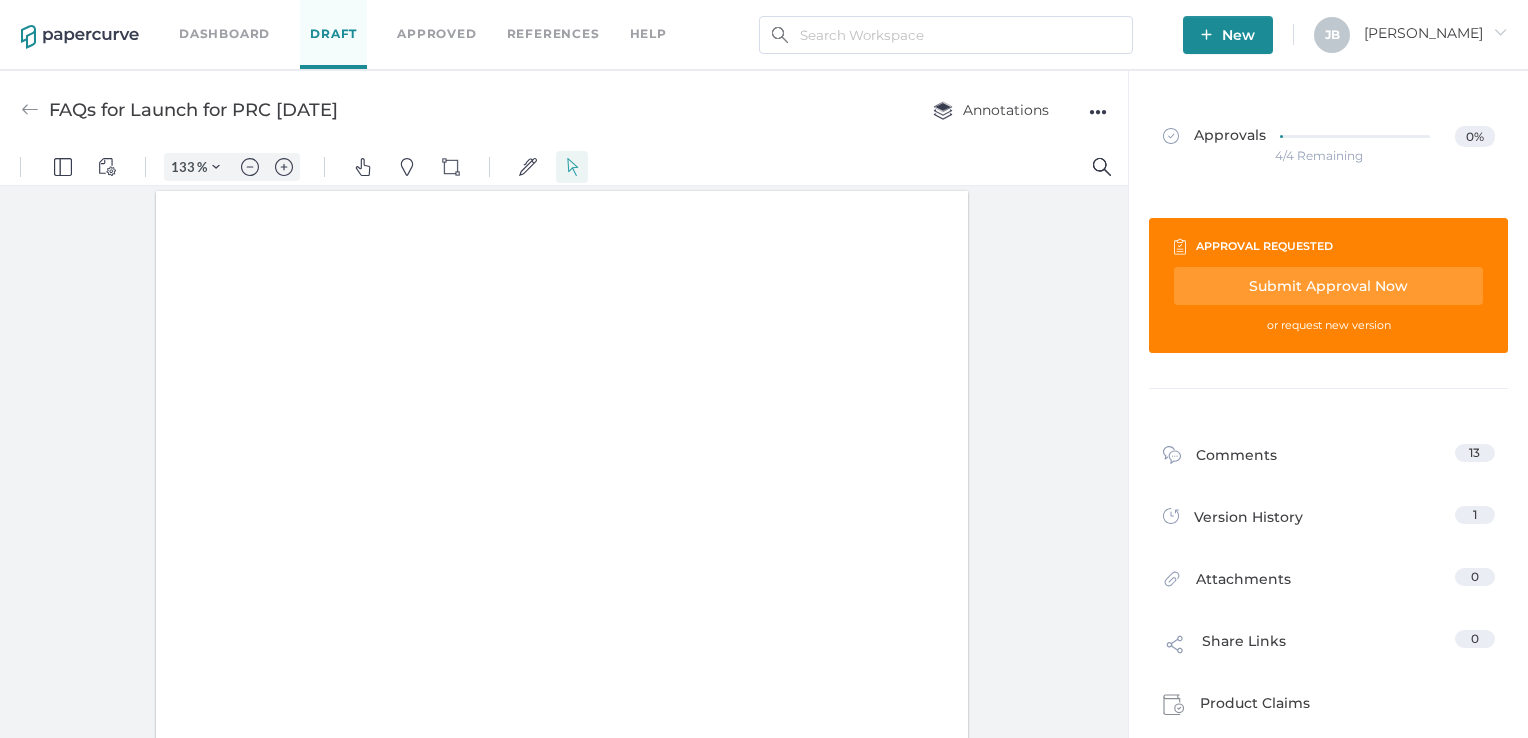 scroll, scrollTop: 2, scrollLeft: 0, axis: vertical 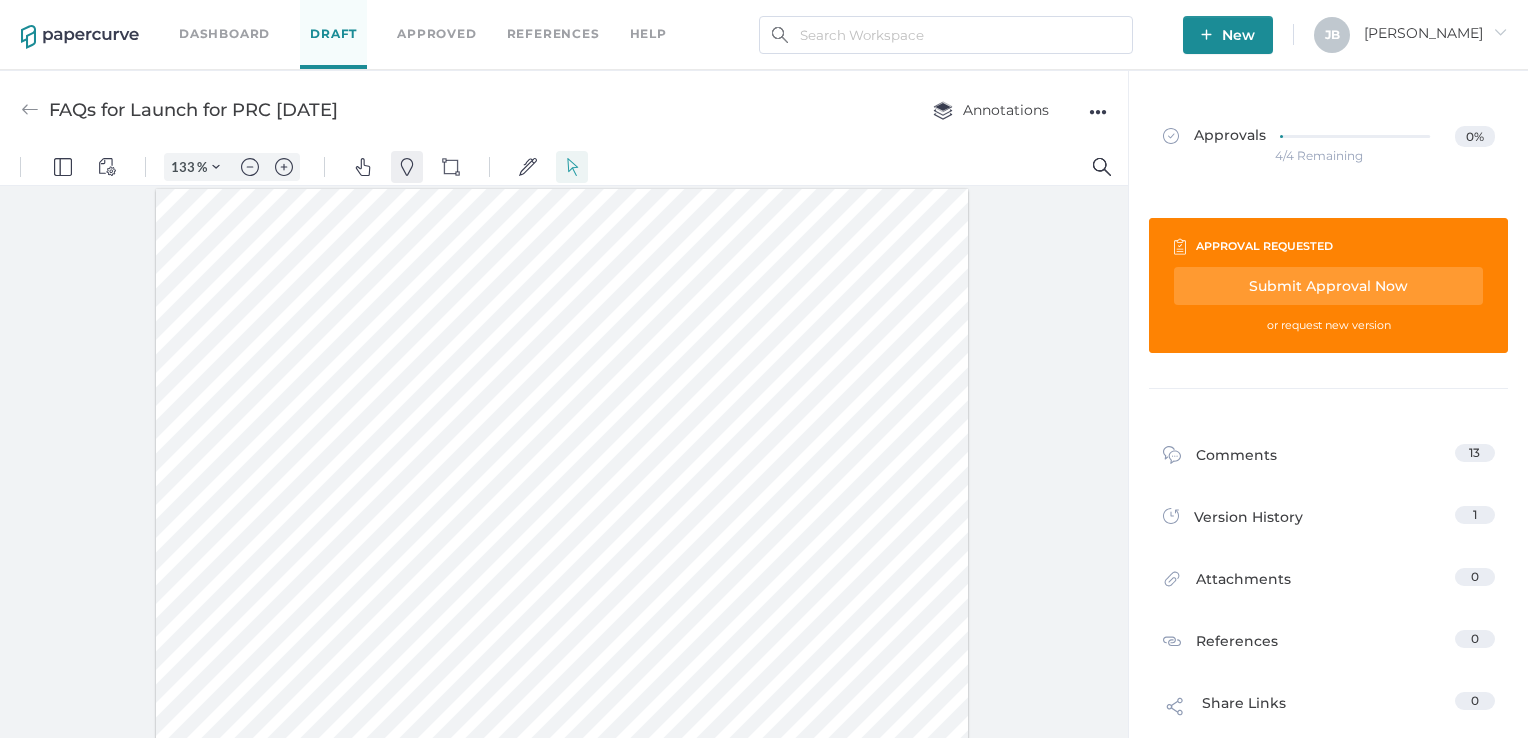 click at bounding box center (407, 167) 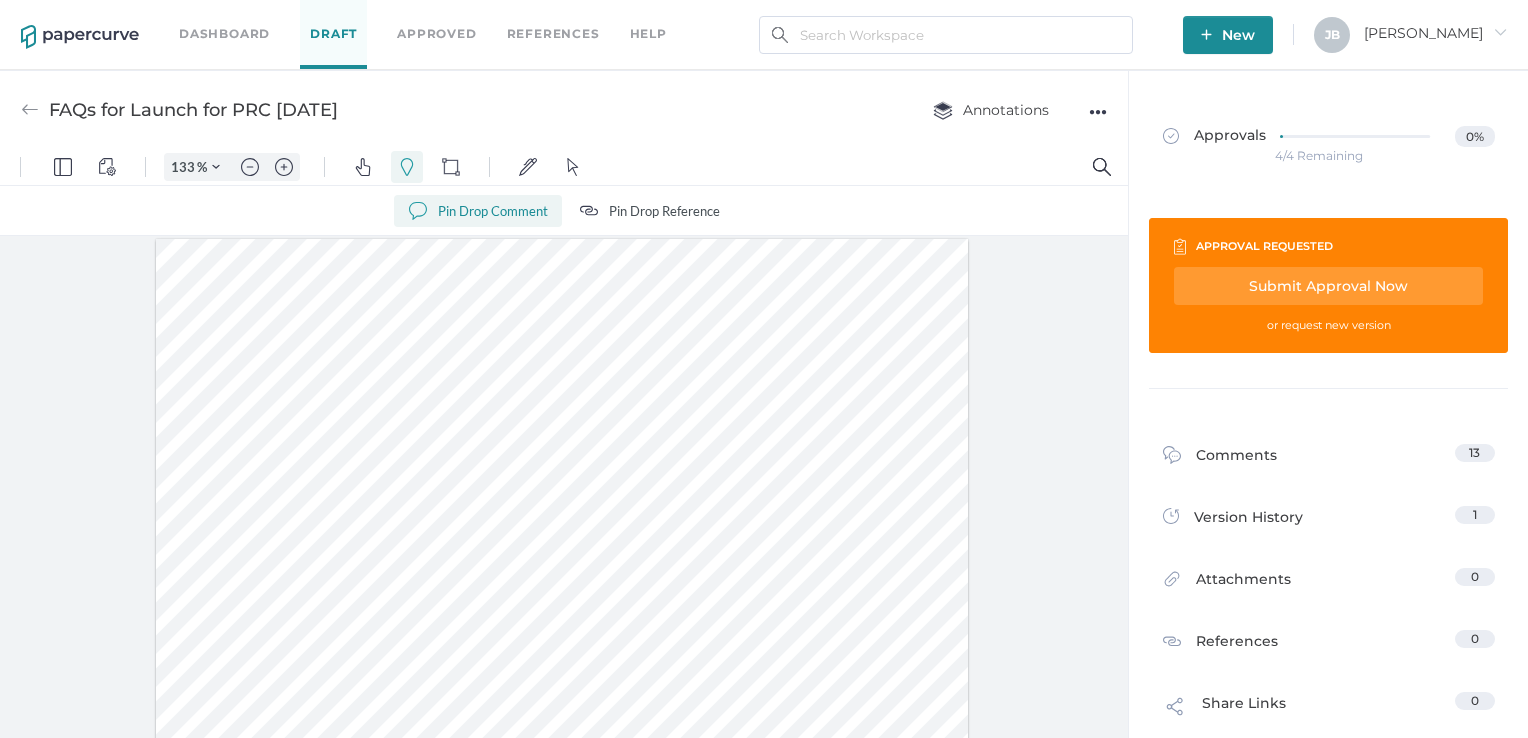 click at bounding box center (562, 764) 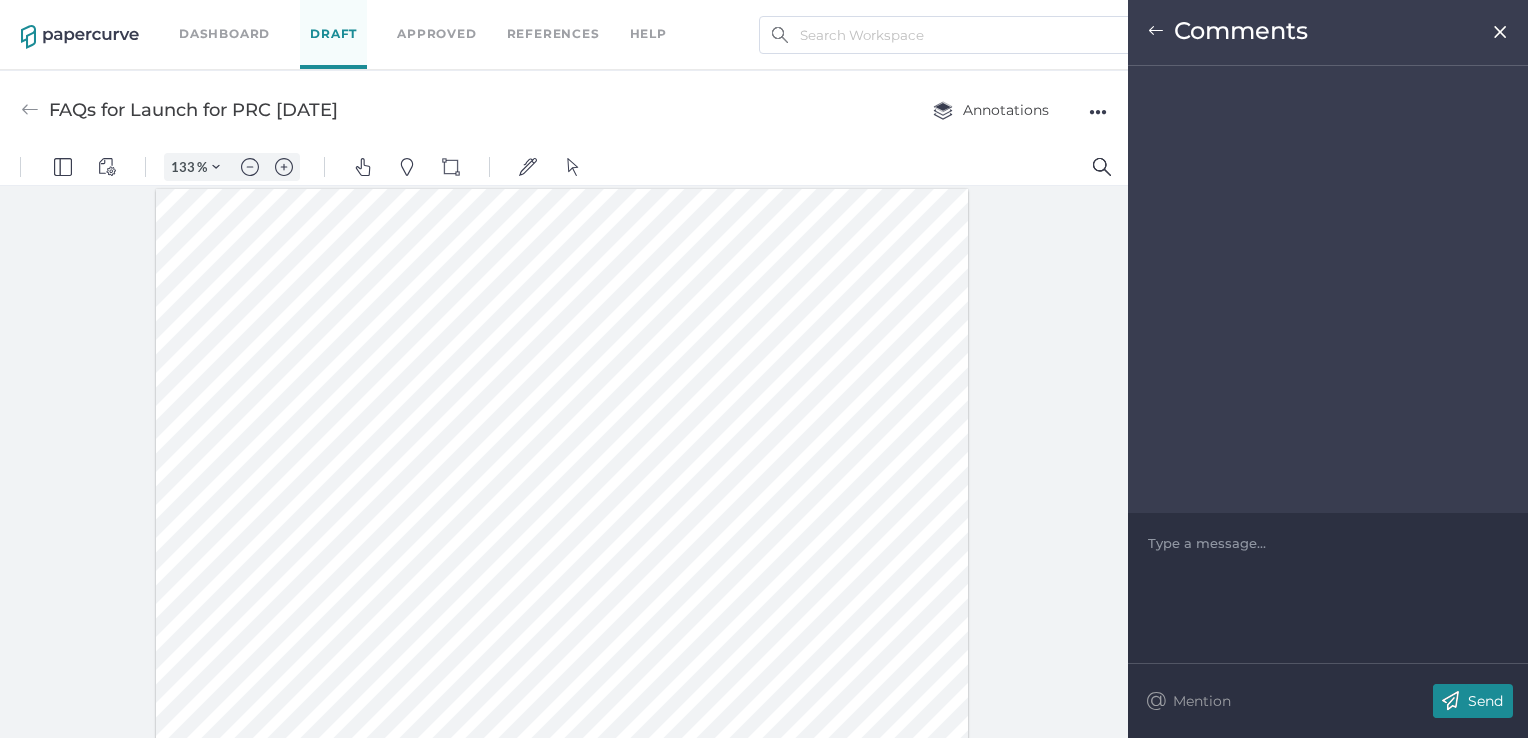 click at bounding box center (1328, 543) 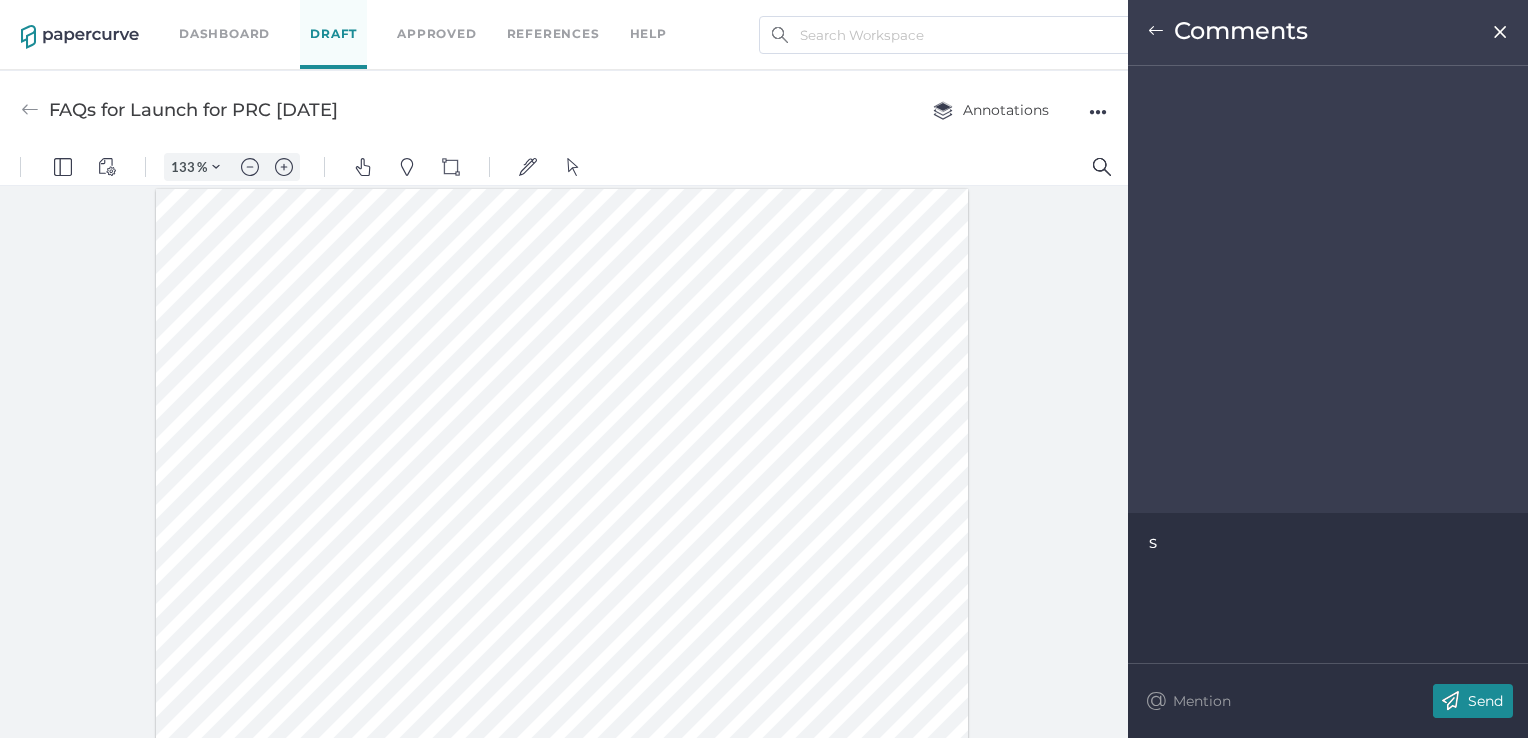 type 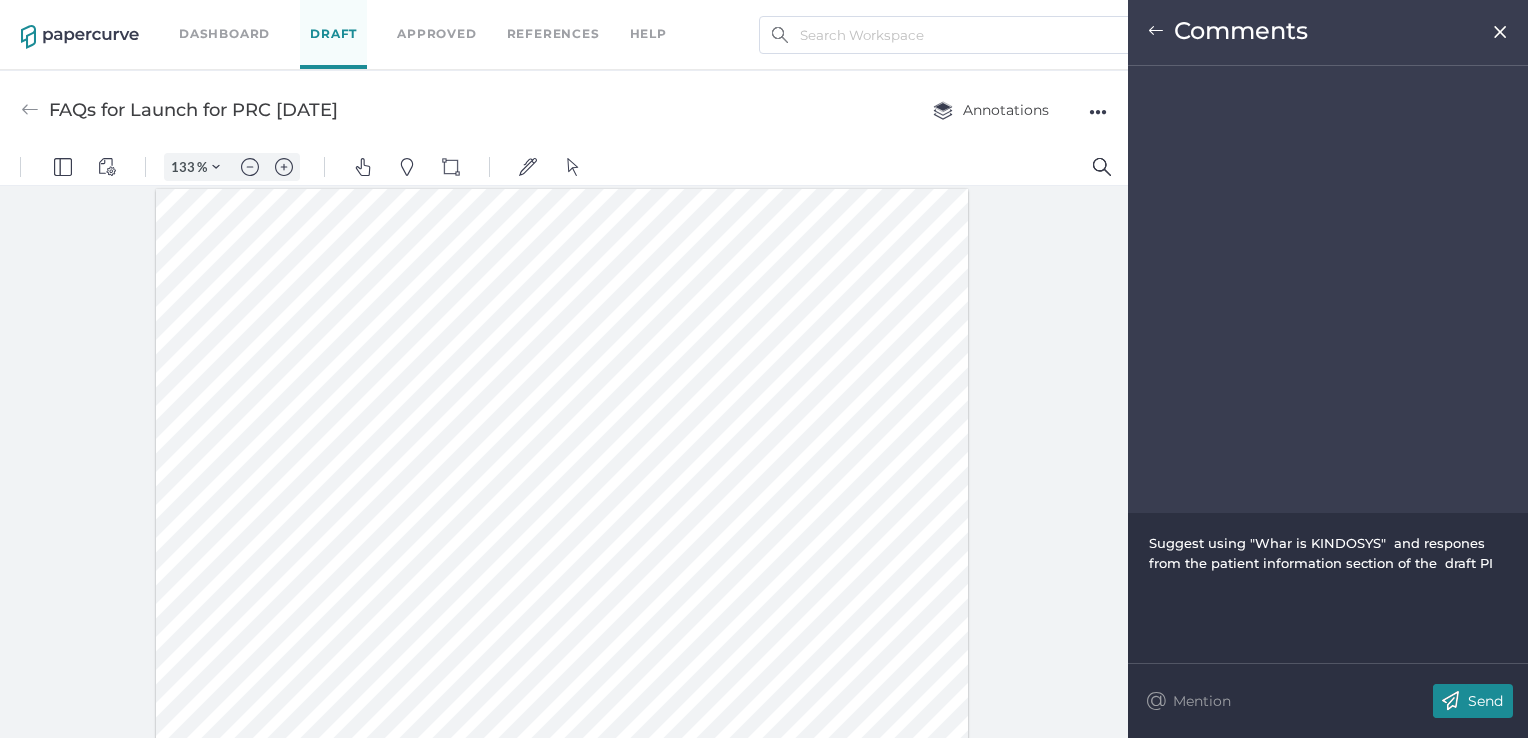 click on "Suggest using "Whar is KINDOSYS"  and respones from the patient information section of the  draft PI" at bounding box center [1328, 553] 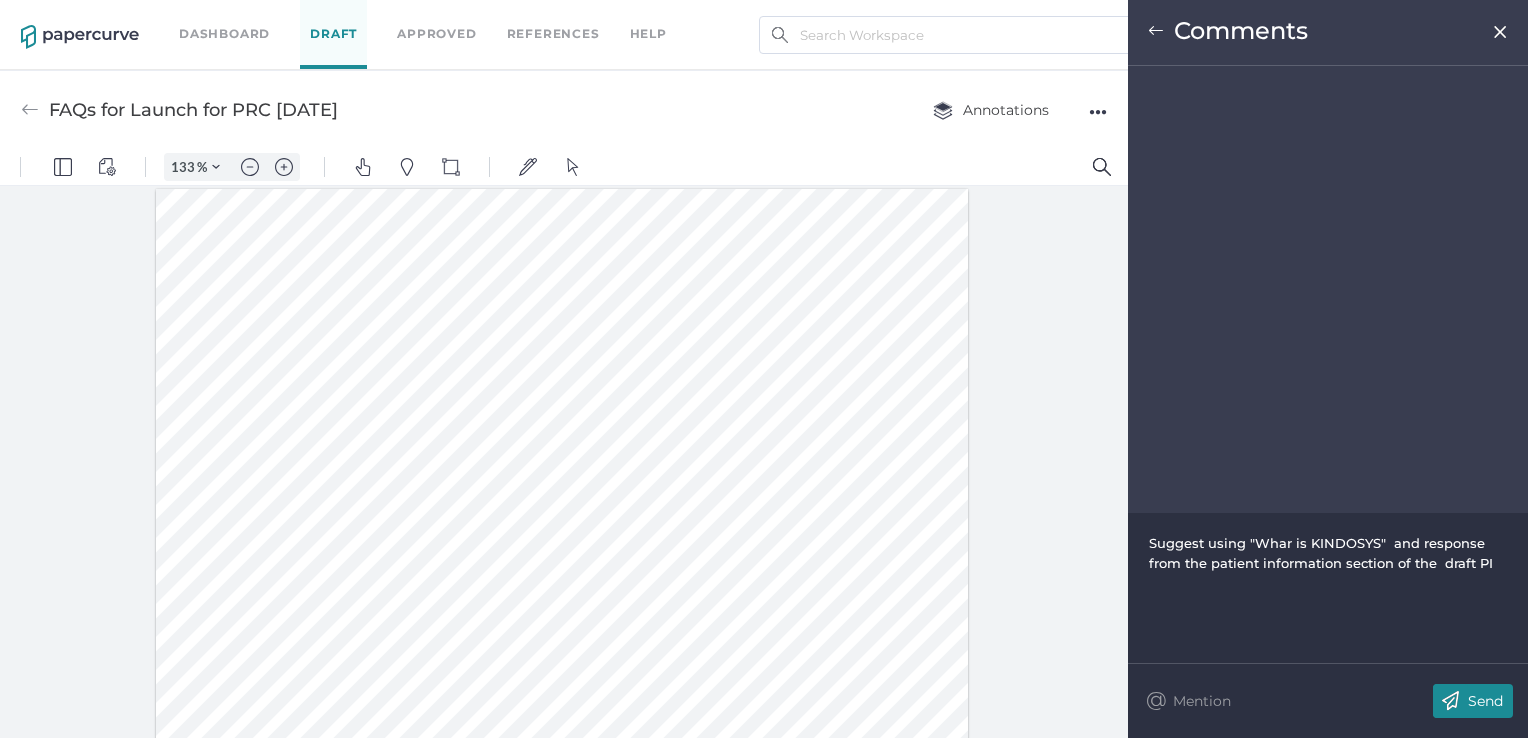 click on "Send" at bounding box center (1485, 701) 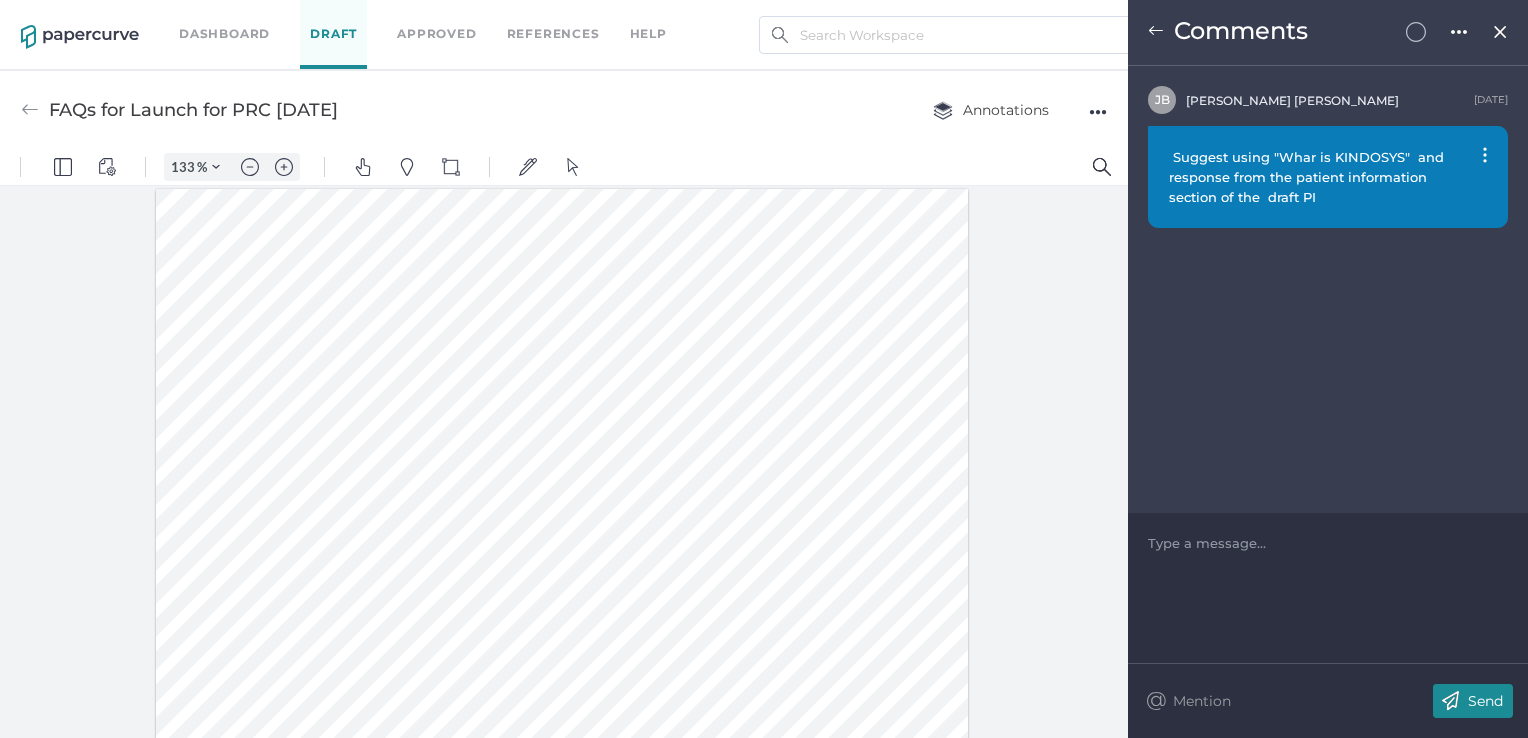 click at bounding box center (1500, 32) 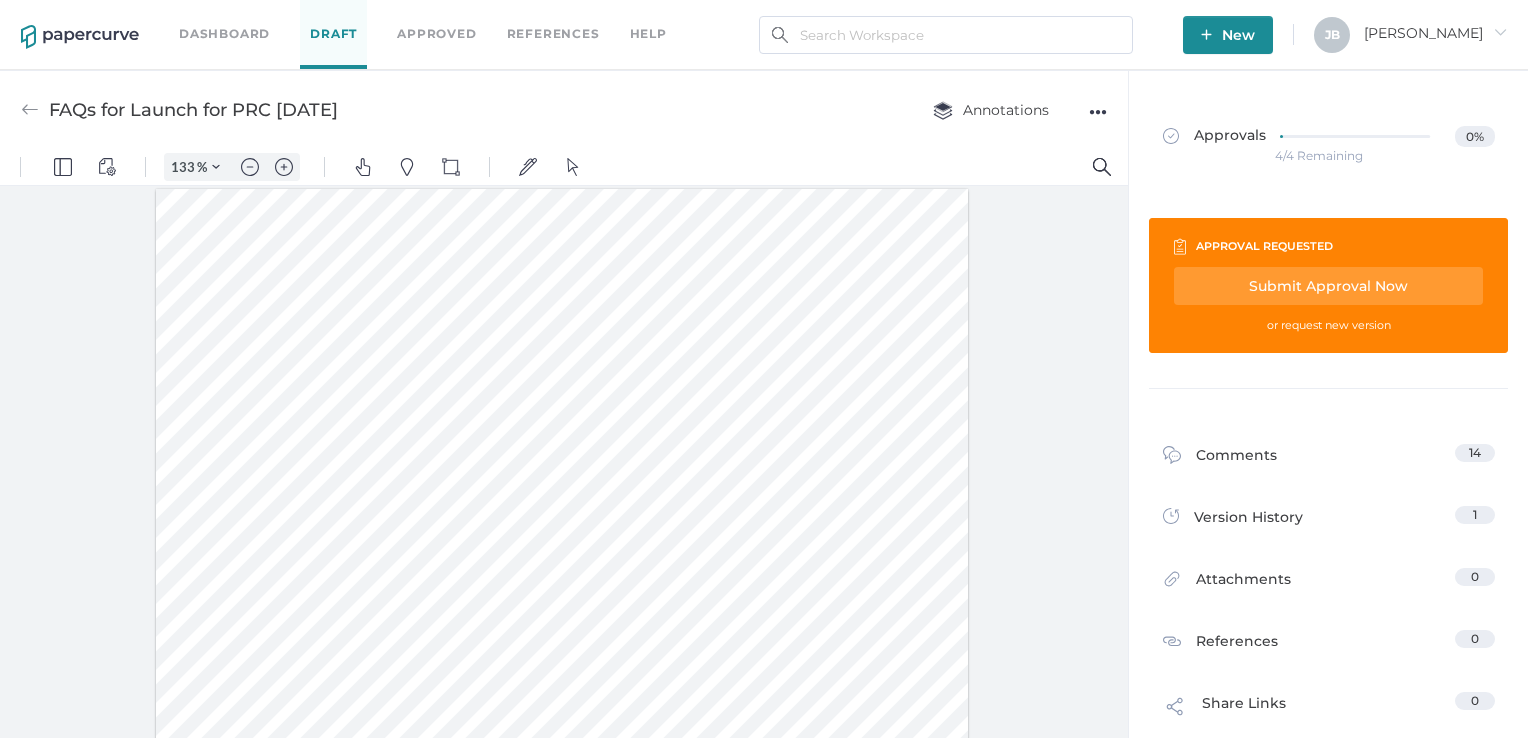 click on "Submit Approval Now" at bounding box center [1328, 286] 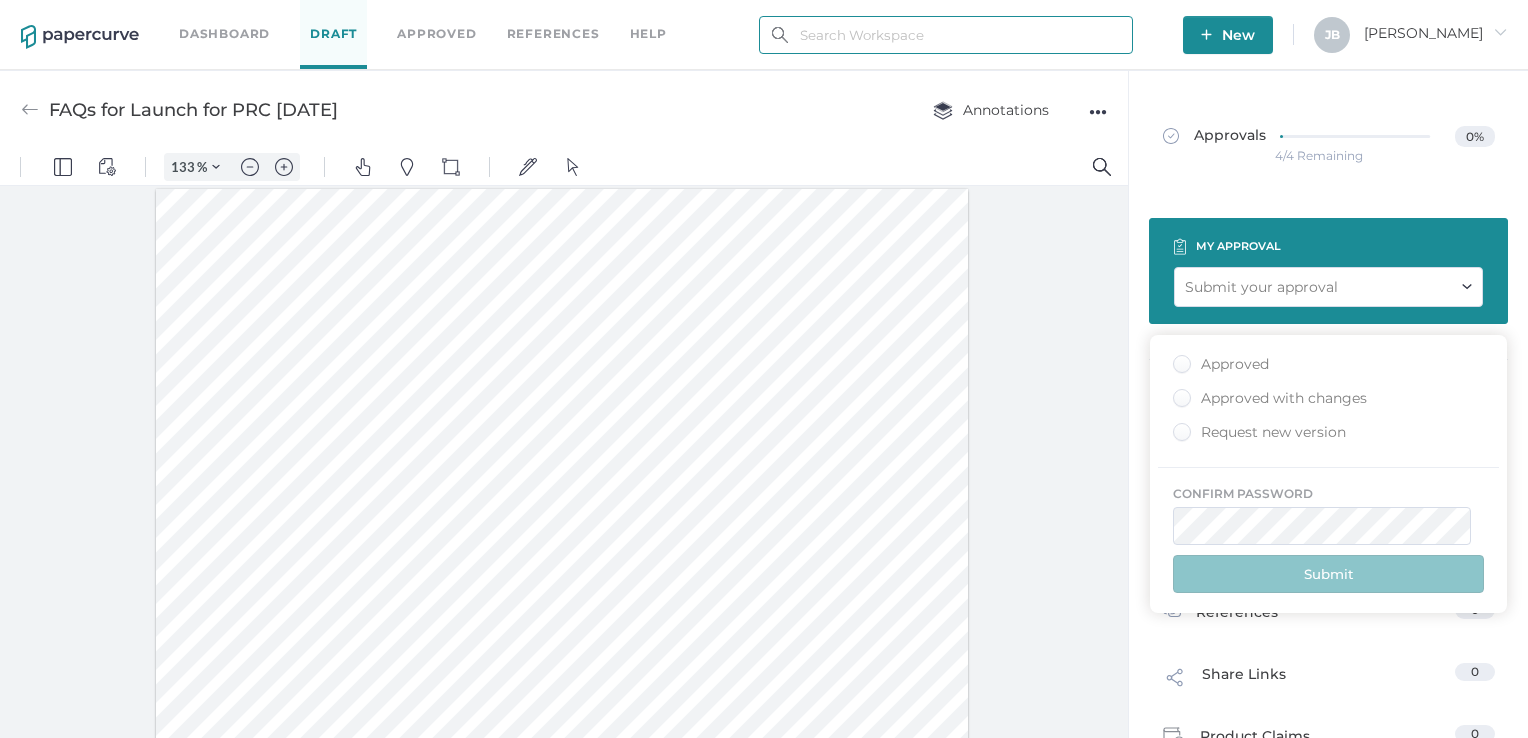 type on "[PERSON_NAME][EMAIL_ADDRESS][PERSON_NAME][DOMAIN_NAME]" 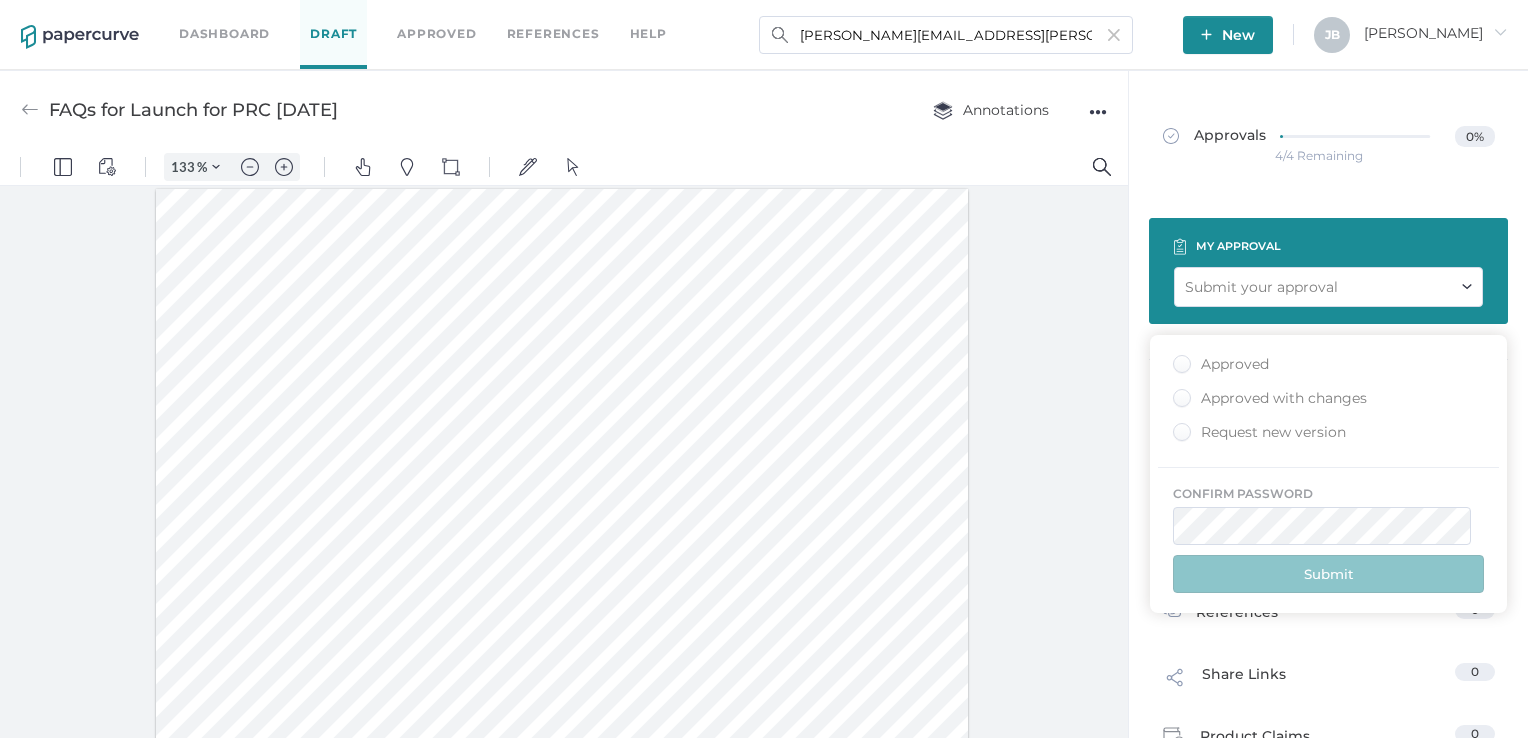 click on "Request new version" at bounding box center [1259, 432] 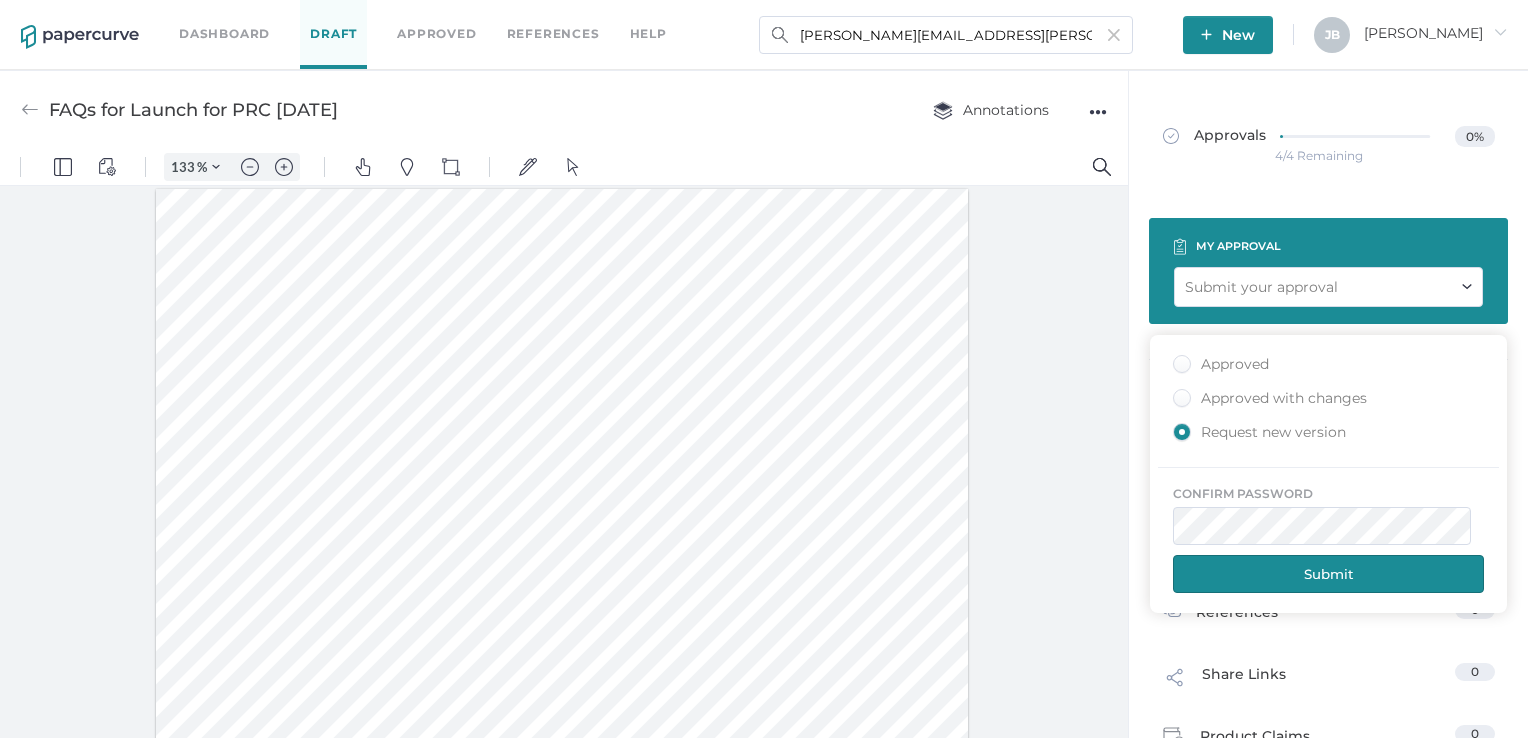 click on "Submit" at bounding box center (1328, 574) 